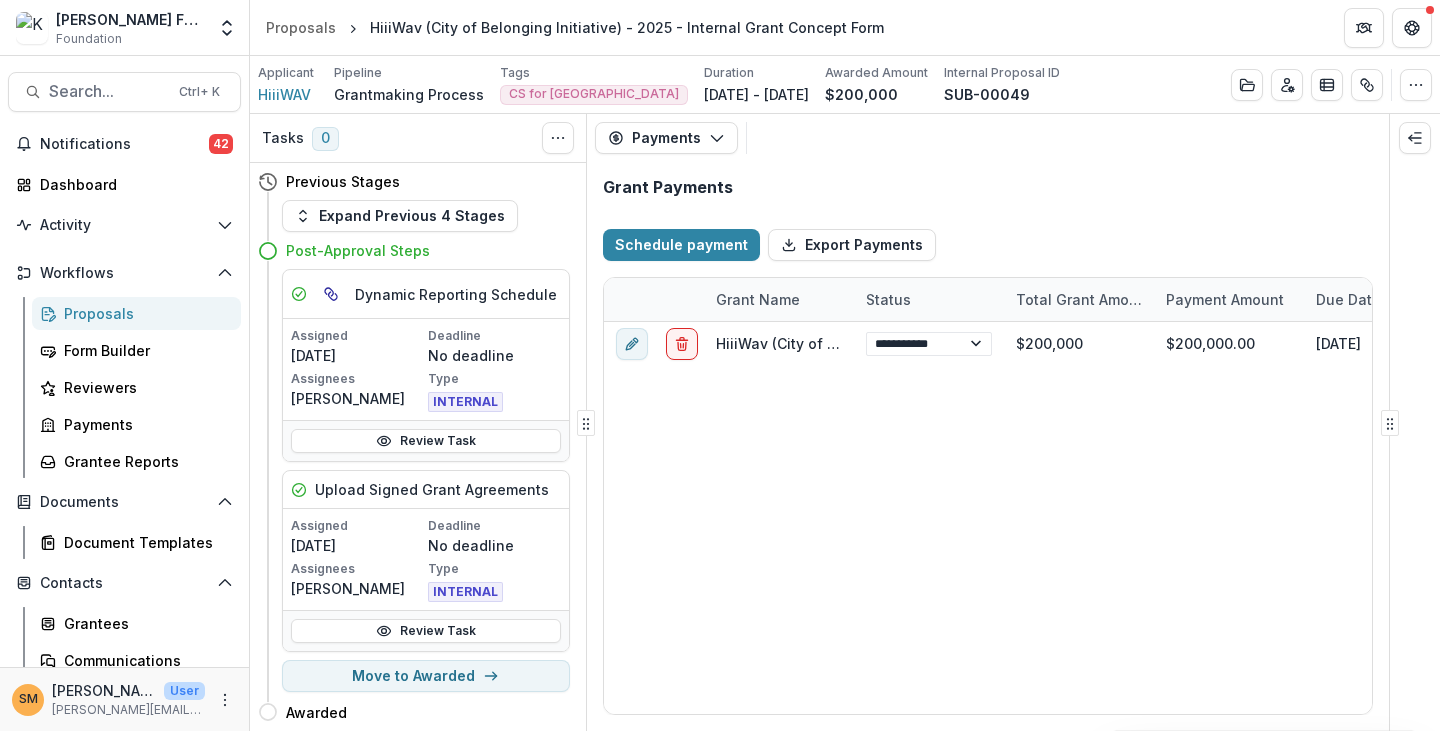 select on "******" 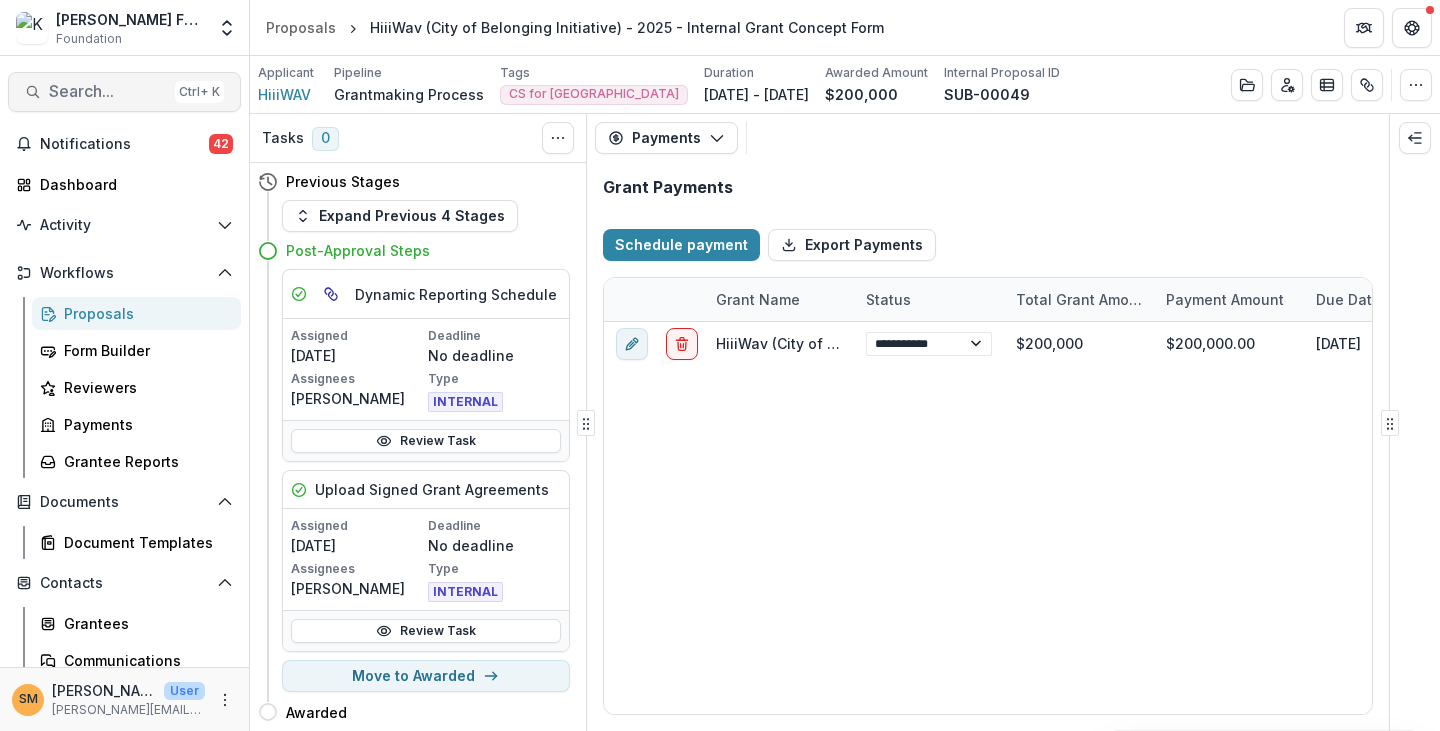 scroll, scrollTop: 0, scrollLeft: 0, axis: both 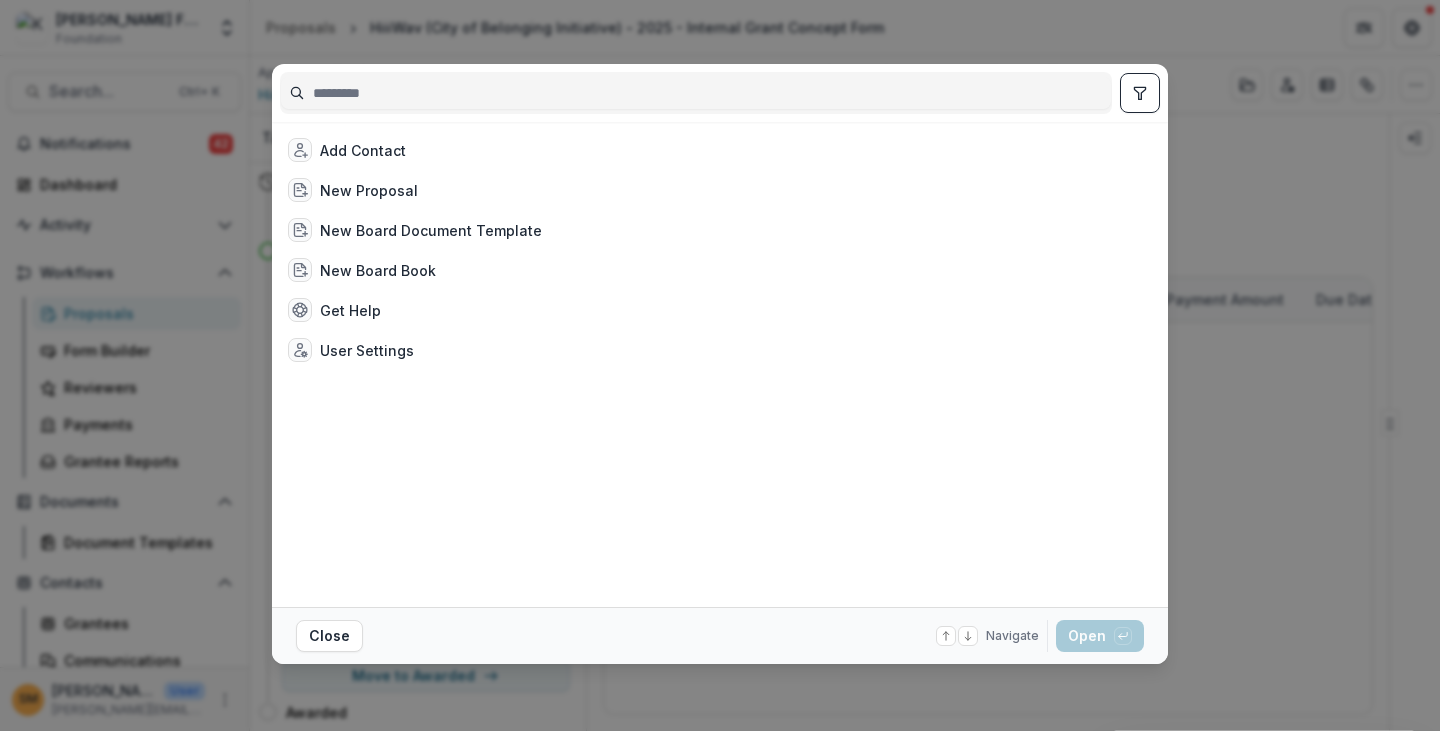 select on "******" 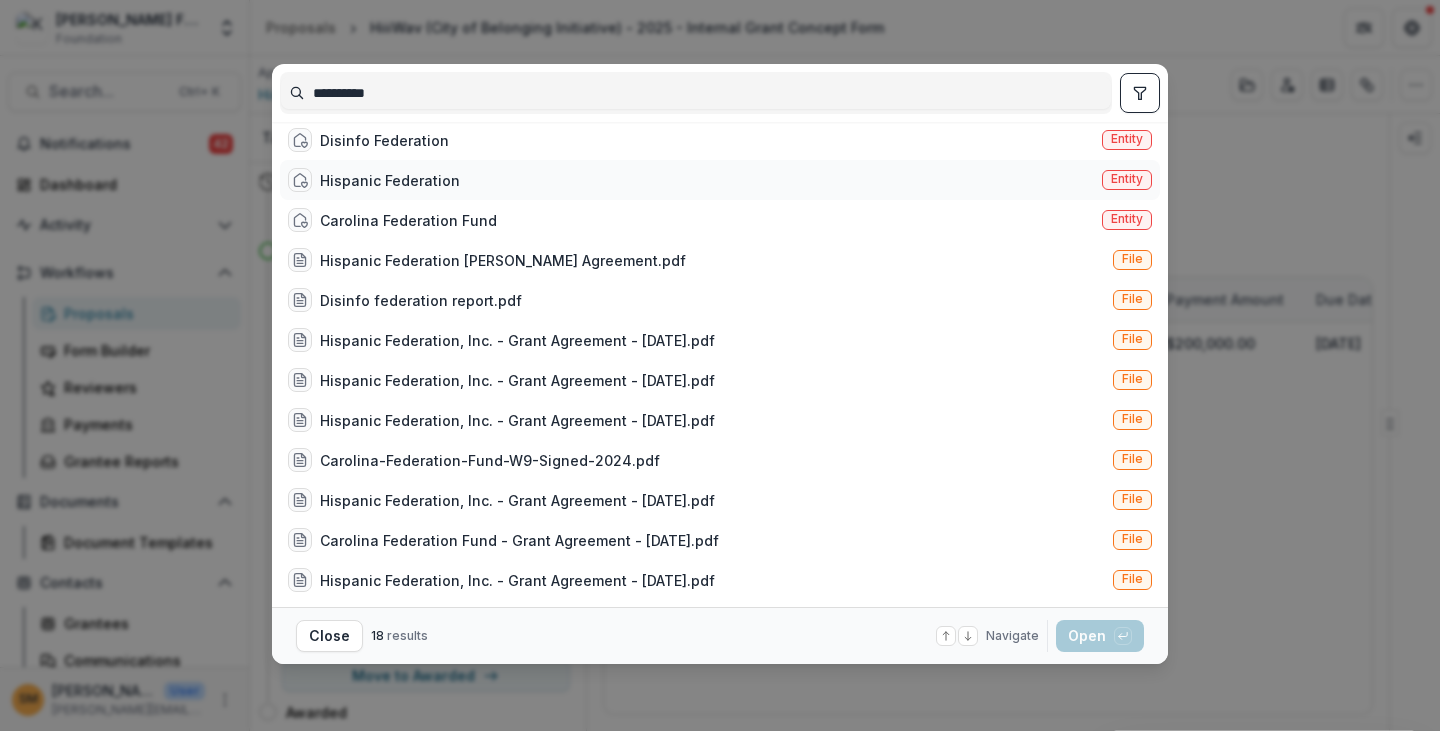 scroll, scrollTop: 0, scrollLeft: 0, axis: both 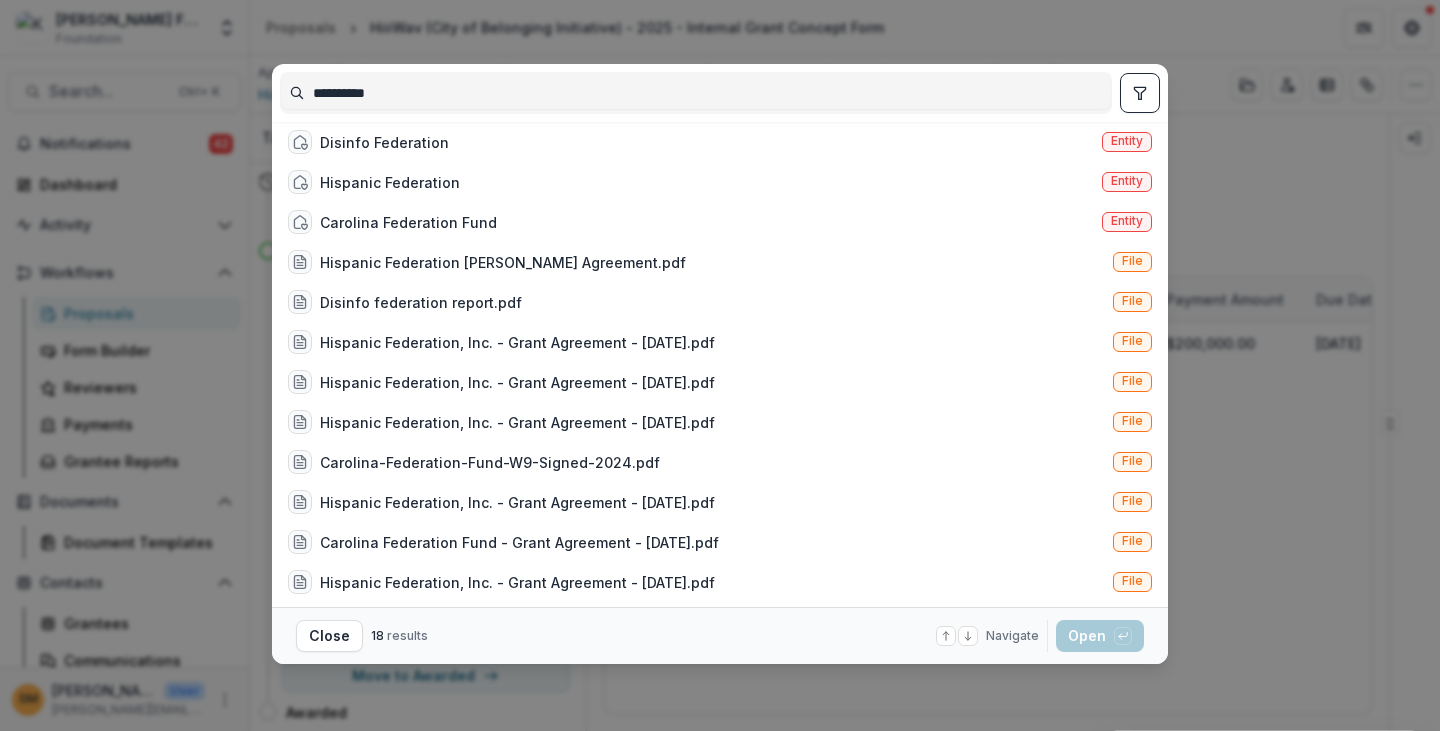 drag, startPoint x: 406, startPoint y: 100, endPoint x: 279, endPoint y: 83, distance: 128.13274 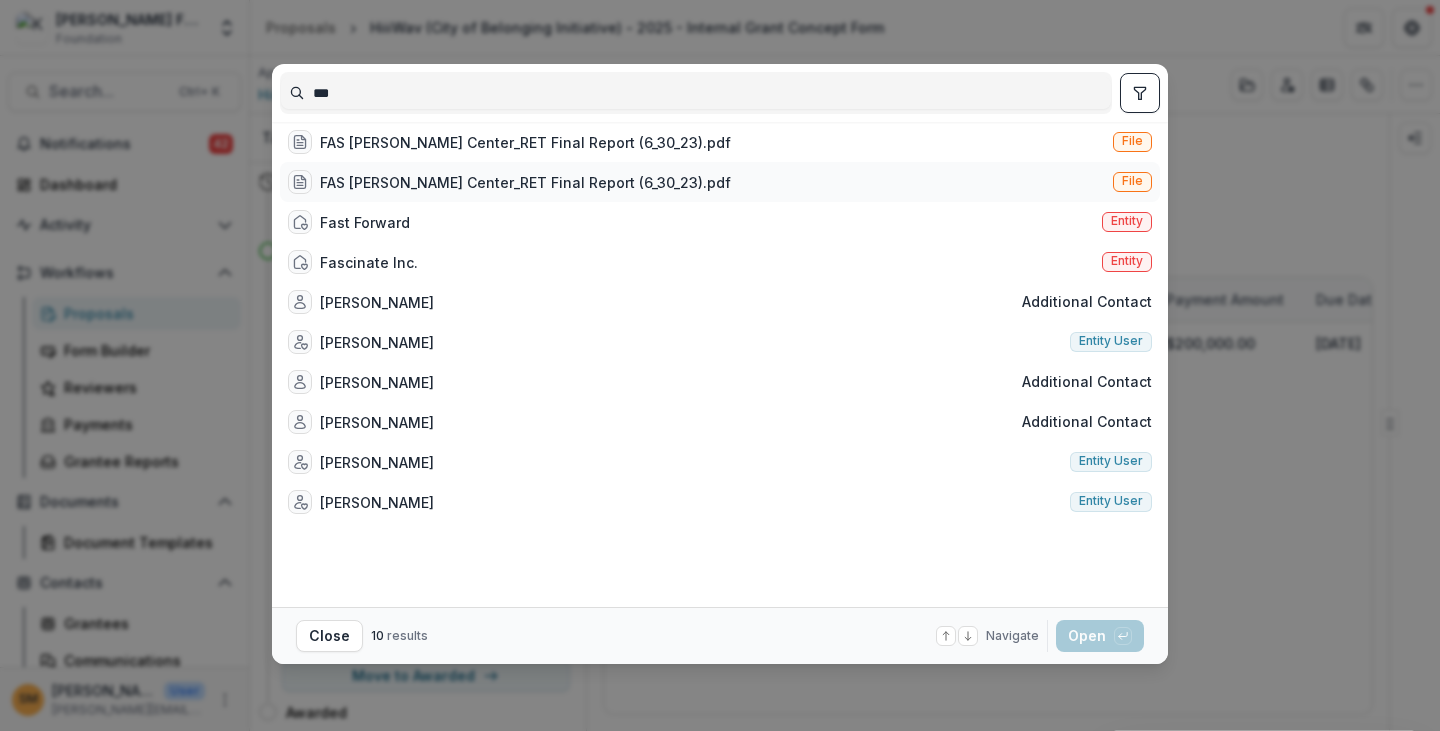 type on "***" 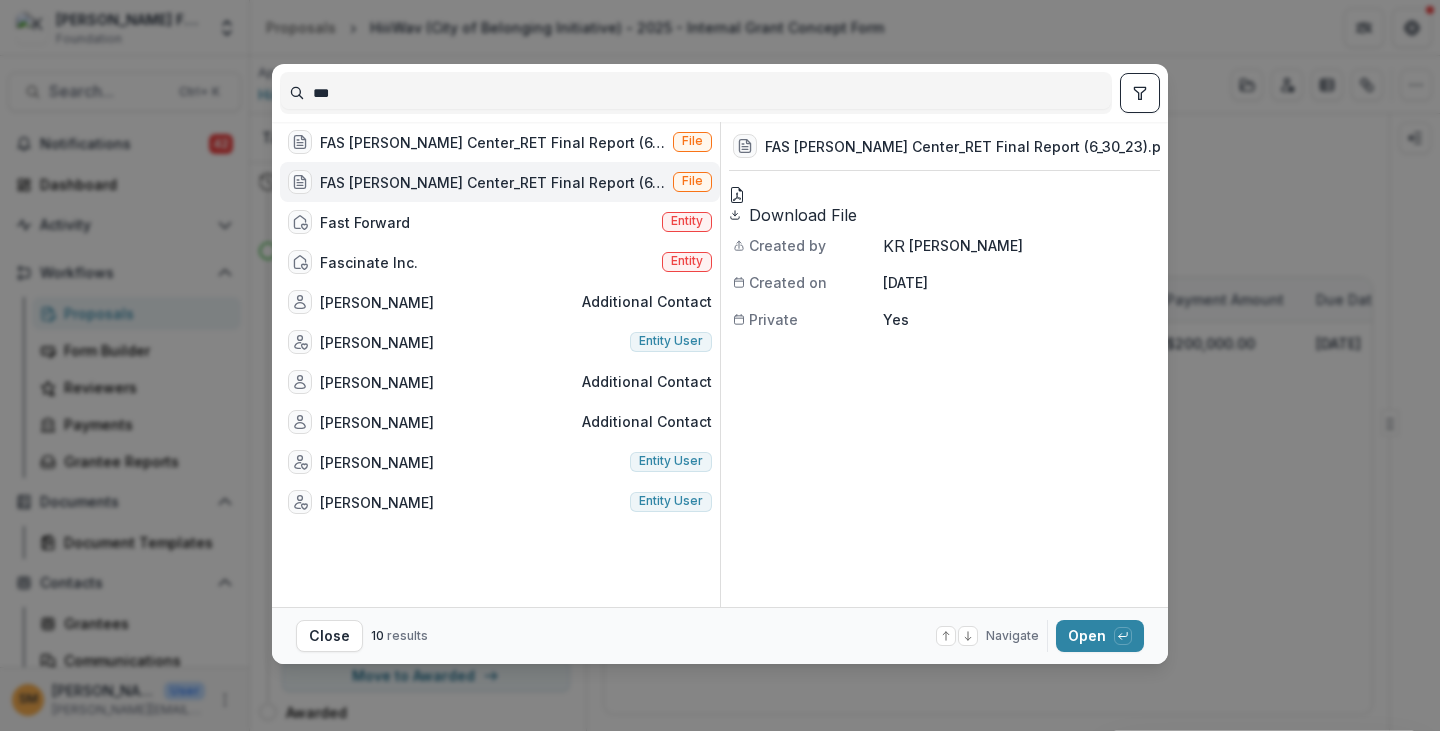 click on "FAS [PERSON_NAME] Center_RET Final Report (6_30_23).pdf" at bounding box center (944, 146) 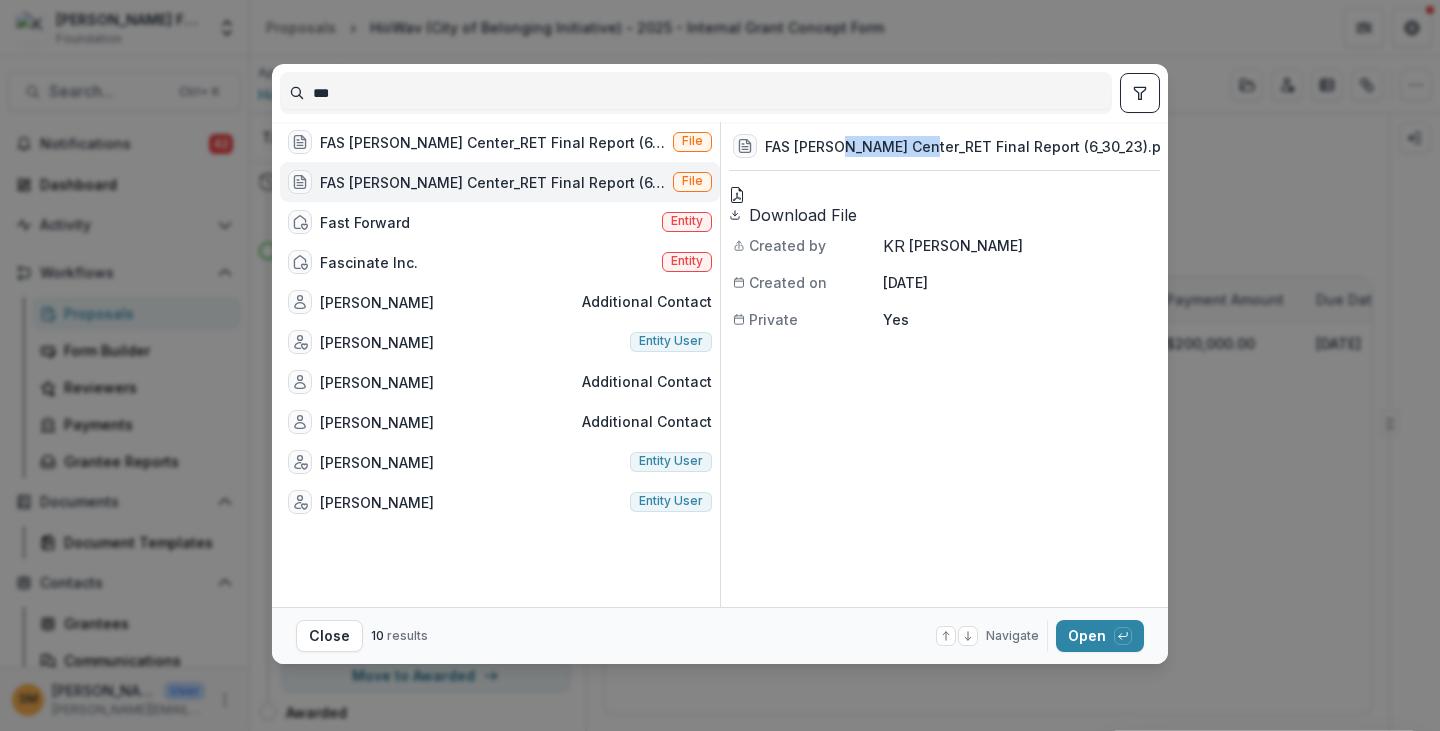 click on "FAS [PERSON_NAME] Center_RET Final Report (6_30_23).pdf" at bounding box center [970, 146] 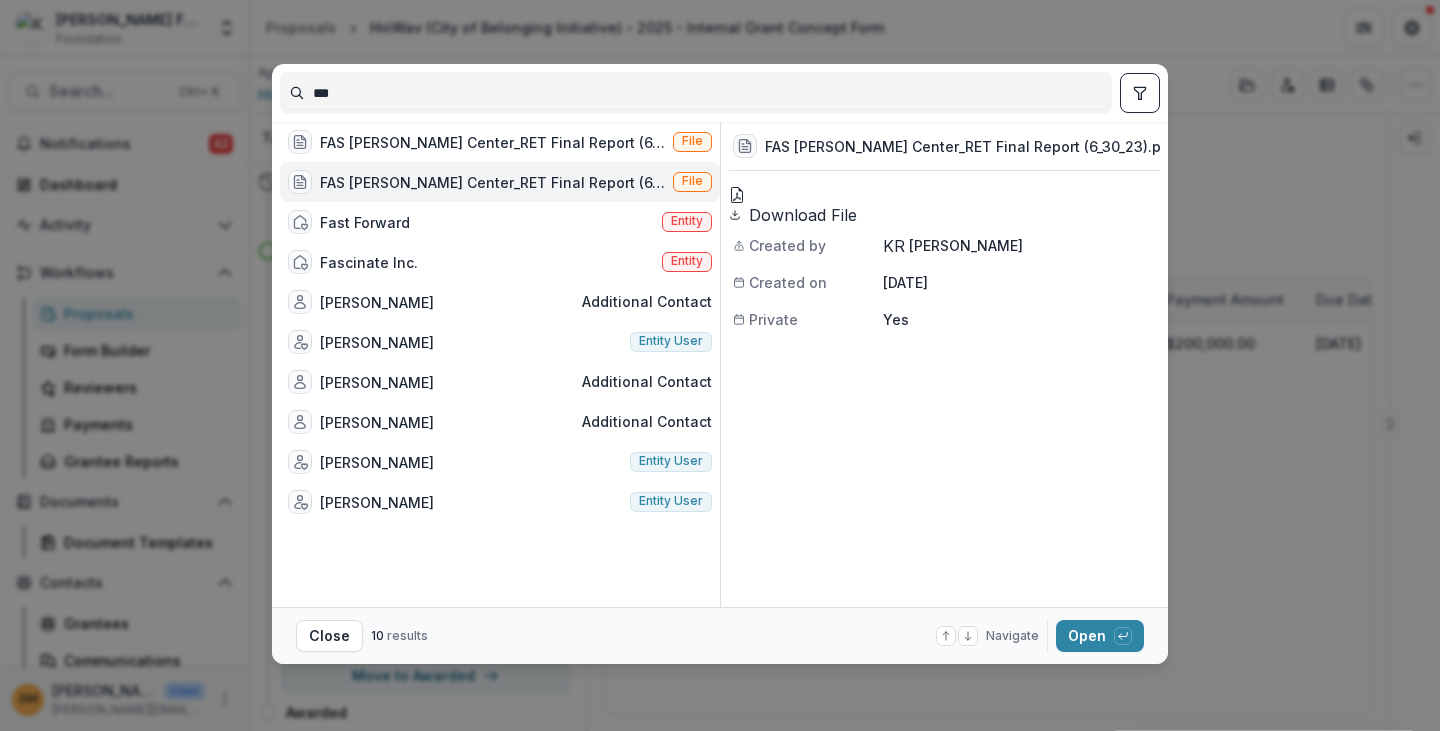 click on "[DATE]" at bounding box center [1019, 282] 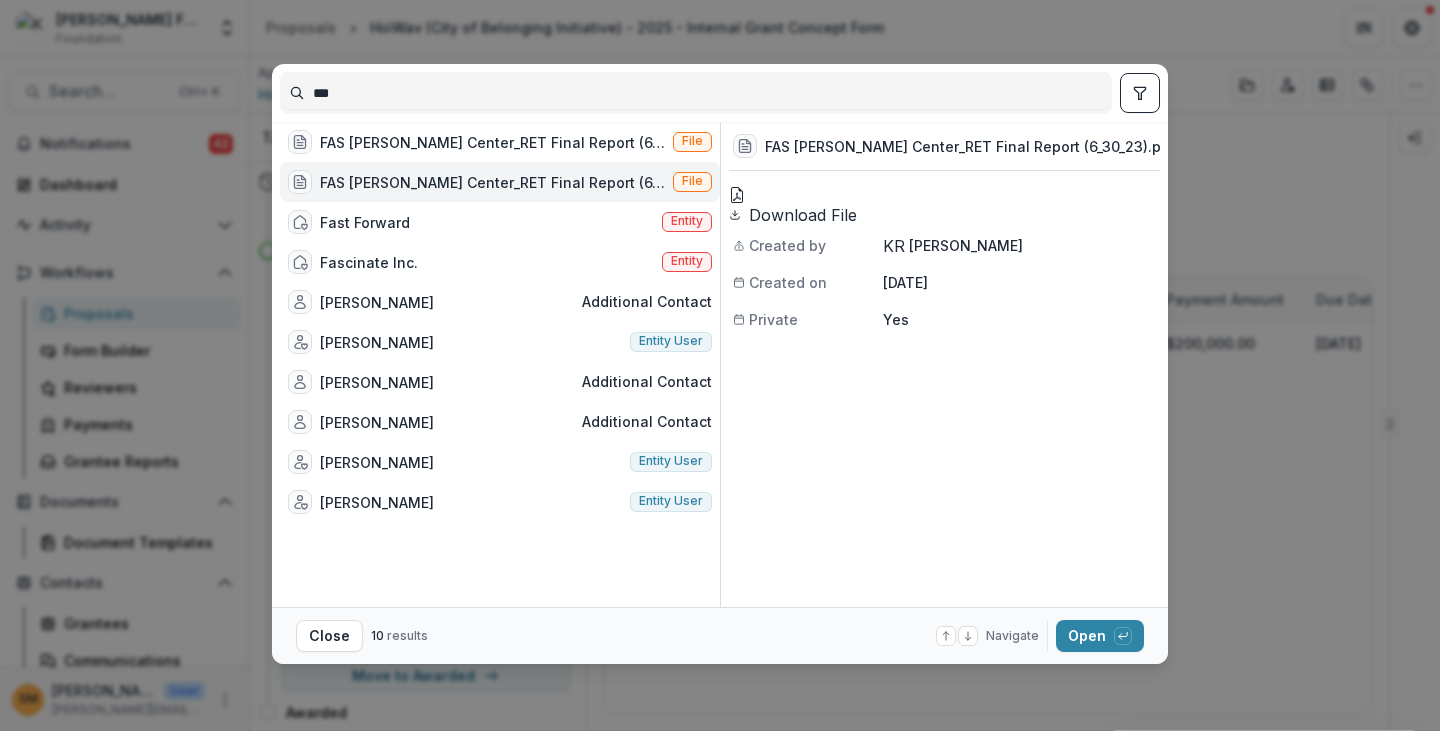 click on "*** FAS [PERSON_NAME] Center_RET Final Report (6_30_23).pdf File FAS [PERSON_NAME] Center_RET Final Report (6_30_23).pdf File Fast Forward Entity Fascinate Inc. Entity [PERSON_NAME] Additional contact [PERSON_NAME] Entity user [PERSON_NAME] Additional contact [PERSON_NAME] Additional contact [PERSON_NAME] Entity user [PERSON_NAME] Entity user FAS [PERSON_NAME] Center_RET Final Report (6_30_23).pdf Download File Created by KR [PERSON_NAME] Created on [DATE] Private Yes Close 10   results Navigate up and down with arrow keys Open with enter key" at bounding box center [720, 365] 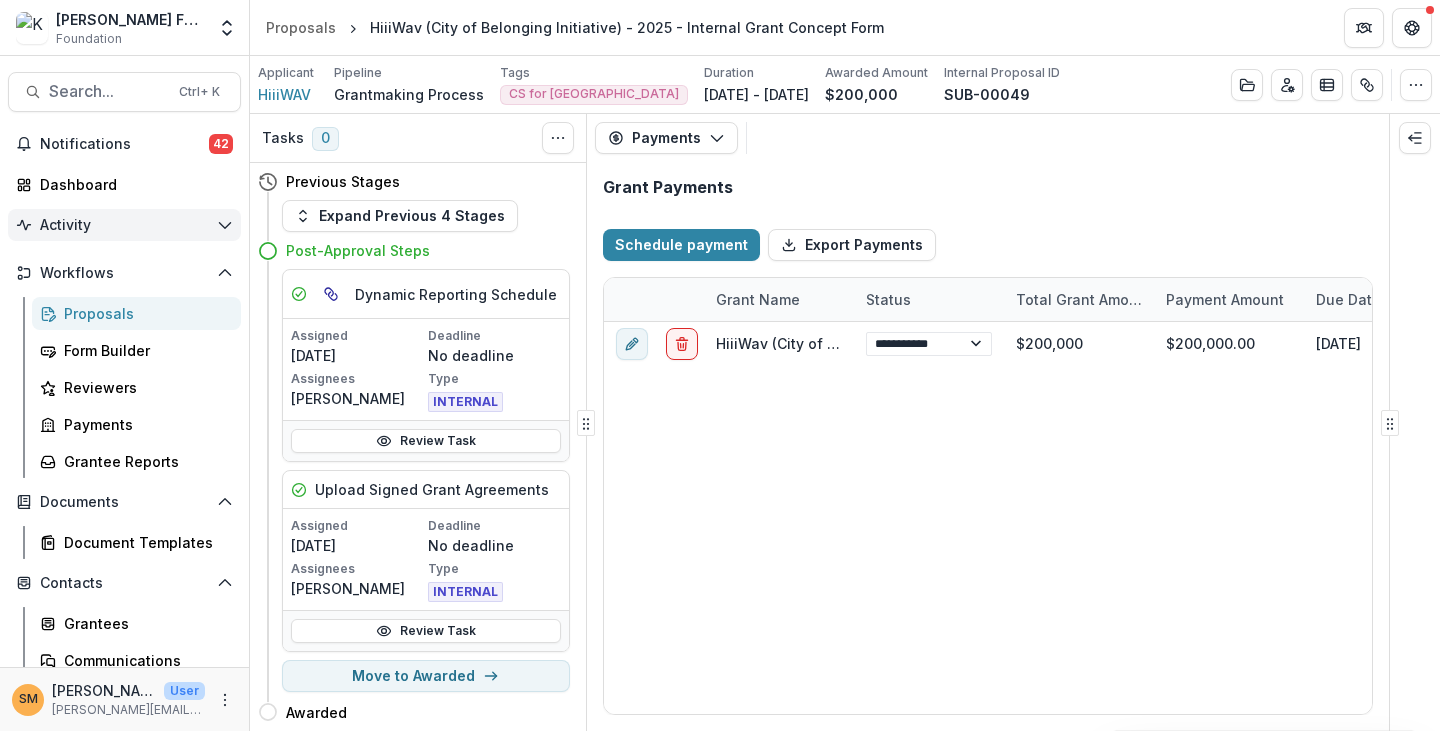 click on "Activity" at bounding box center [124, 225] 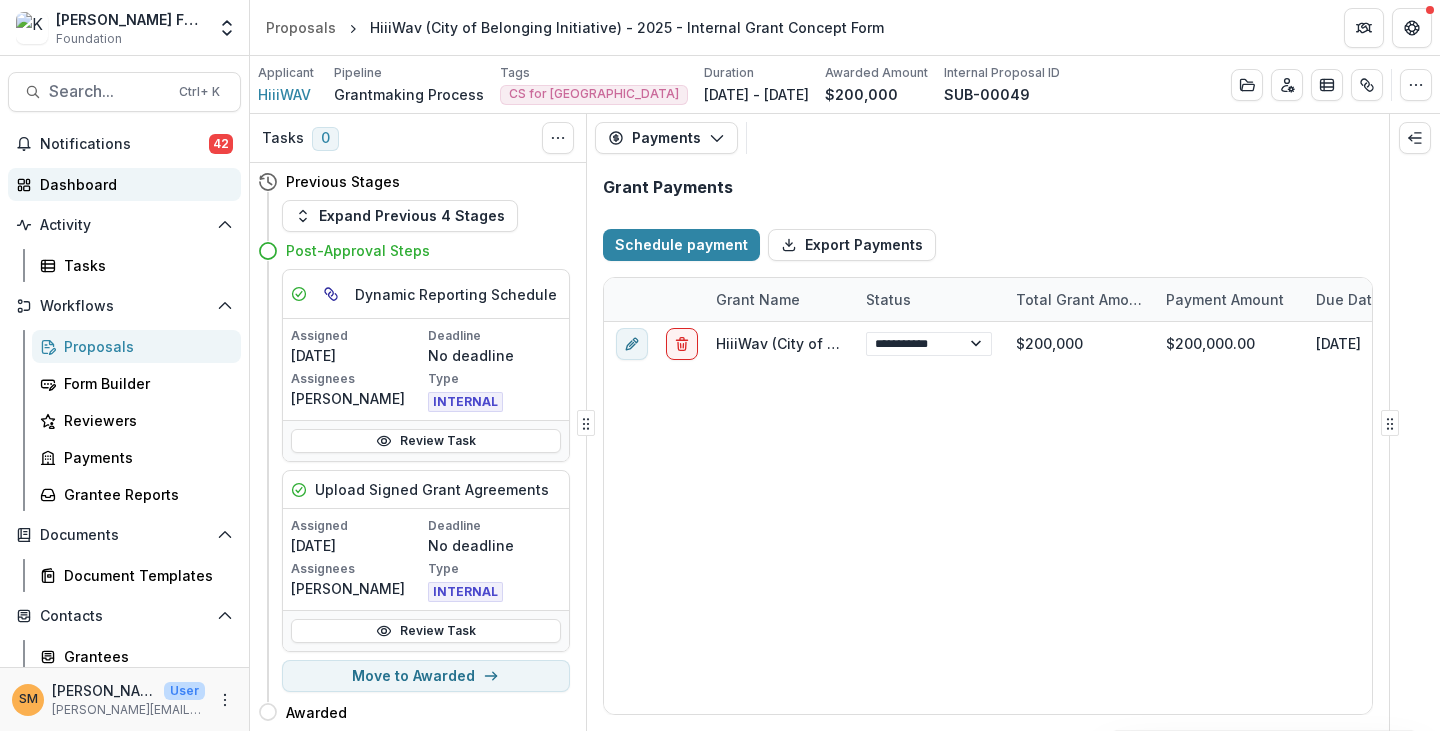 click on "Dashboard" at bounding box center [132, 184] 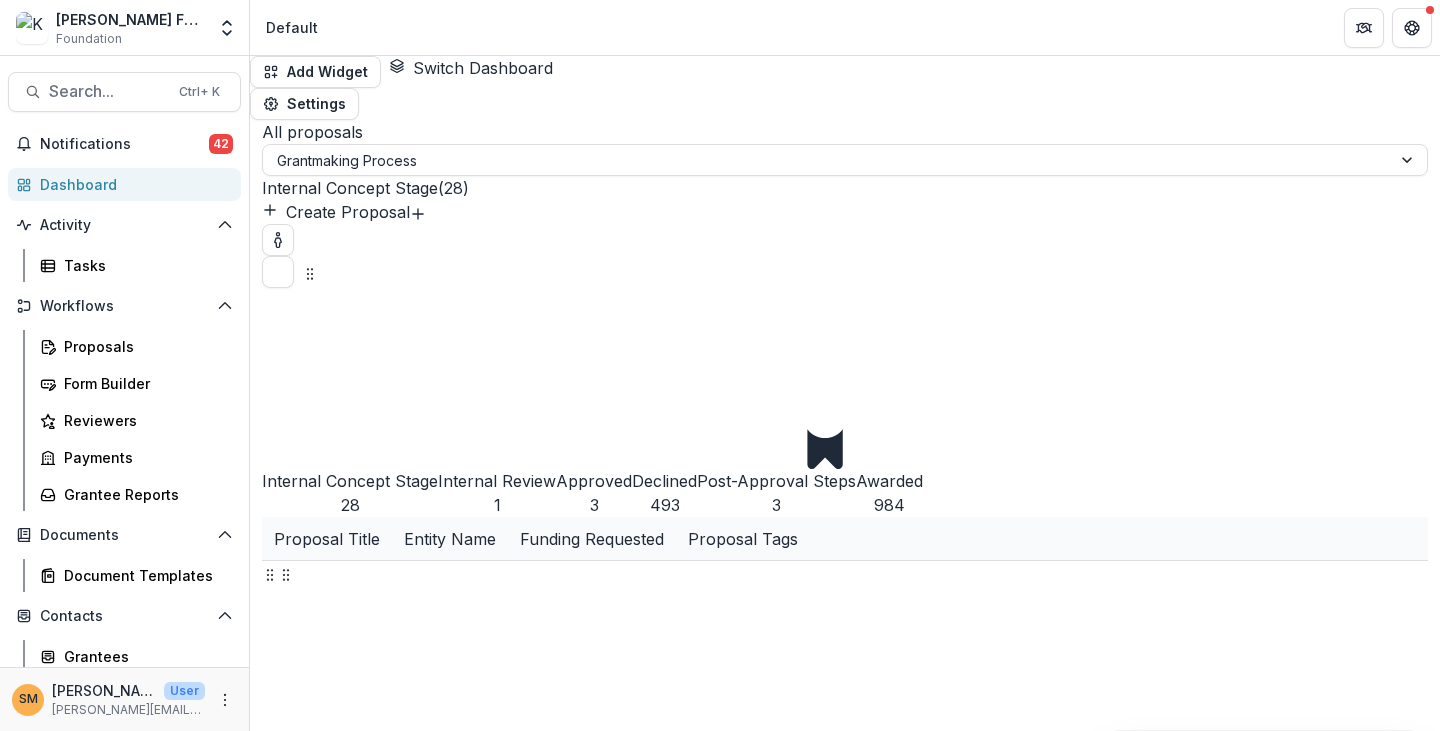 click on "Approved 3" at bounding box center (594, 455) 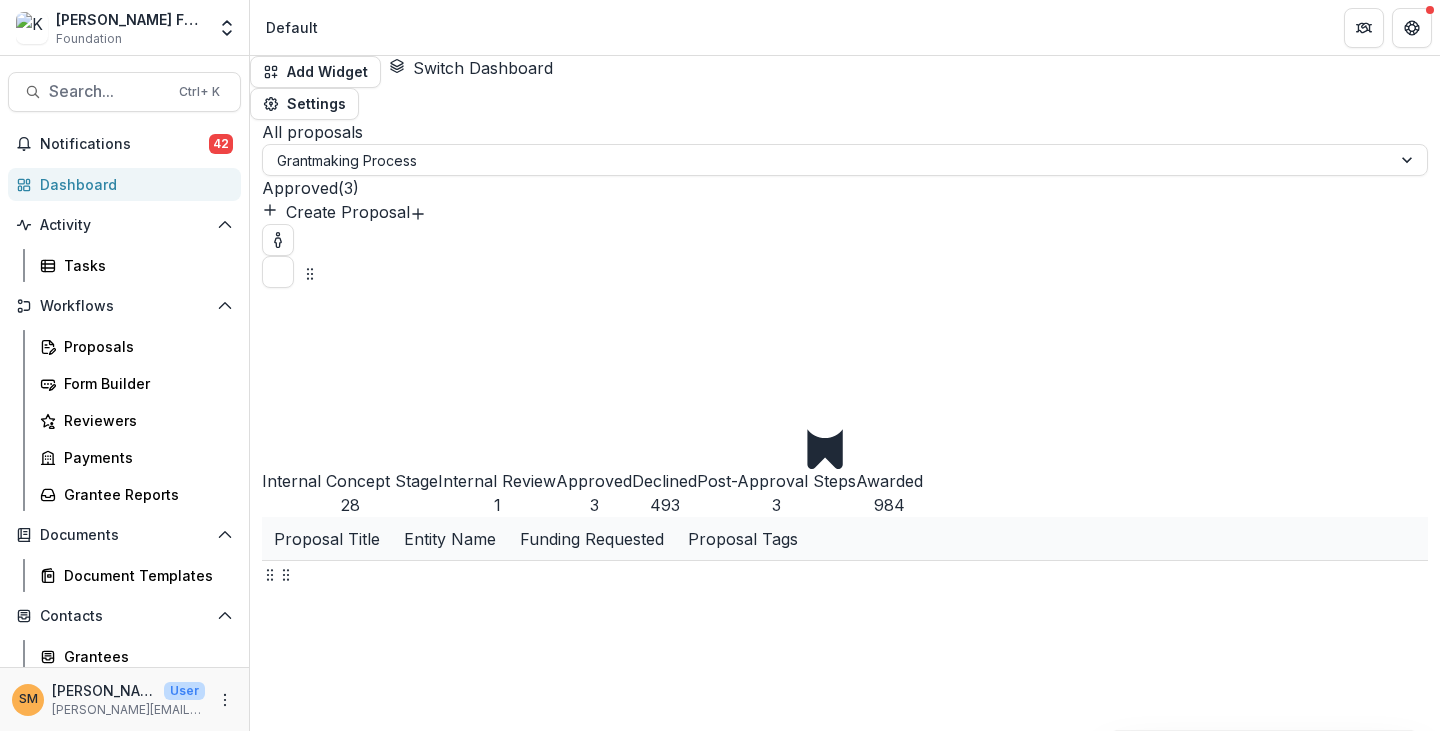 click on "Post-Approval Steps" at bounding box center (776, 481) 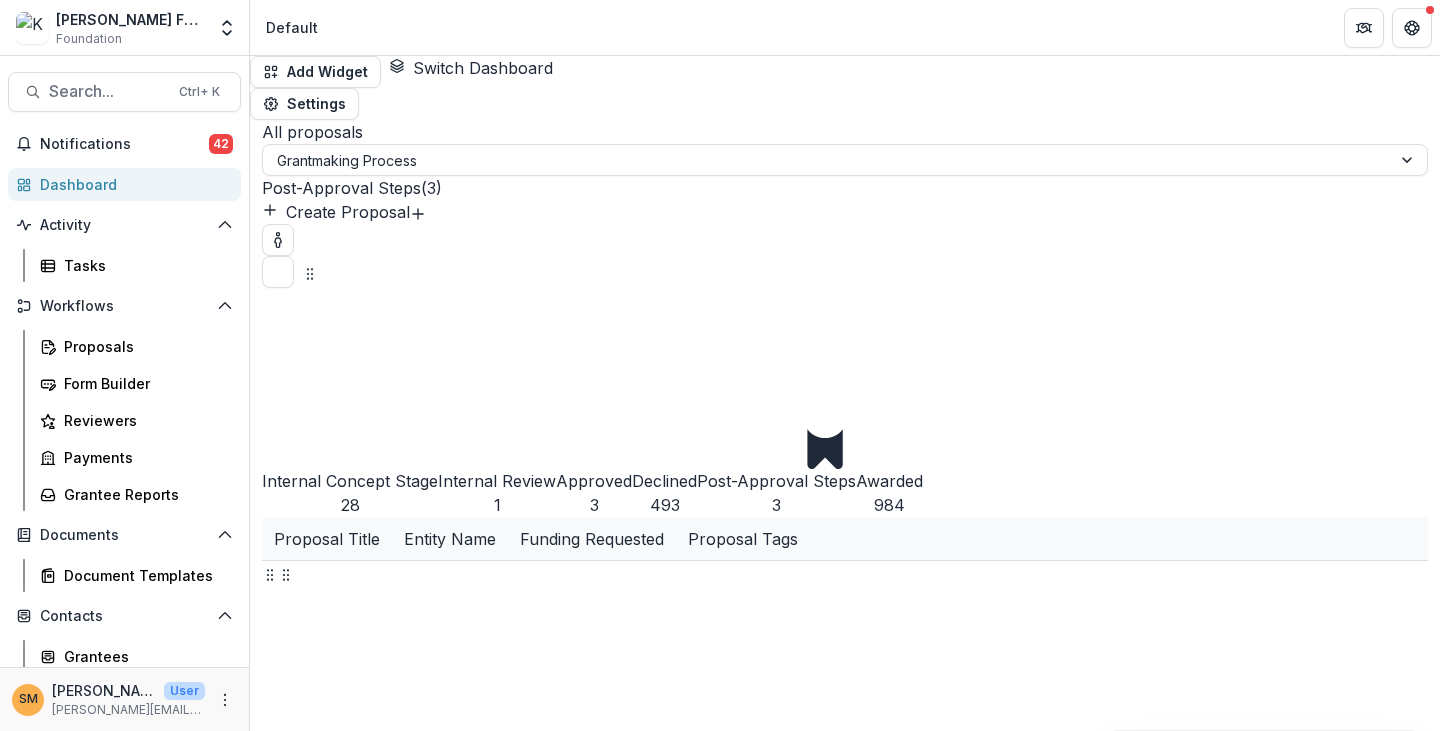 click on "Internal Concept Stage" at bounding box center (350, 481) 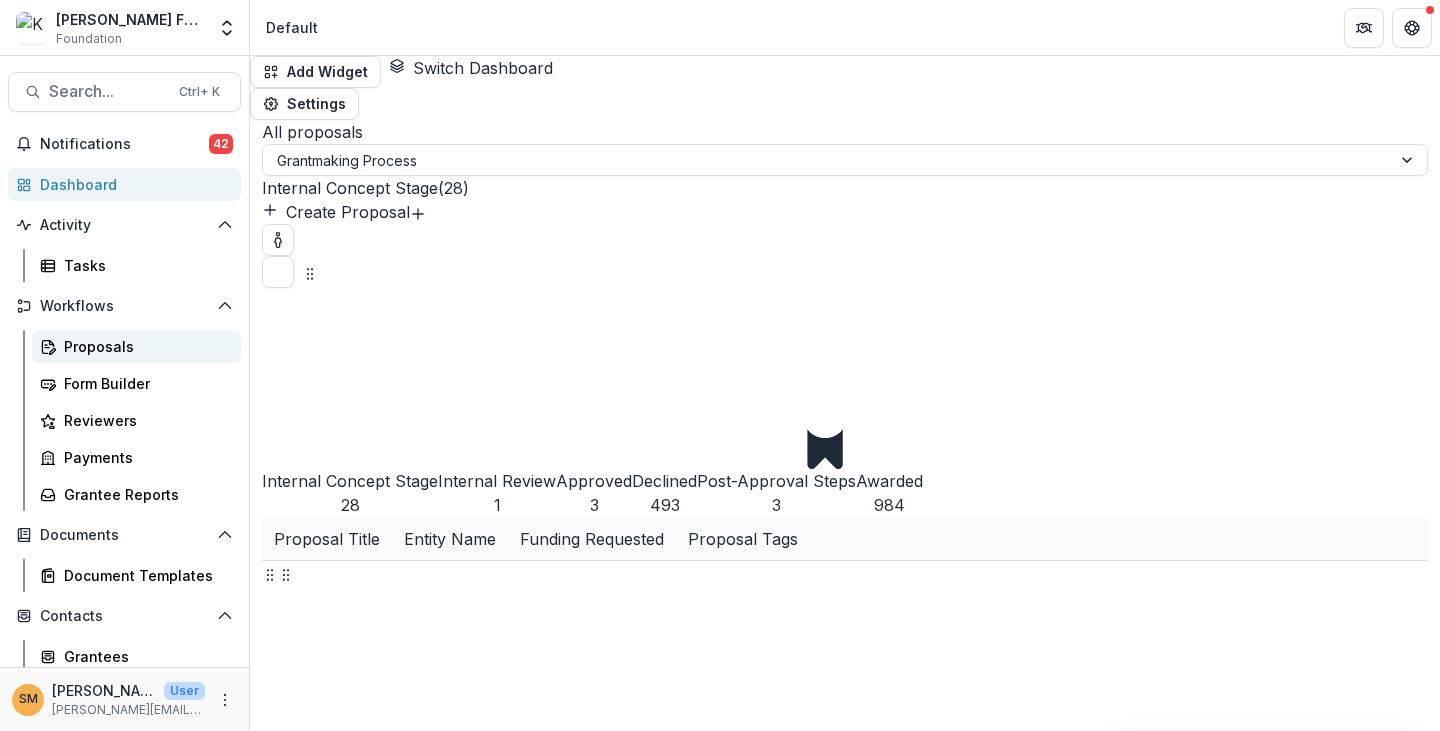 click on "Proposals" at bounding box center (144, 346) 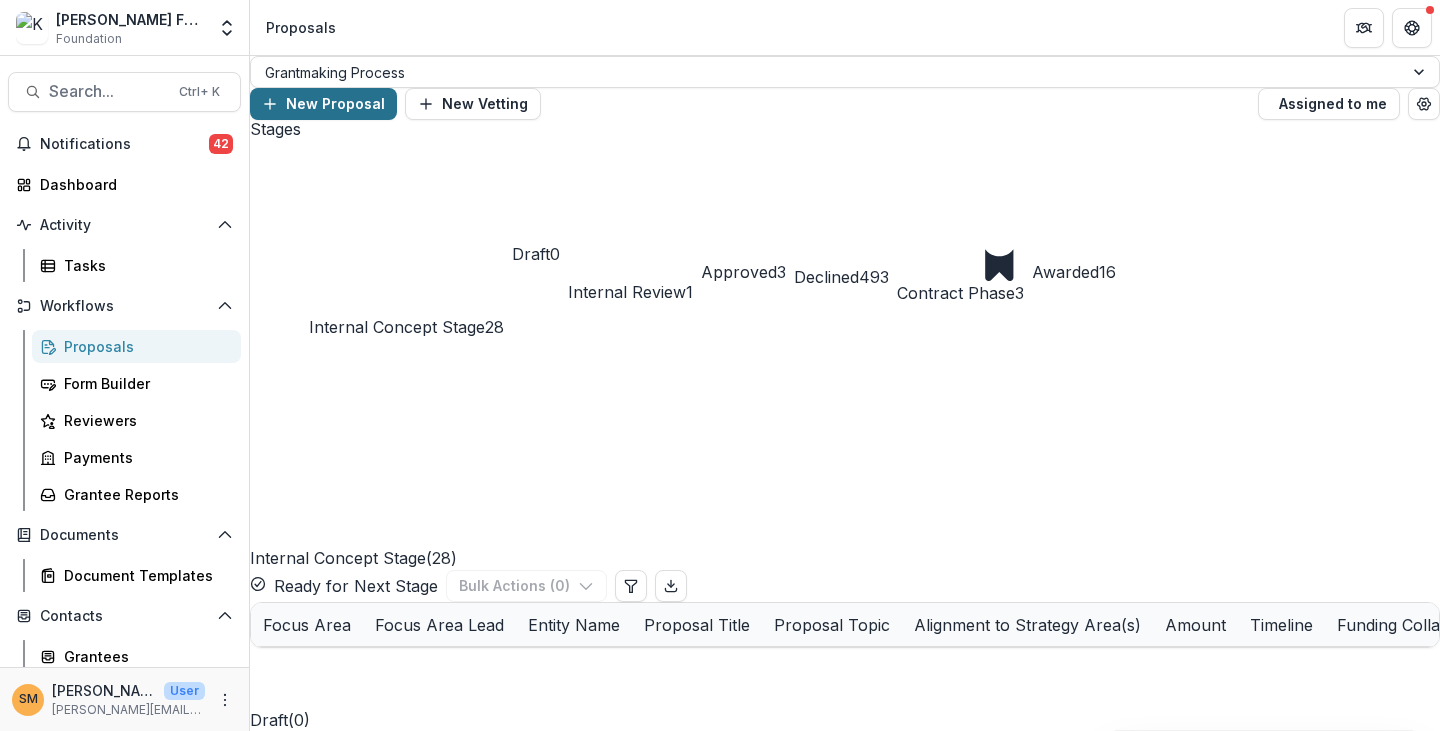 click on "New Proposal" at bounding box center [323, 104] 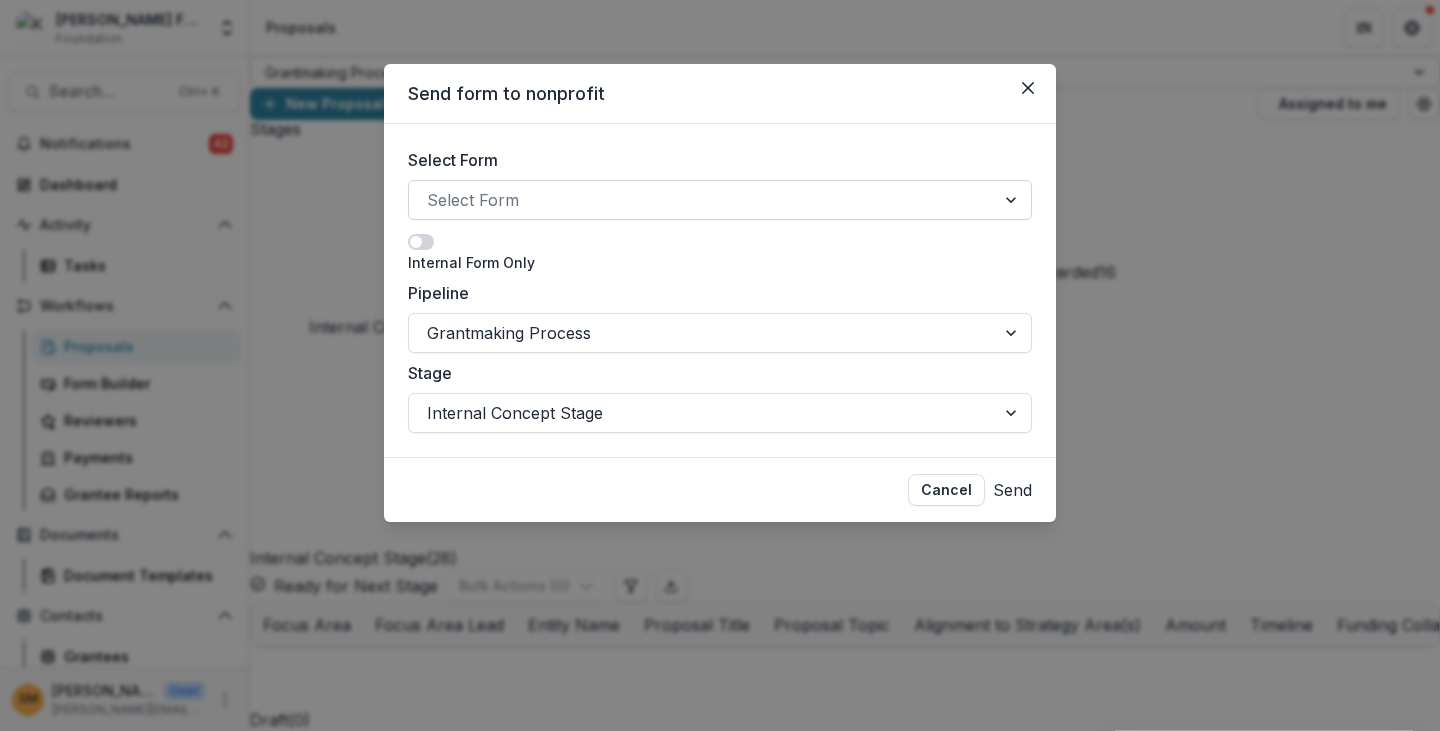 click at bounding box center (702, 200) 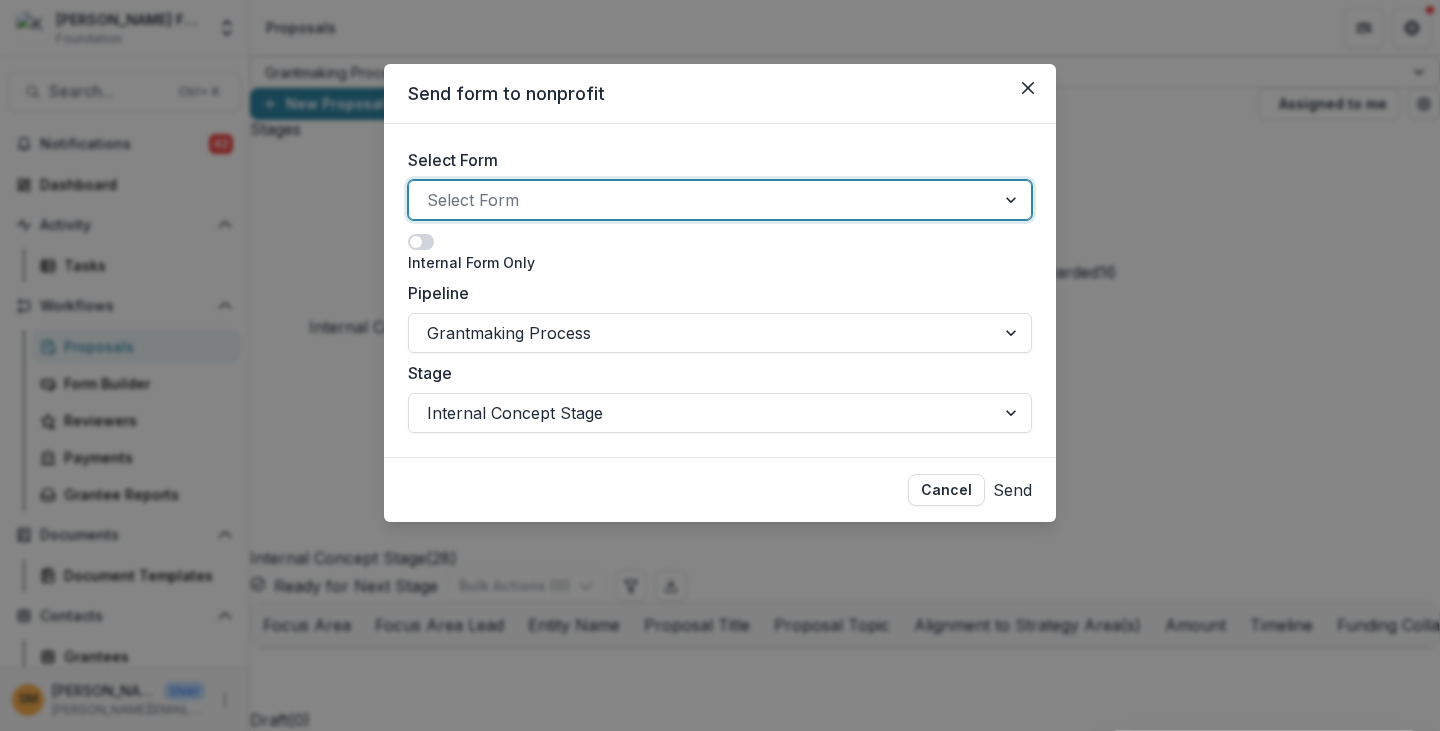 click on "Internal Grant Concept Form" at bounding box center (124, 762) 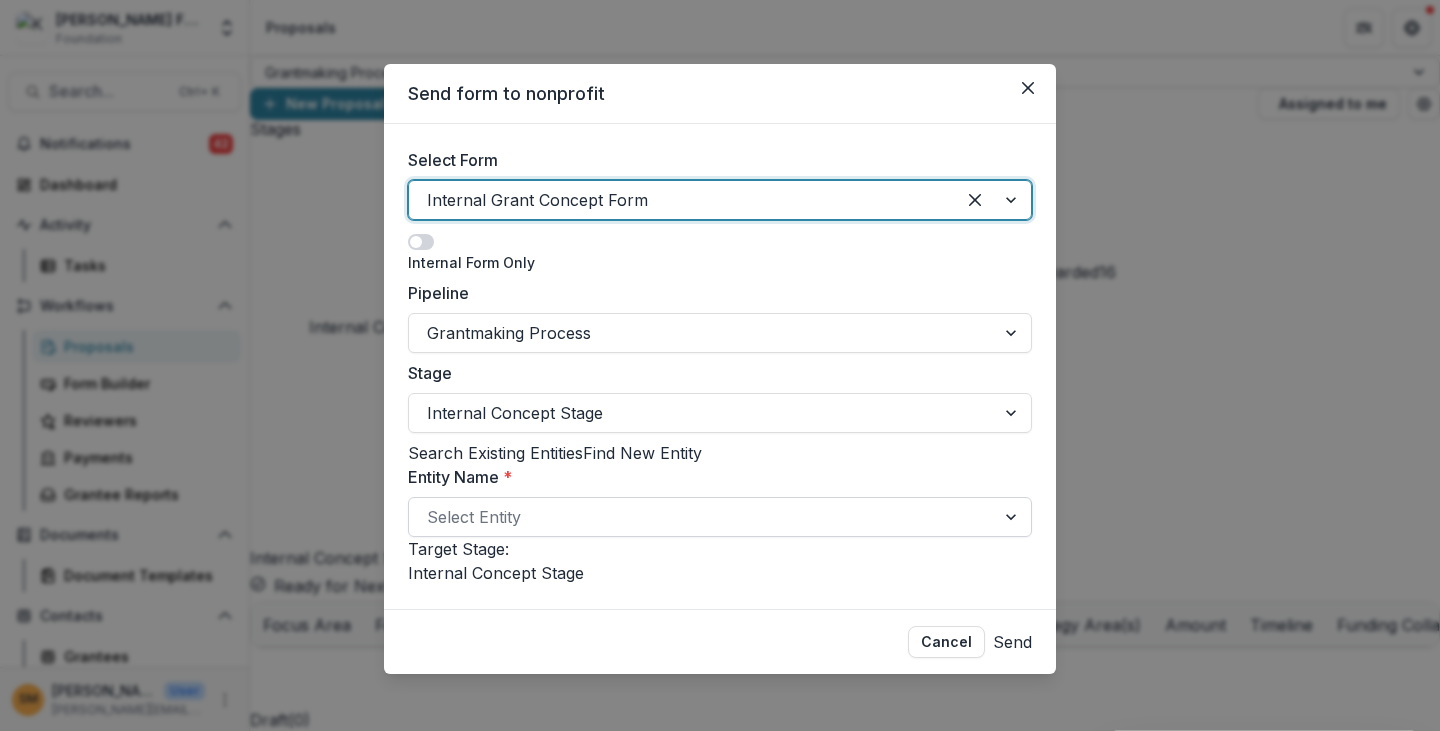 click at bounding box center (702, 517) 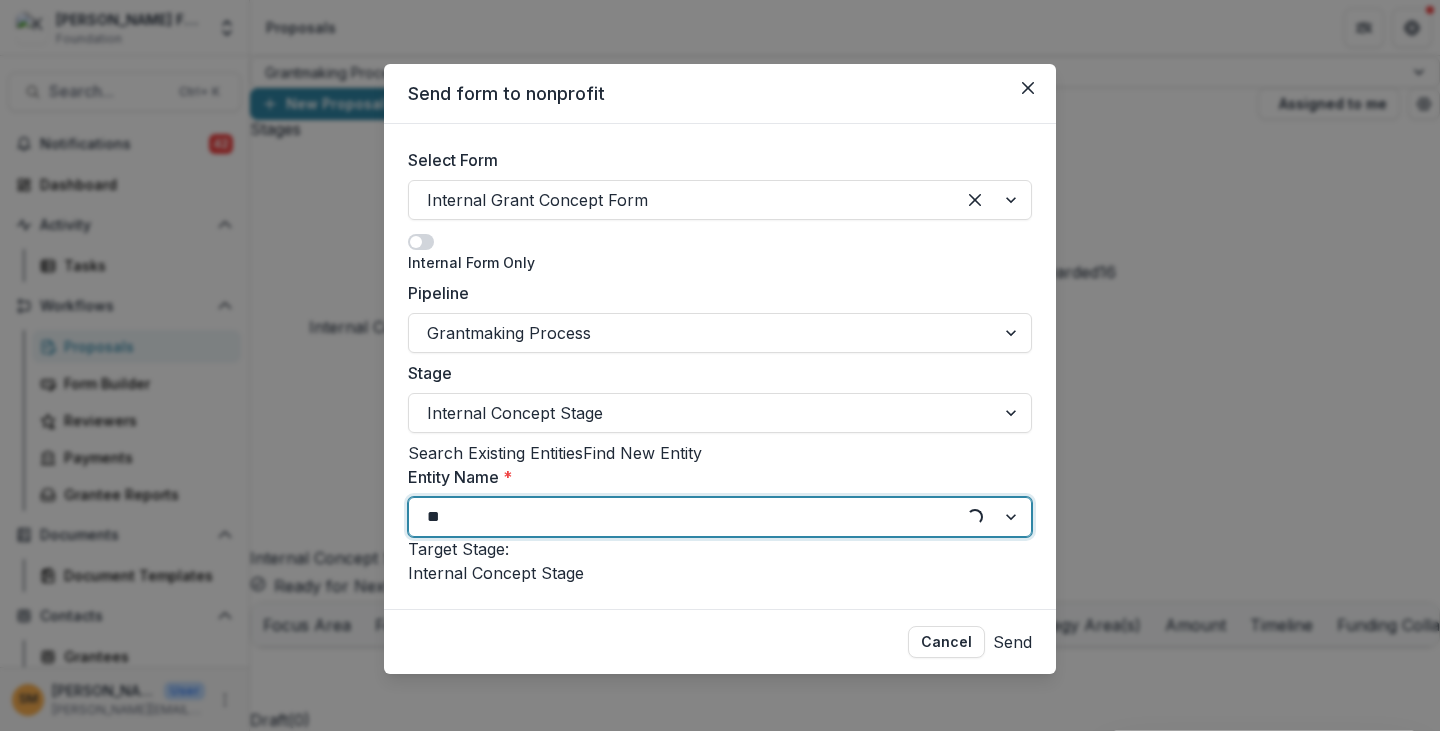 type on "*" 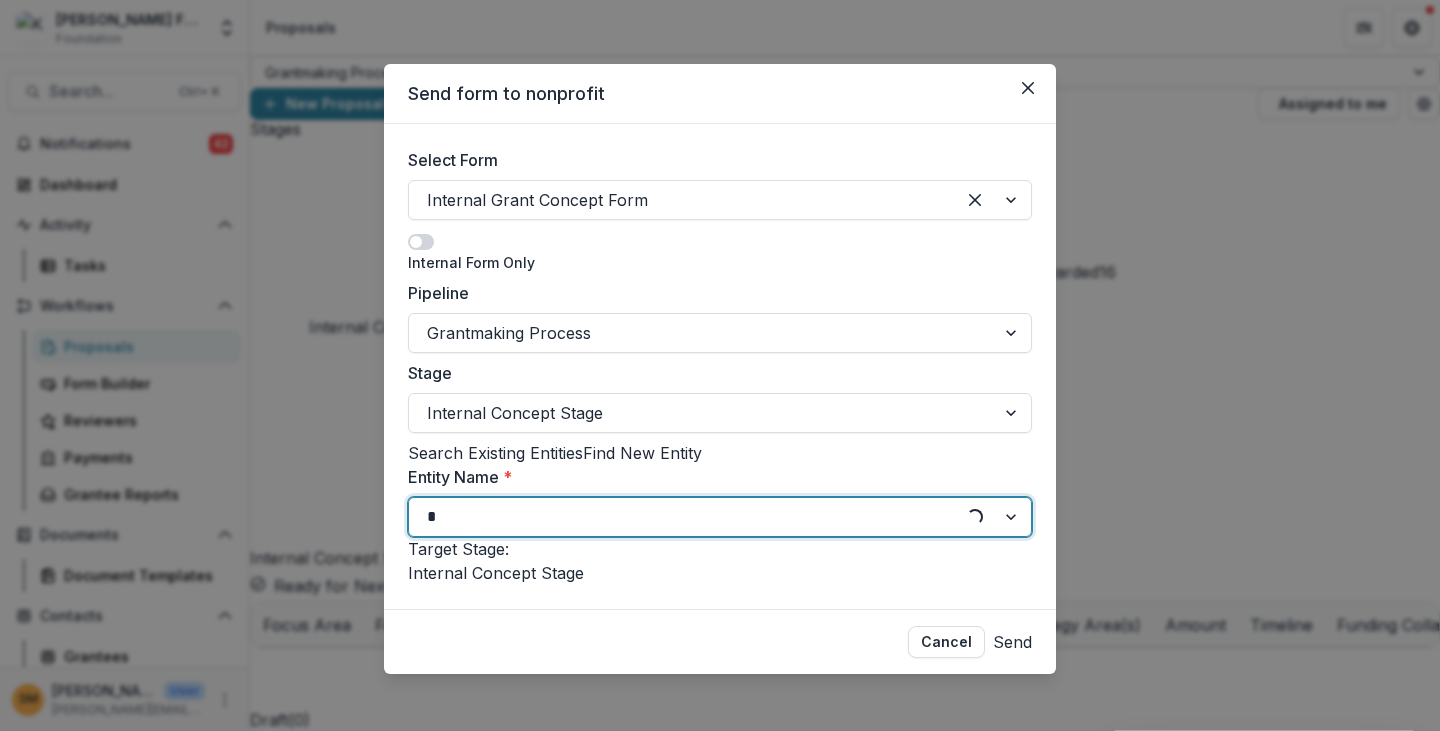type 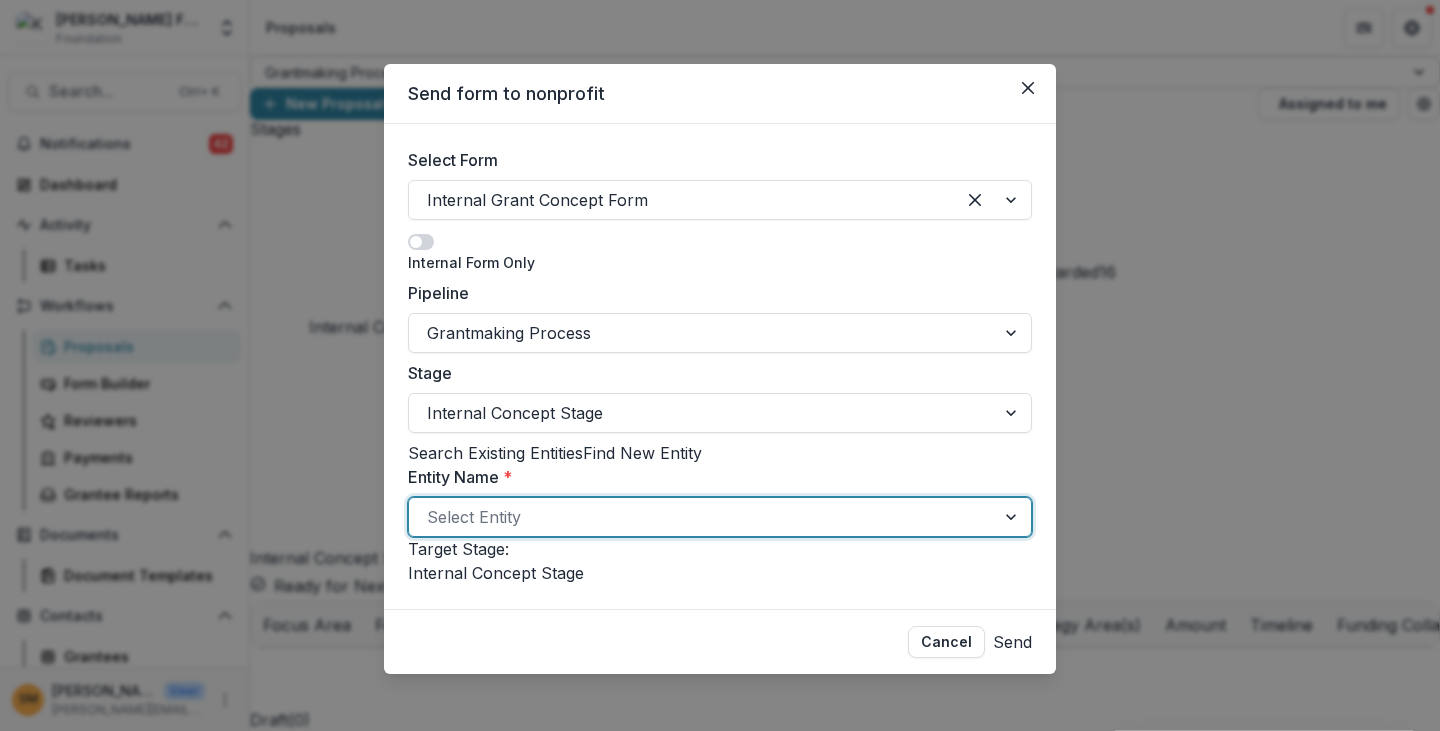 click on "Find New Entity" at bounding box center (642, 453) 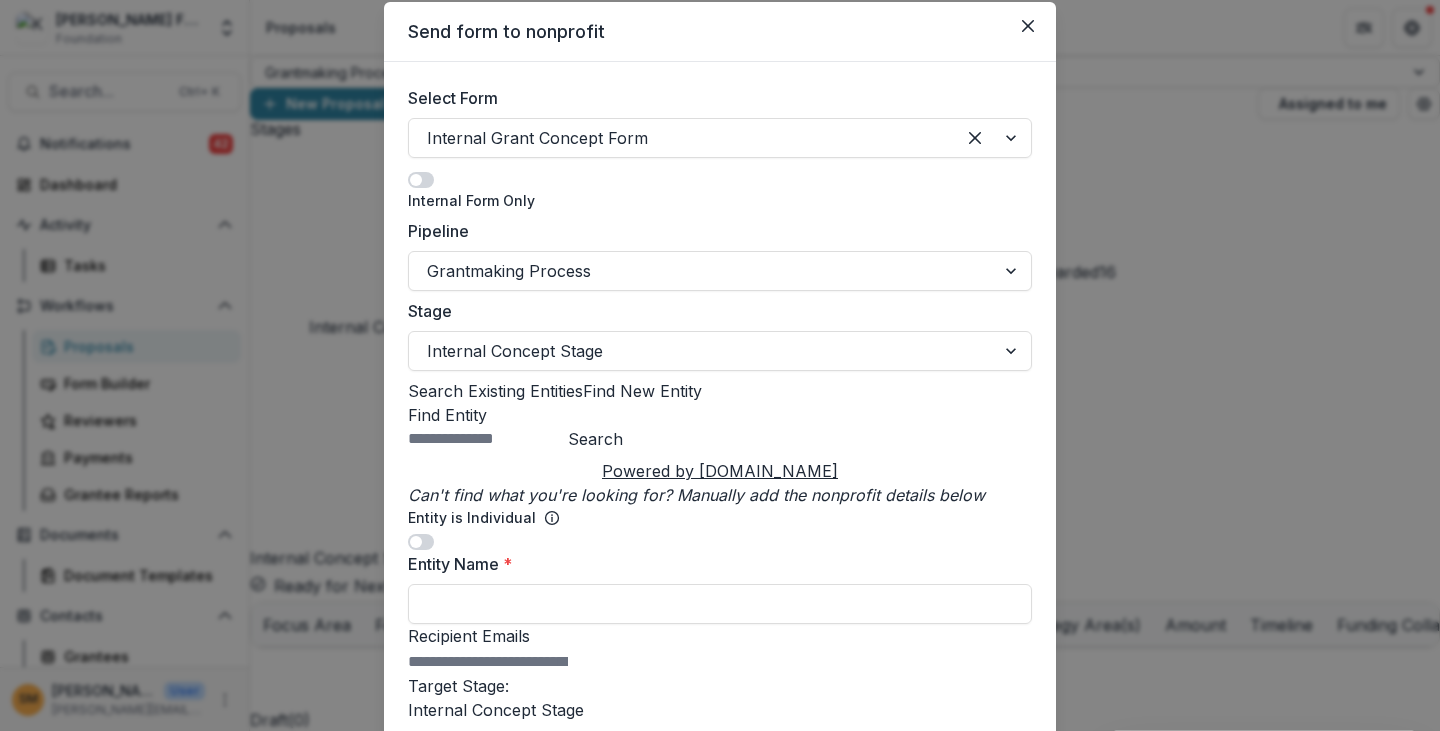 scroll, scrollTop: 100, scrollLeft: 0, axis: vertical 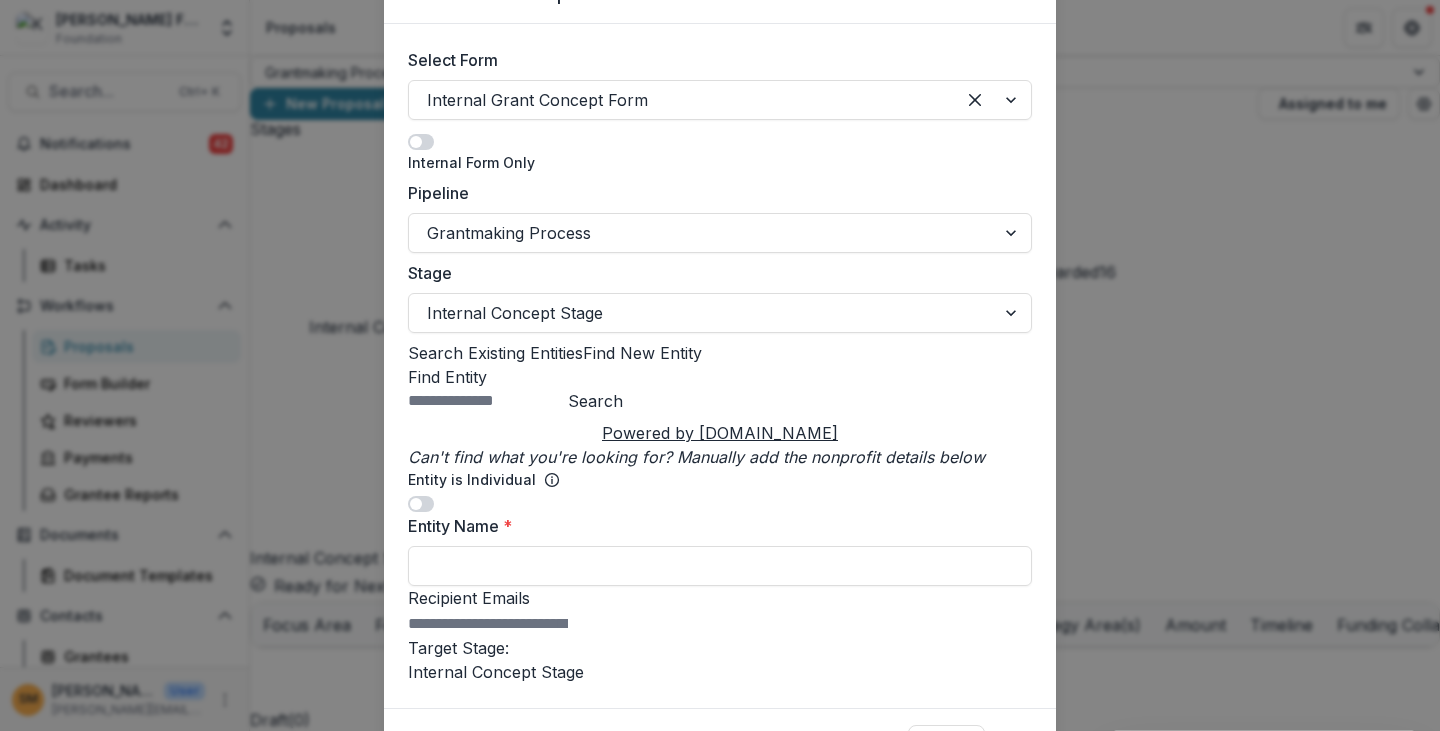 click at bounding box center [488, 401] 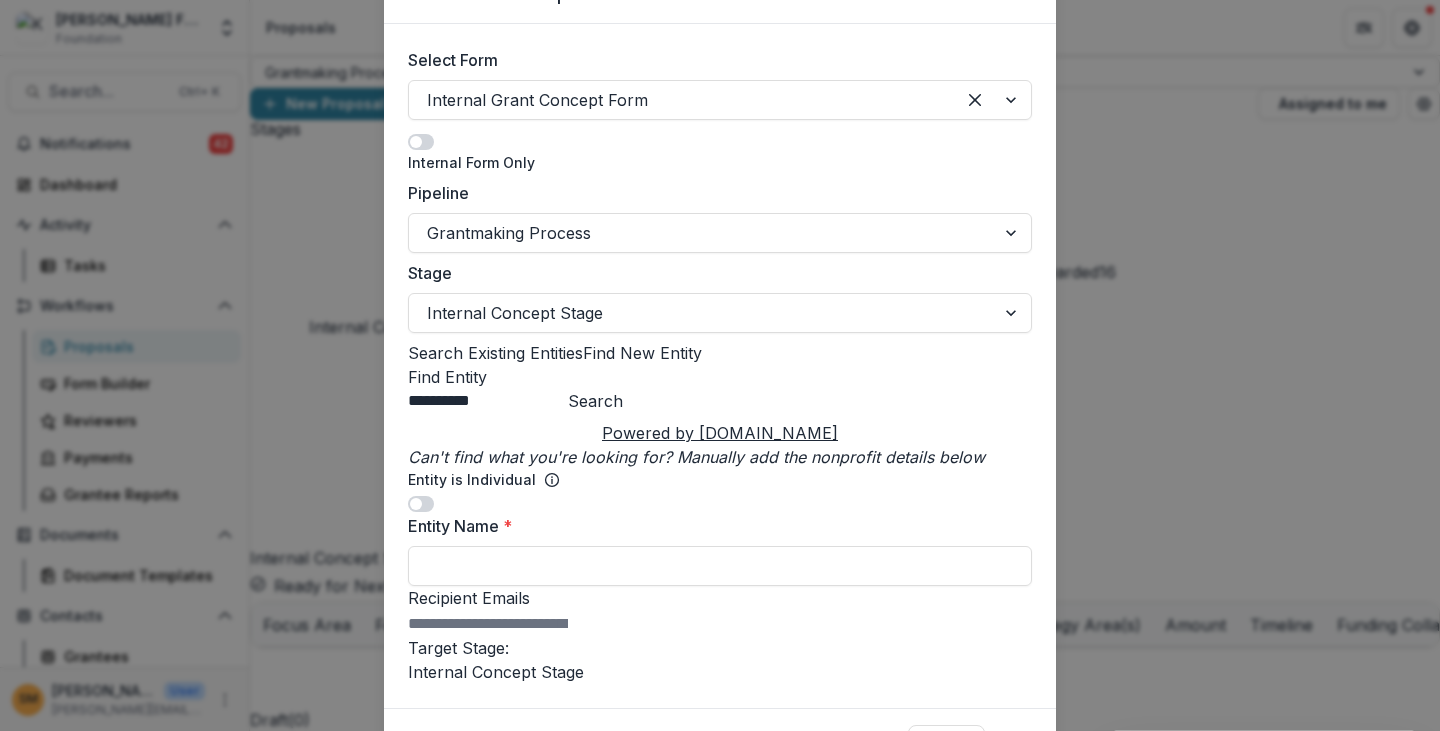 type on "**********" 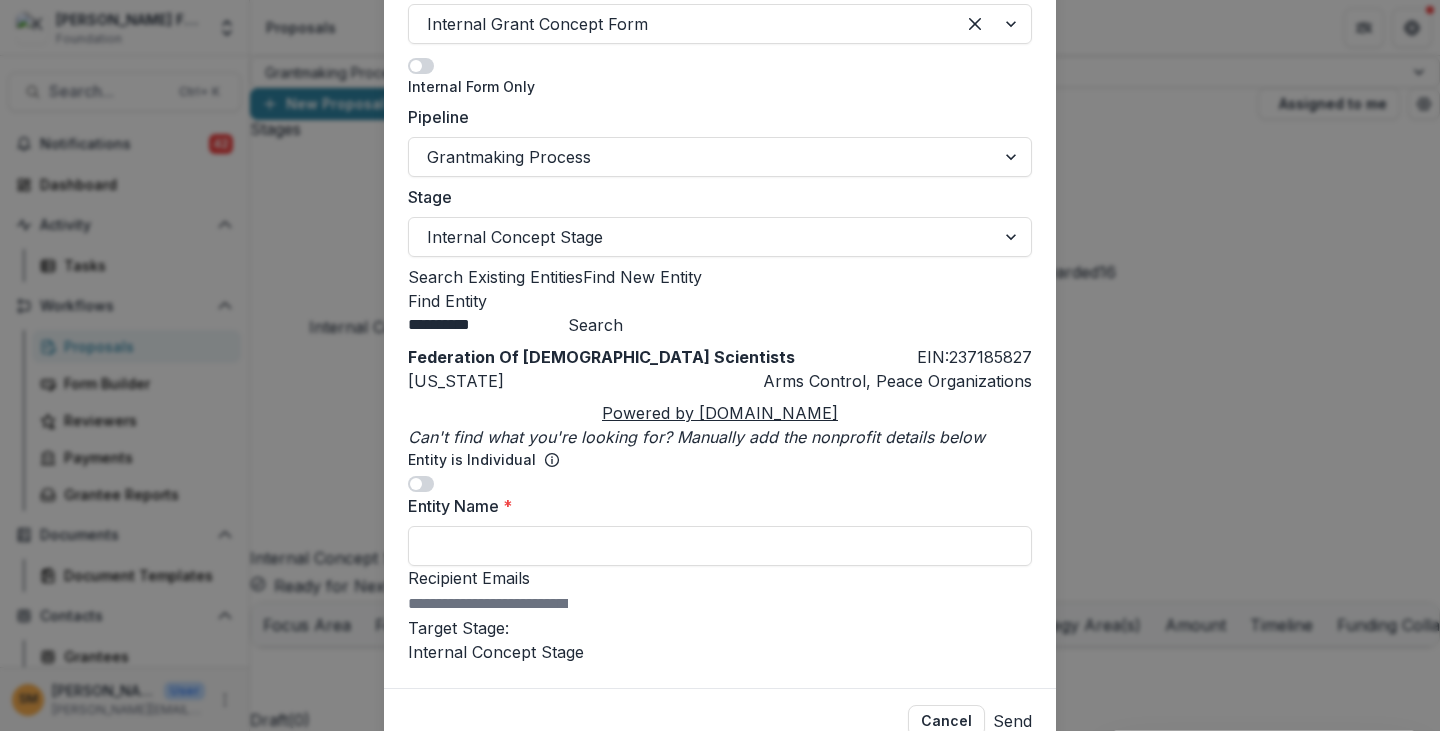scroll, scrollTop: 200, scrollLeft: 0, axis: vertical 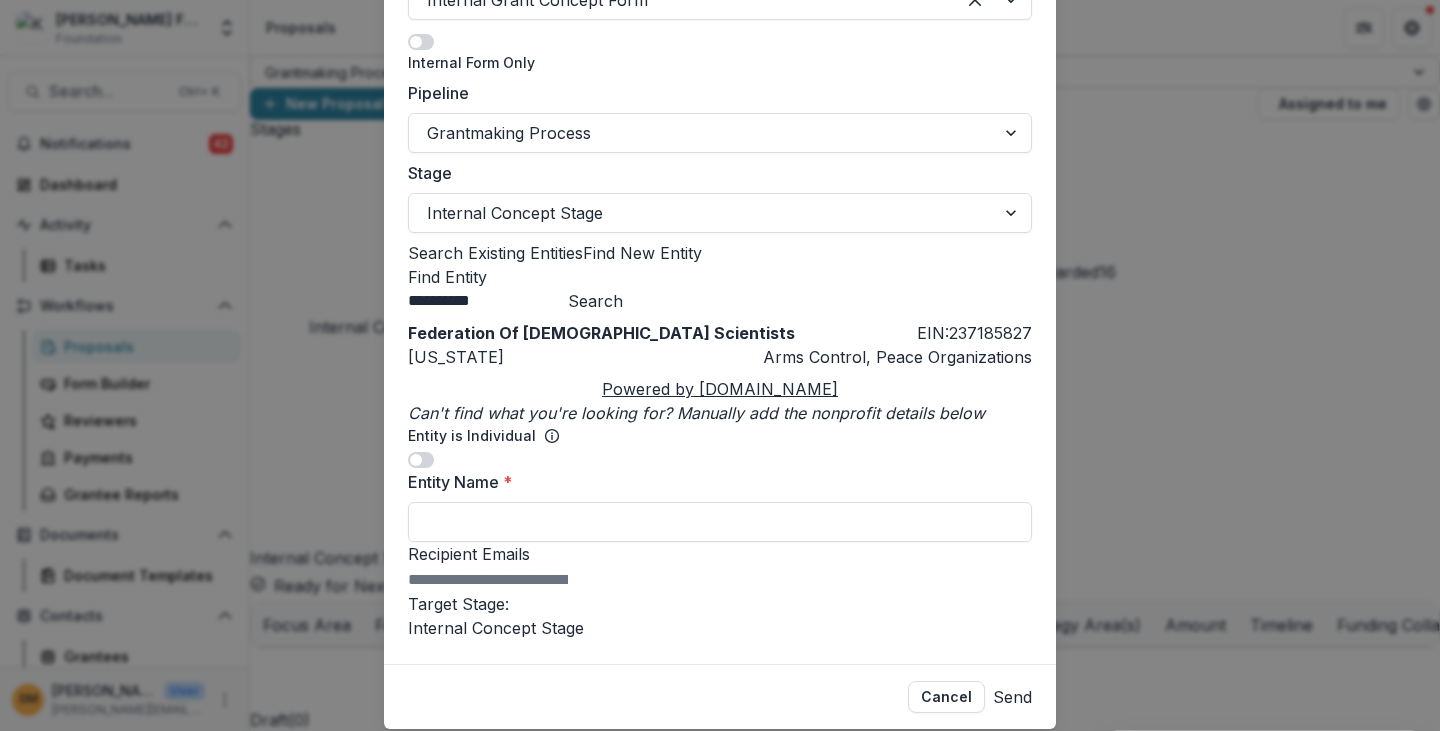 click on "Federation Of [DEMOGRAPHIC_DATA] Scientists" at bounding box center (601, 333) 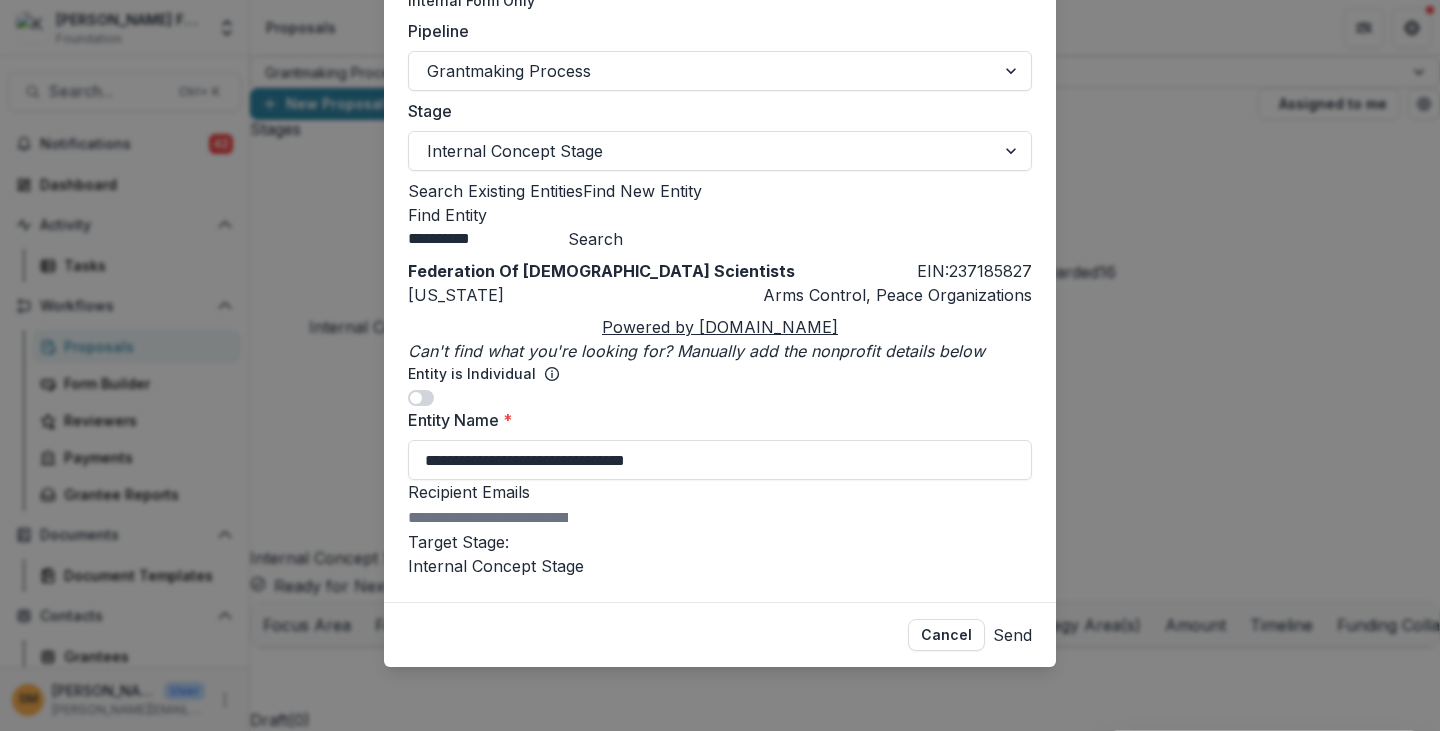 scroll, scrollTop: 372, scrollLeft: 0, axis: vertical 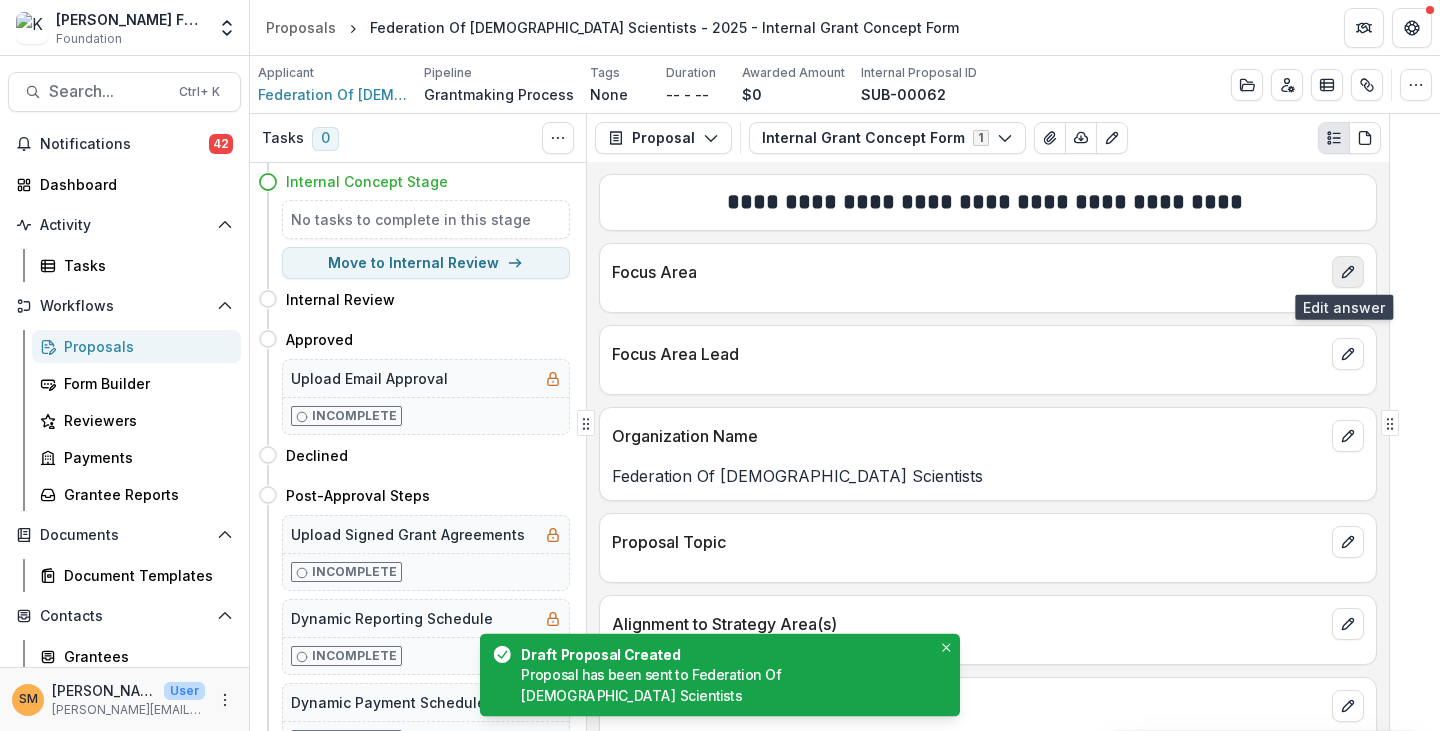 click 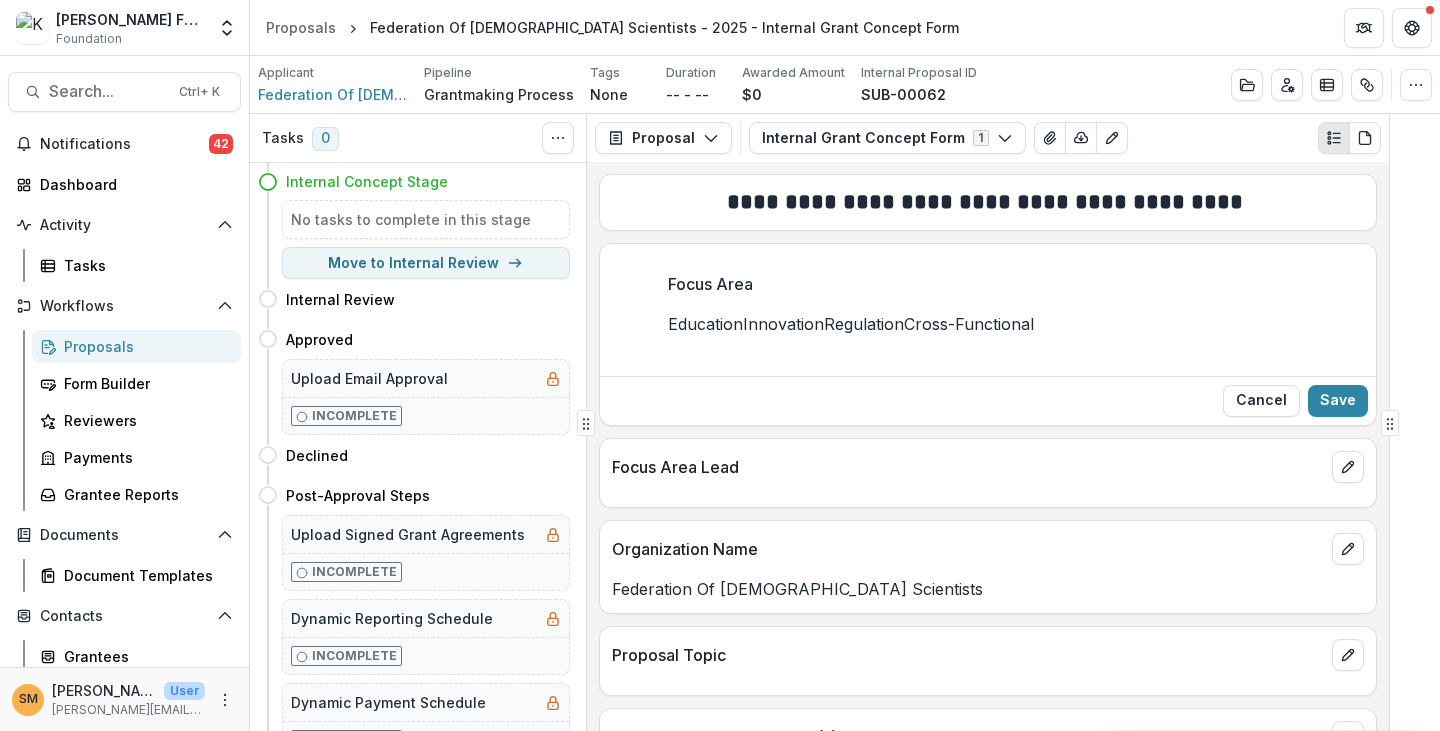 click on "Regulation" at bounding box center (864, 324) 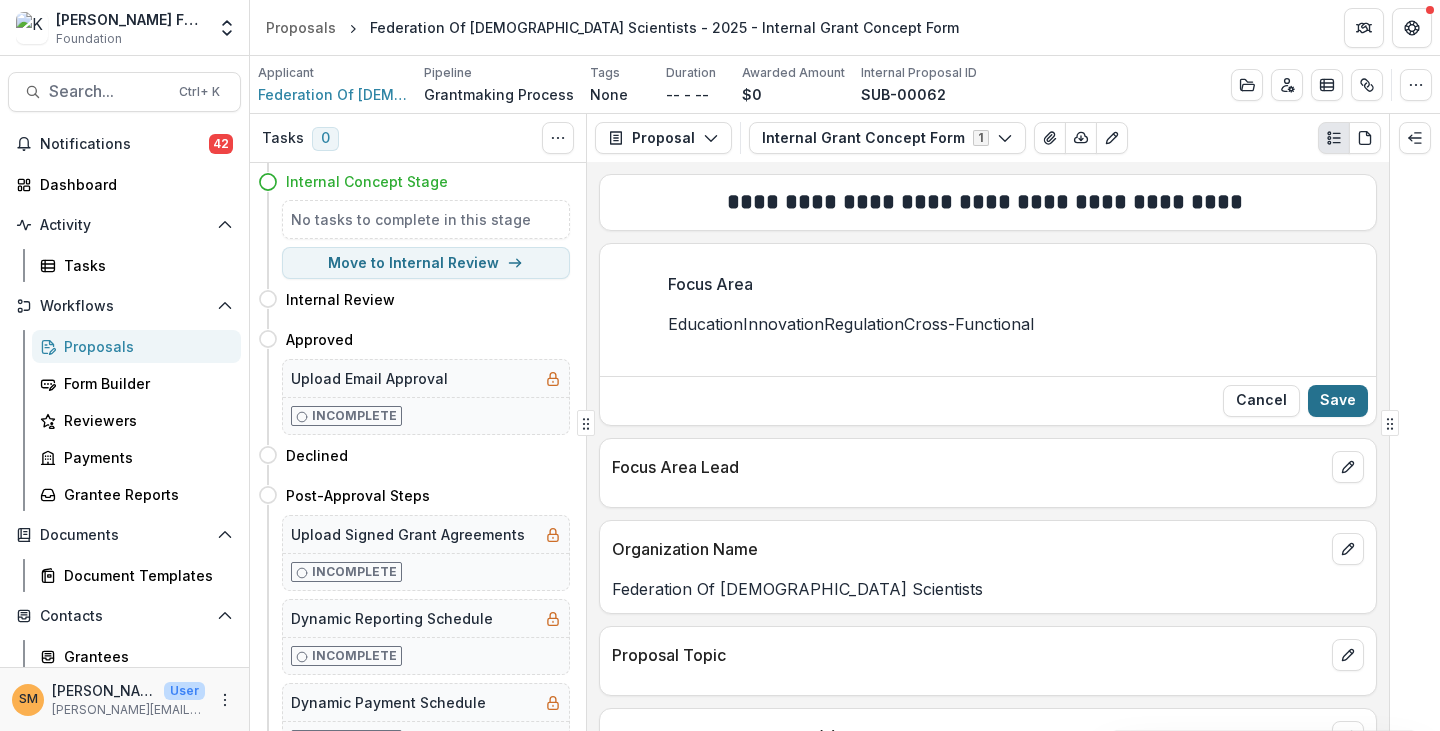 click on "Save" at bounding box center (1338, 401) 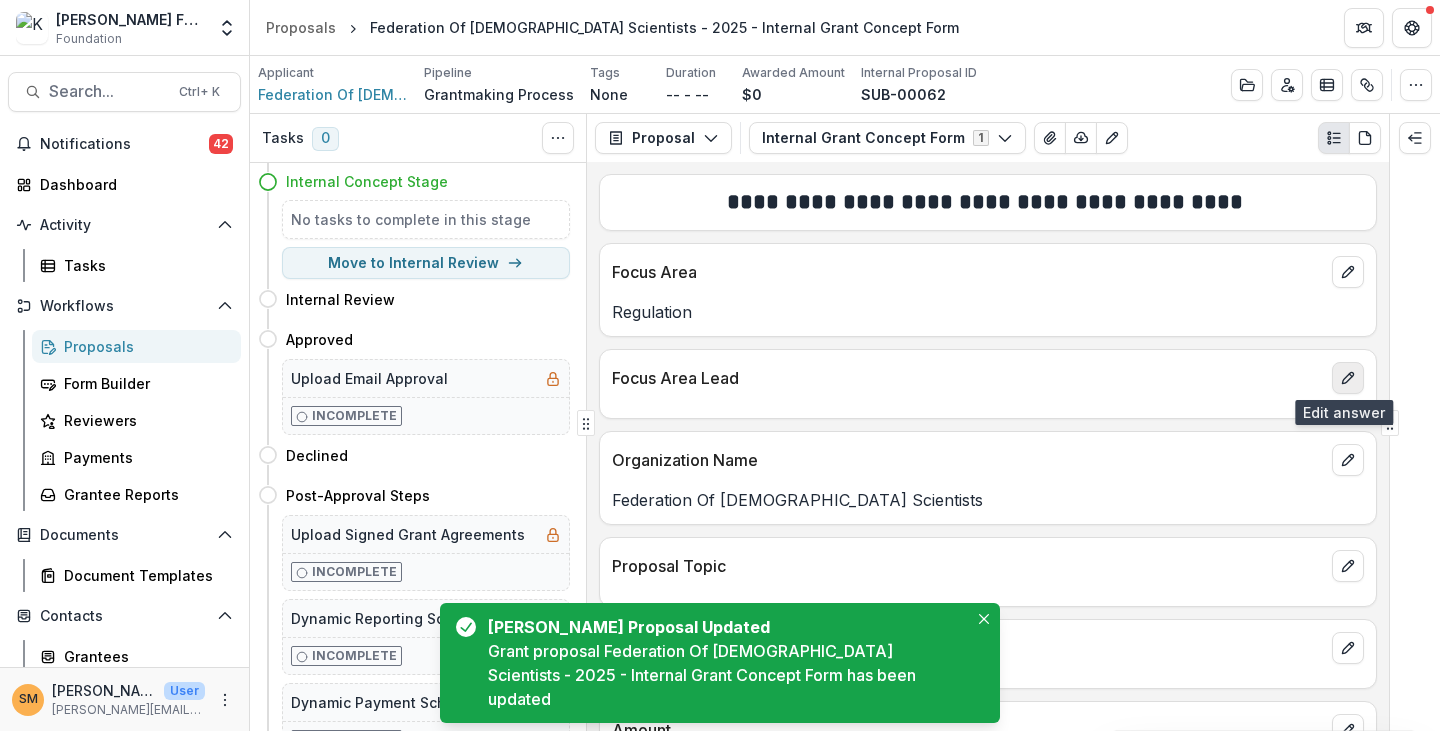 click 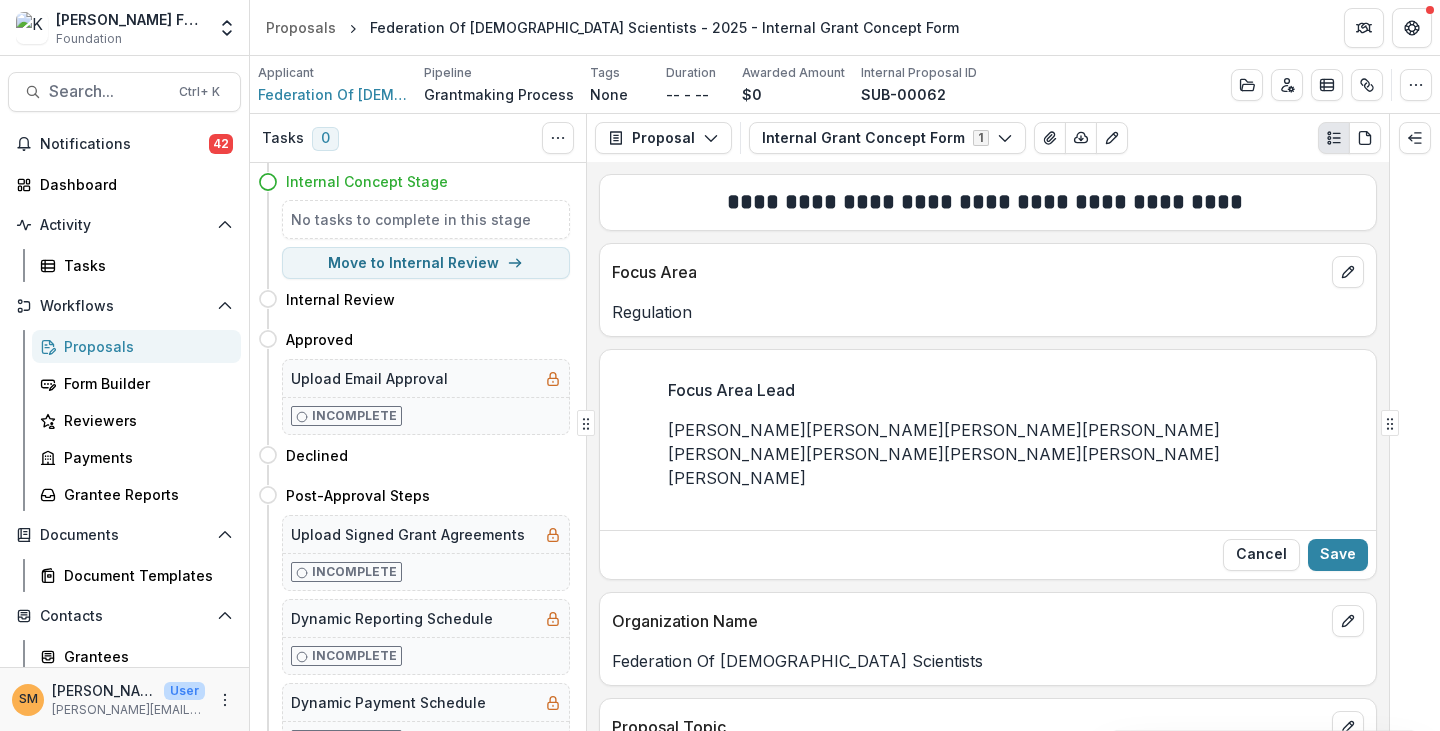 click at bounding box center [668, 430] 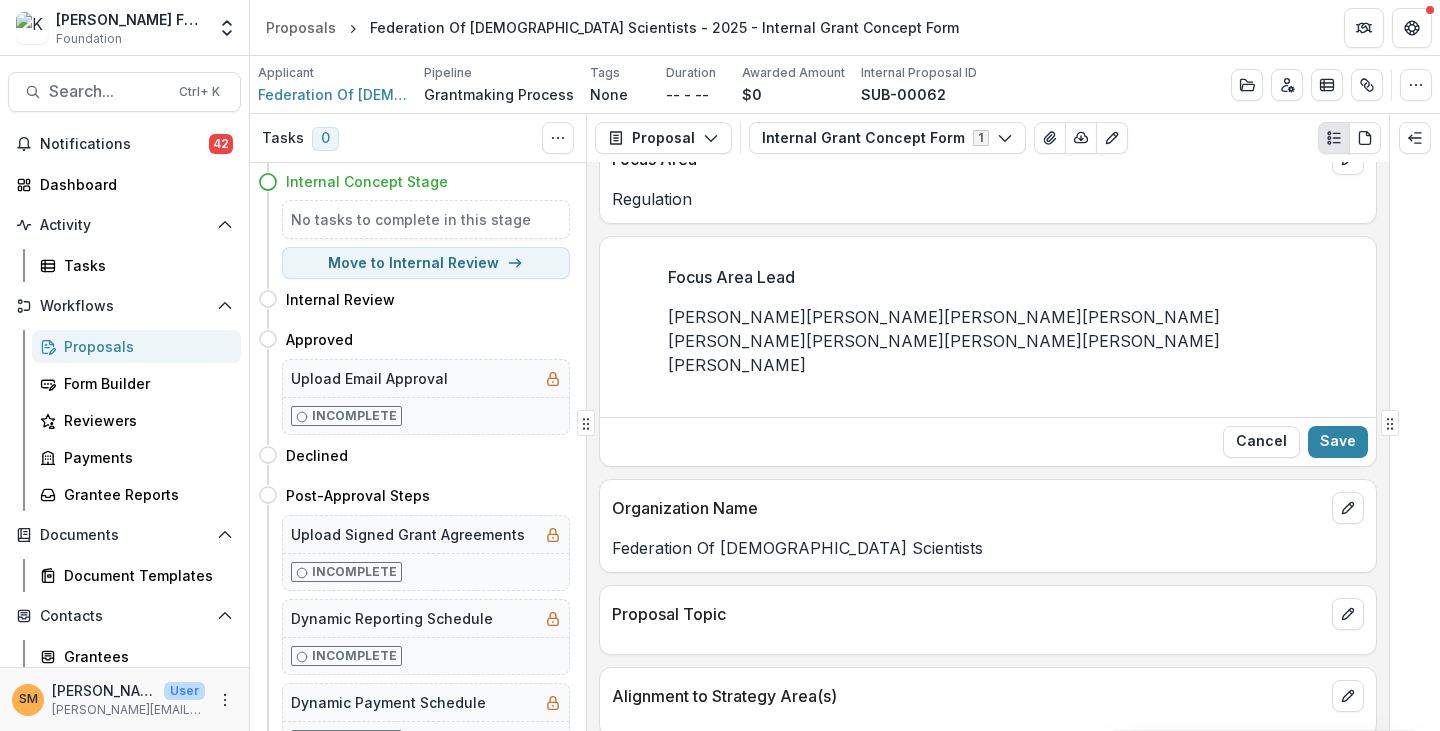 scroll, scrollTop: 300, scrollLeft: 0, axis: vertical 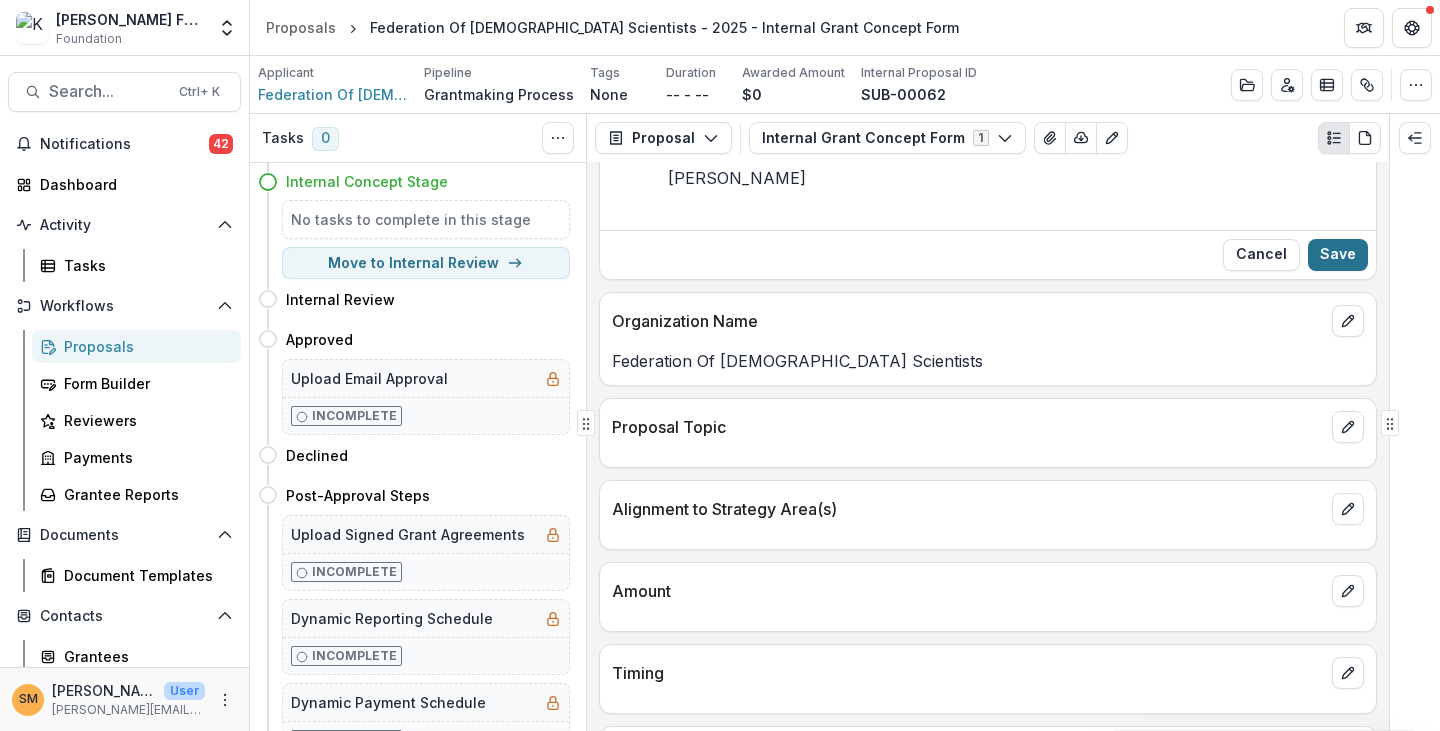 click on "Save" at bounding box center (1338, 255) 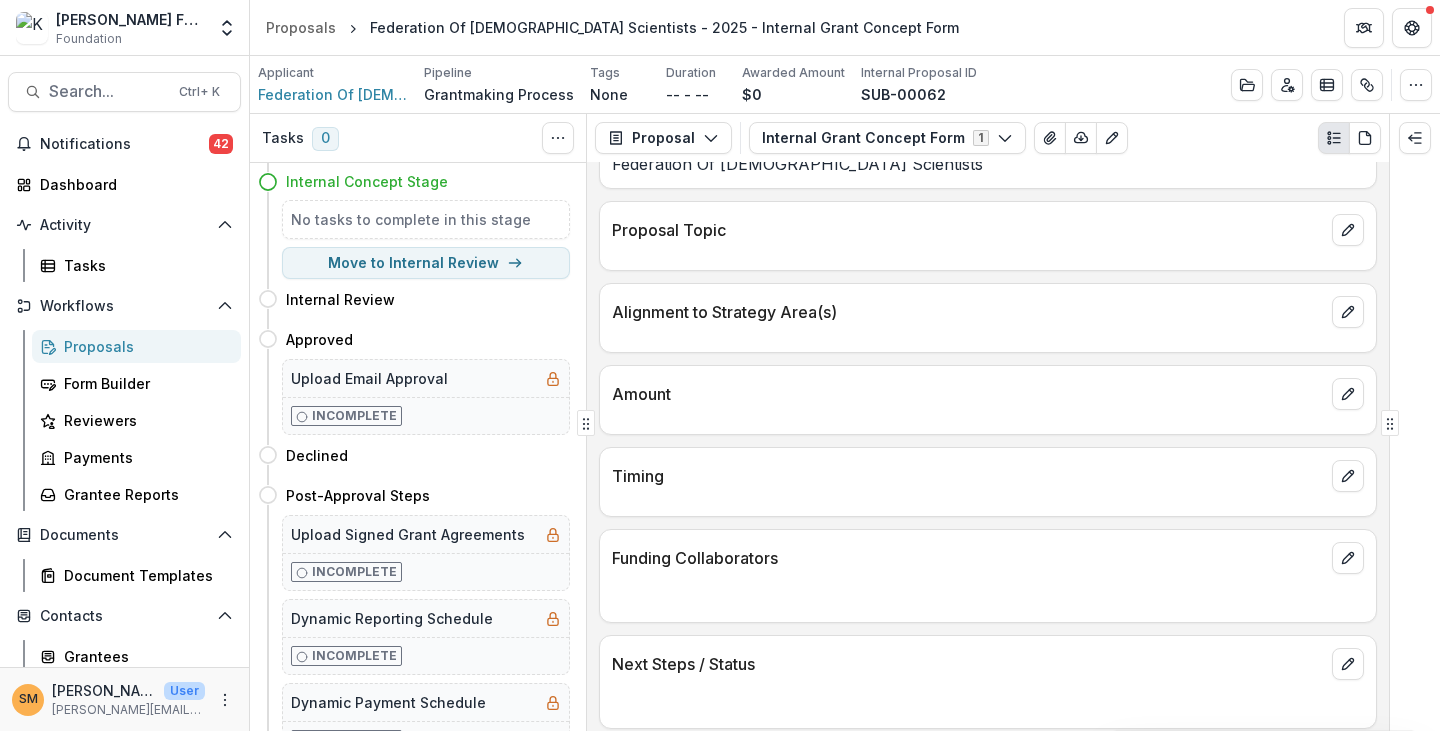 scroll, scrollTop: 362, scrollLeft: 0, axis: vertical 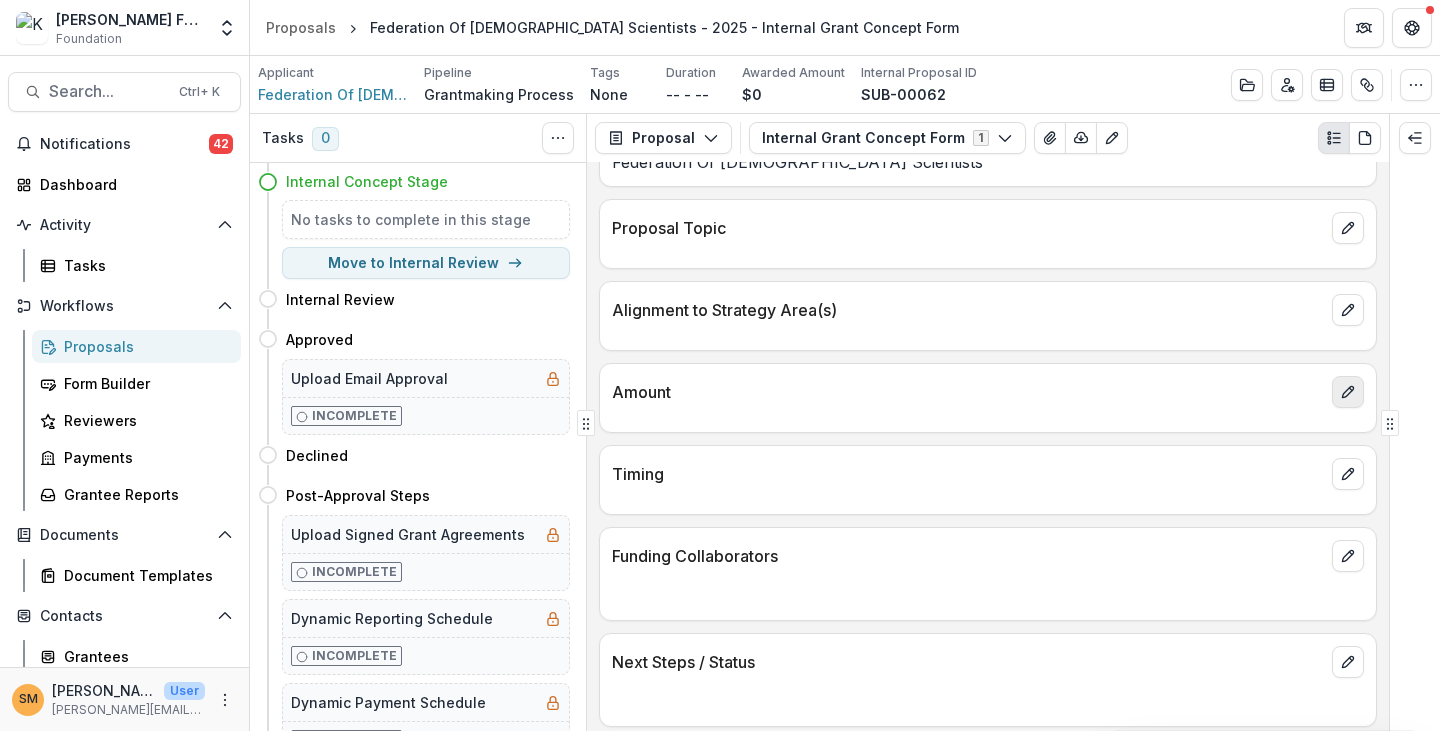 click at bounding box center (1348, 392) 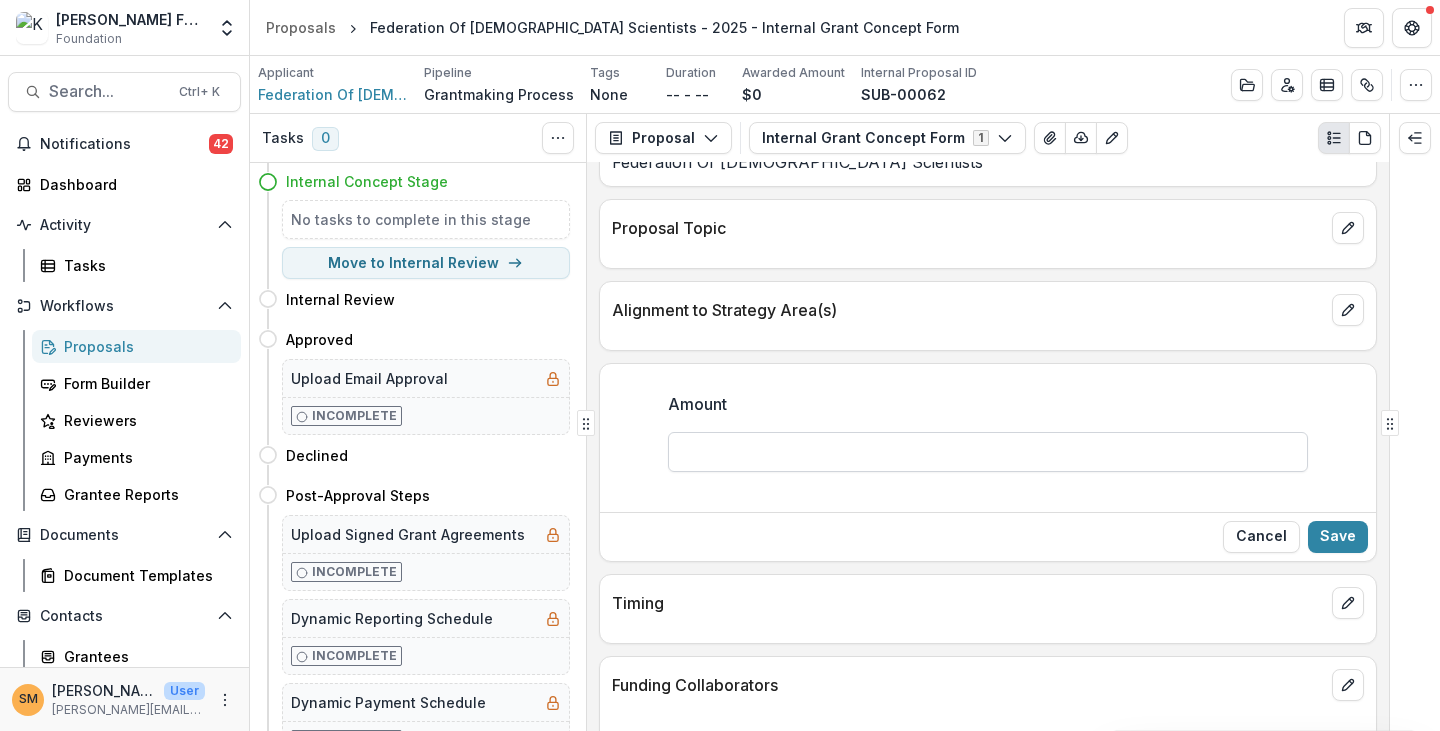click on "Amount" at bounding box center (988, 452) 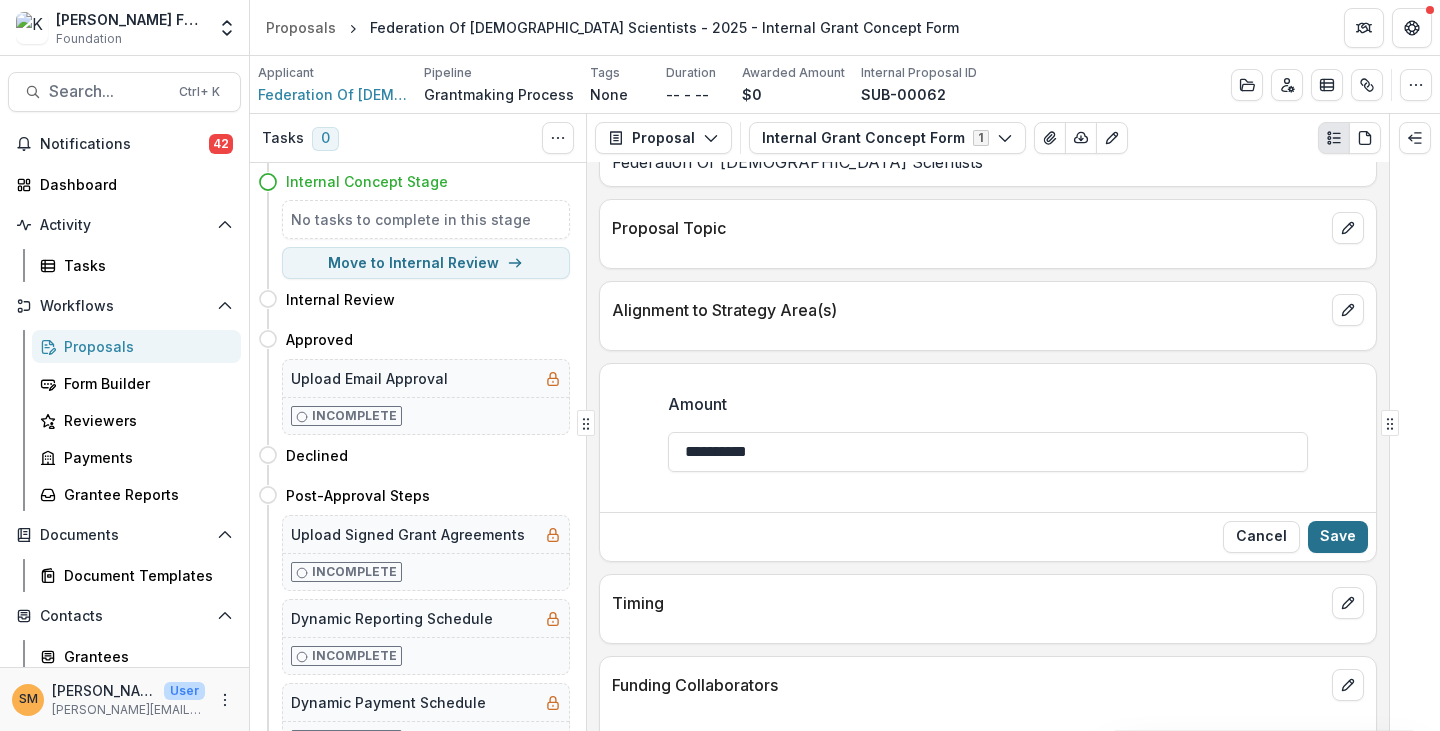 type on "**********" 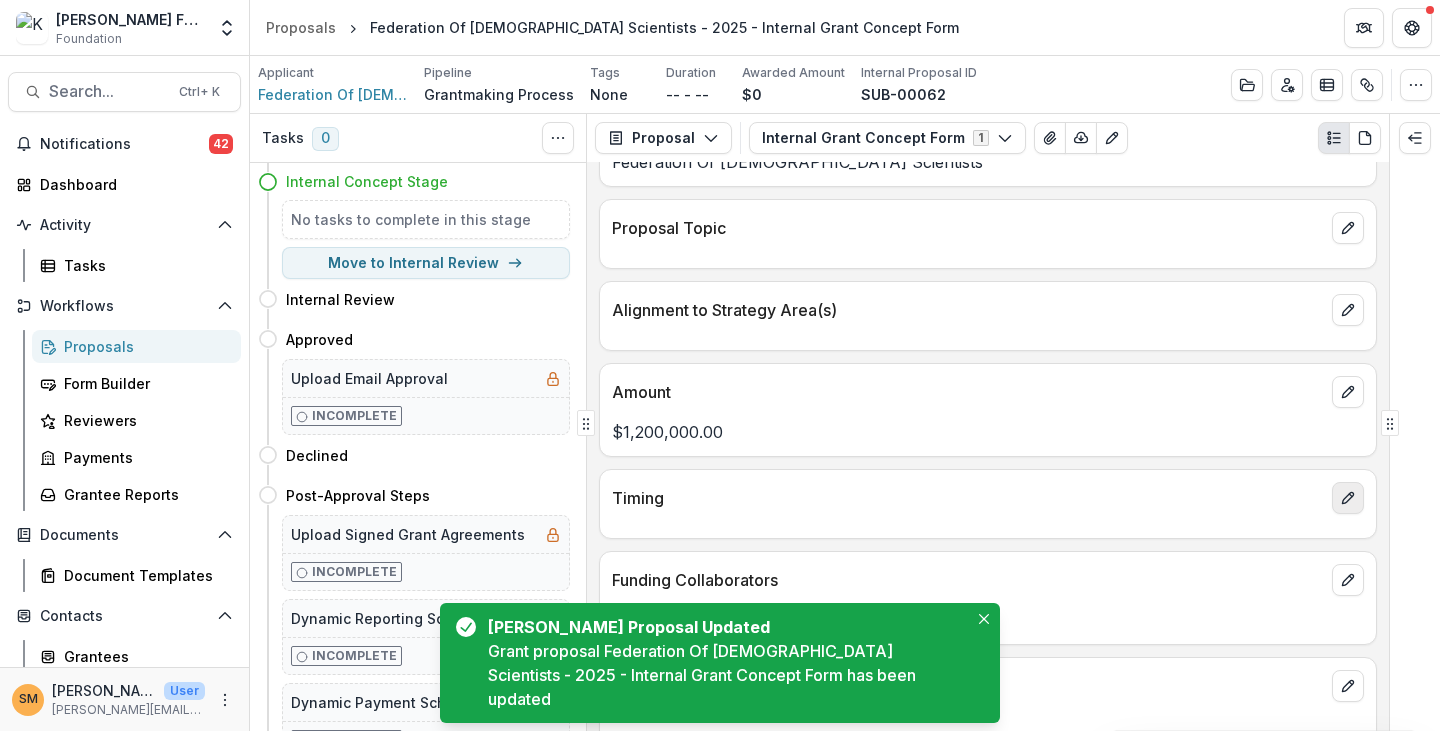 click 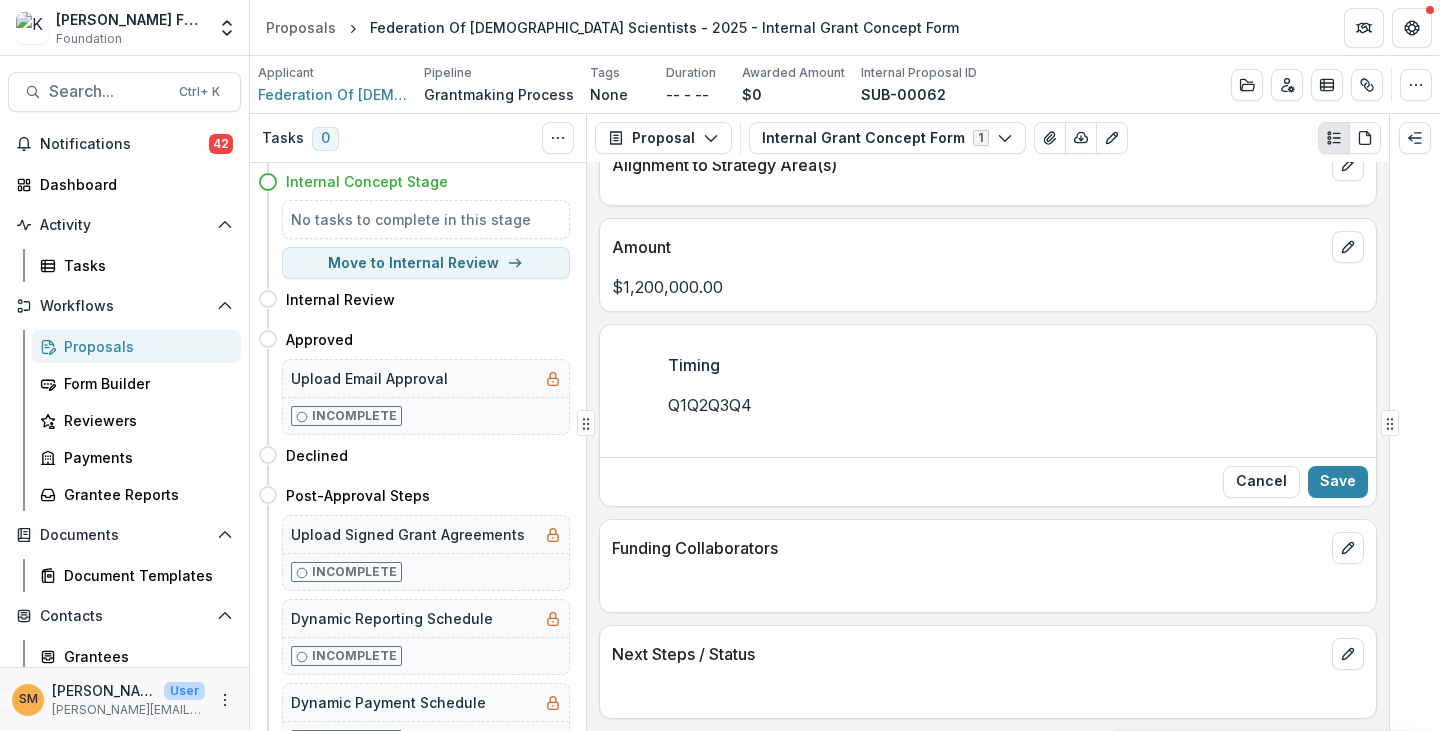 scroll, scrollTop: 562, scrollLeft: 0, axis: vertical 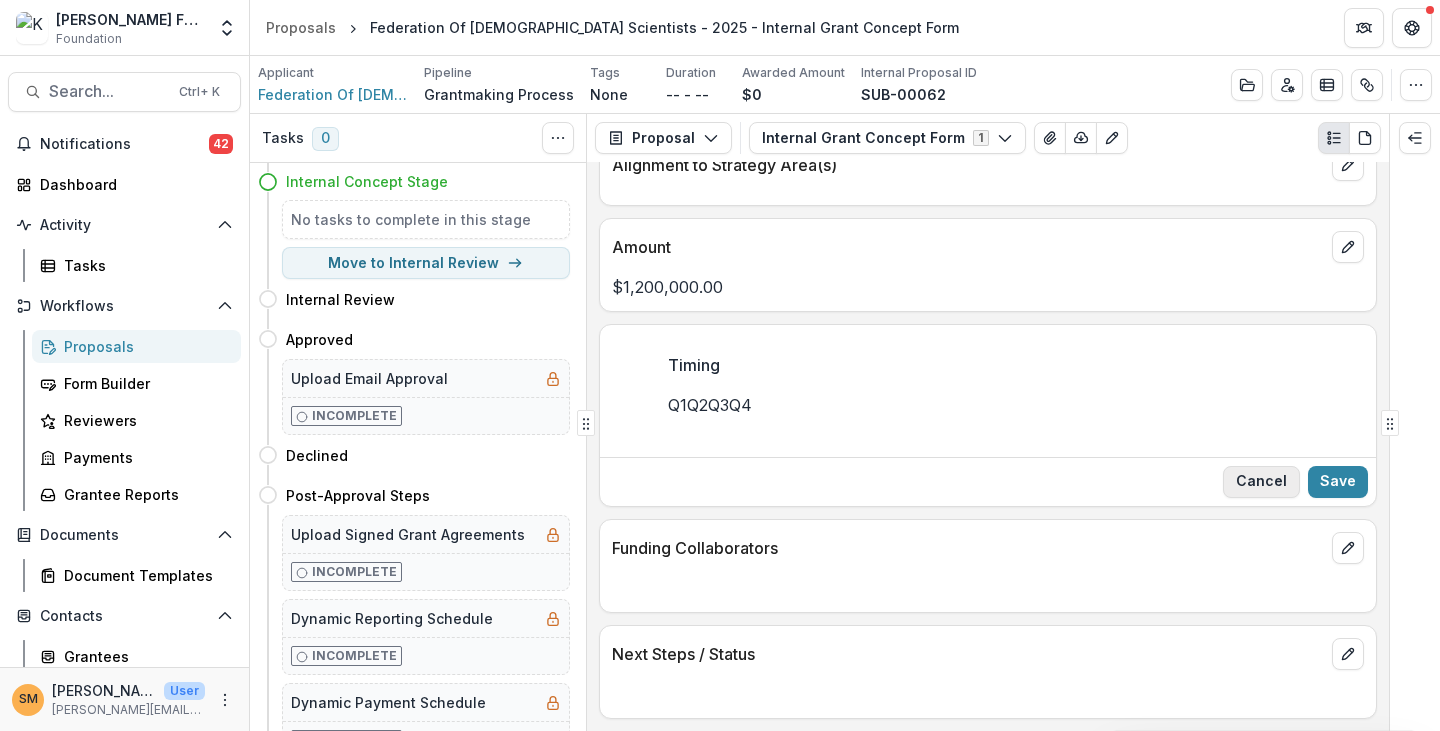 click on "Cancel" at bounding box center [1261, 482] 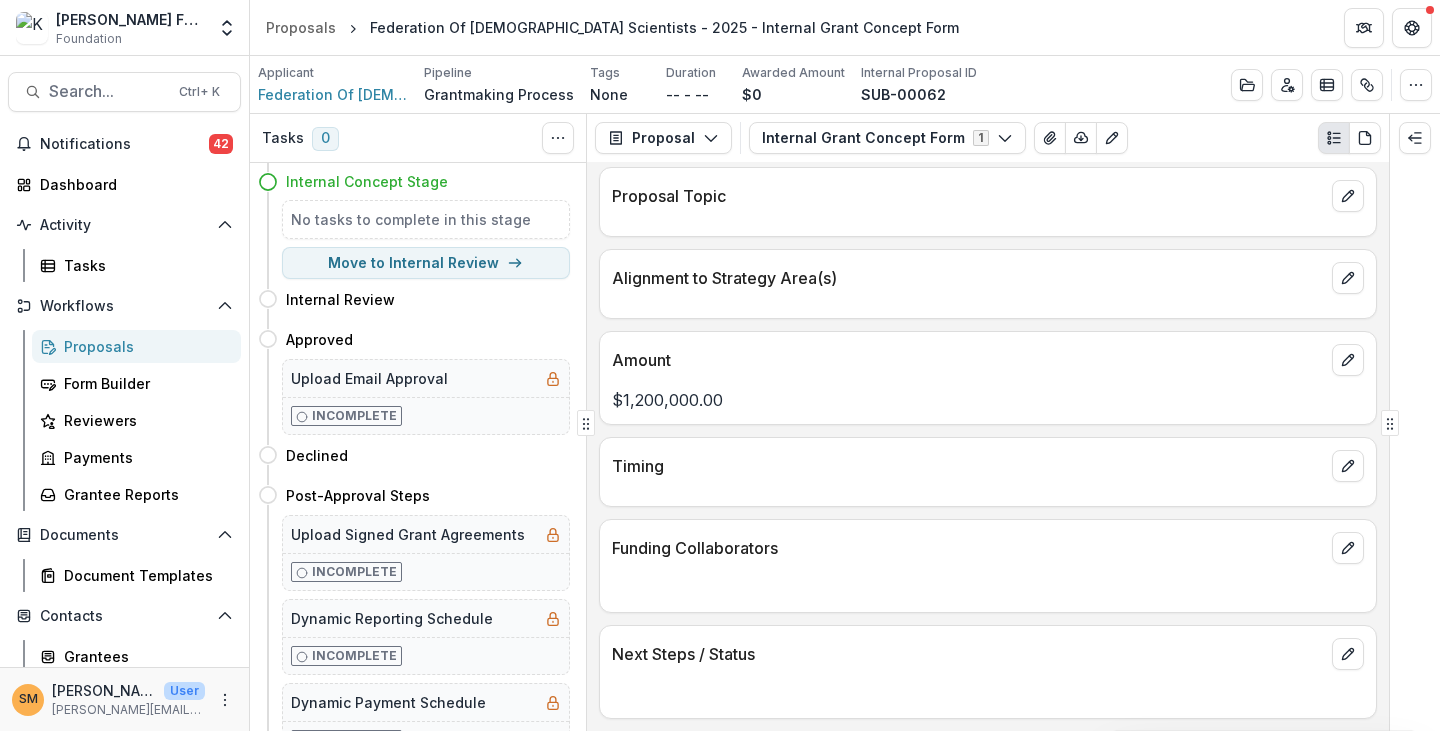scroll, scrollTop: 386, scrollLeft: 0, axis: vertical 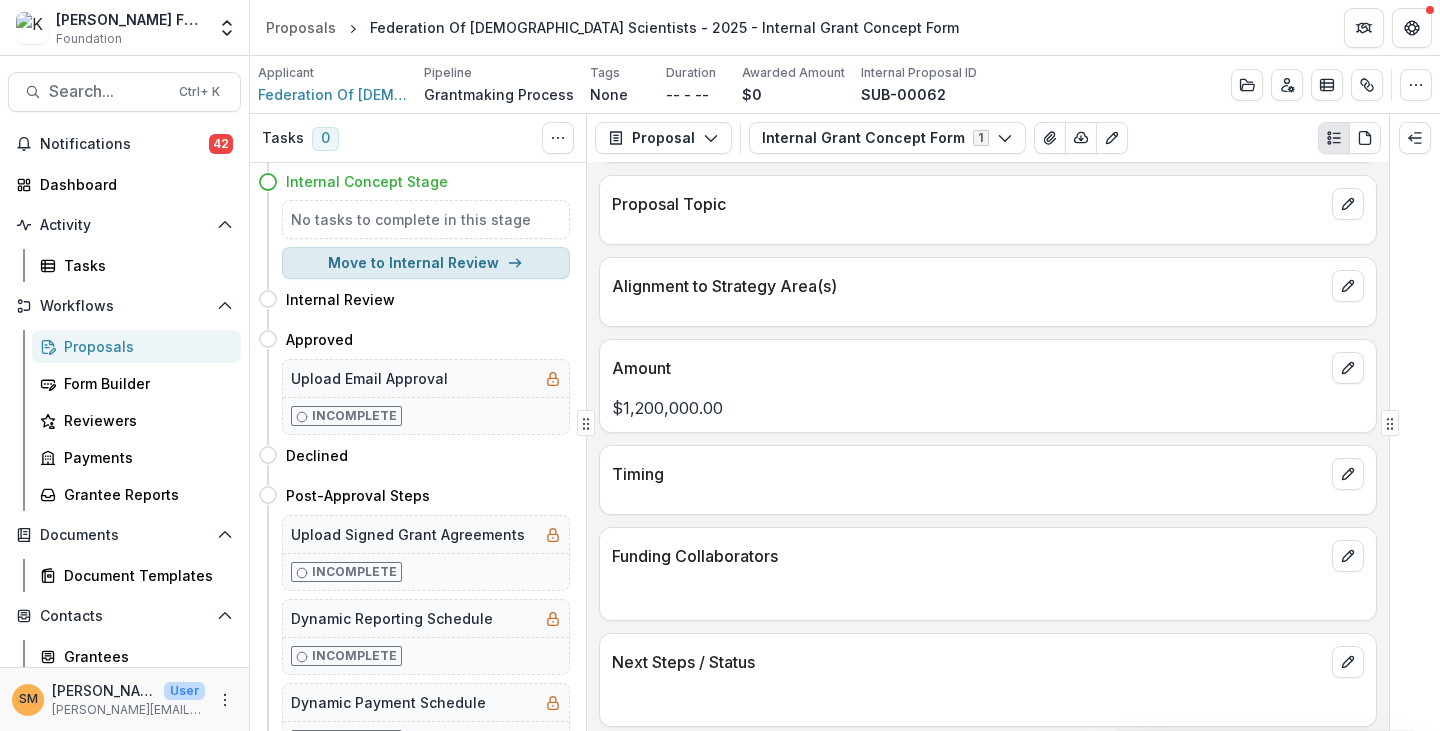 click on "Move to Internal Review" at bounding box center (426, 263) 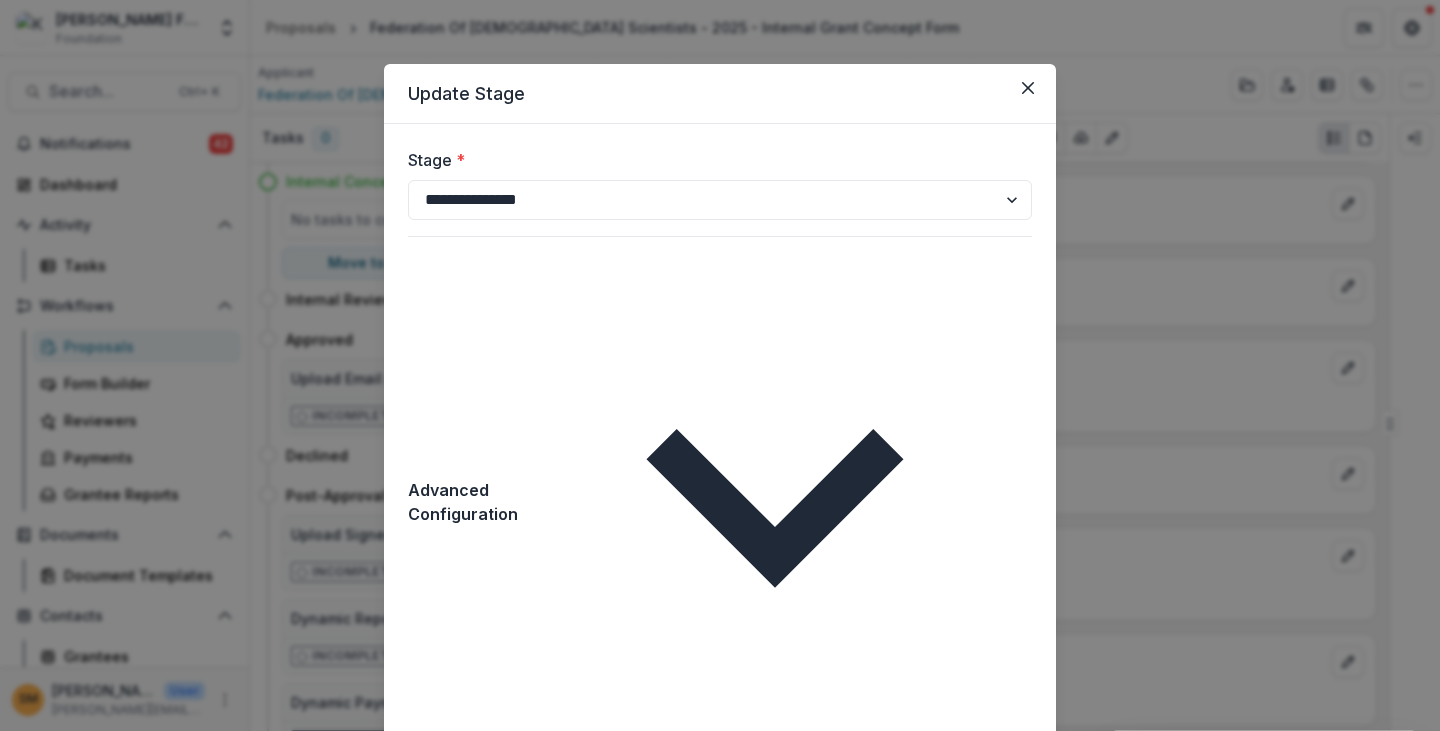 click on "Save" at bounding box center [1002, 947] 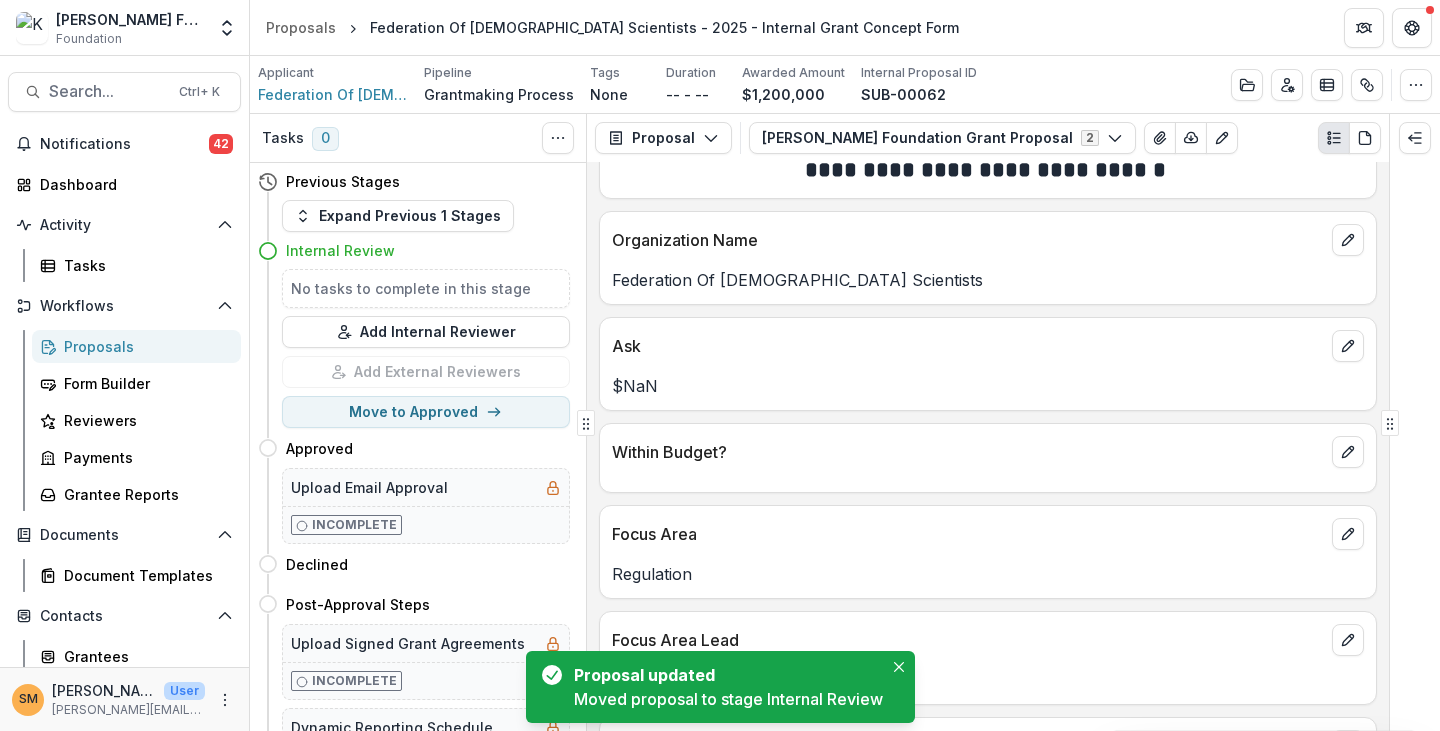 scroll, scrollTop: 0, scrollLeft: 0, axis: both 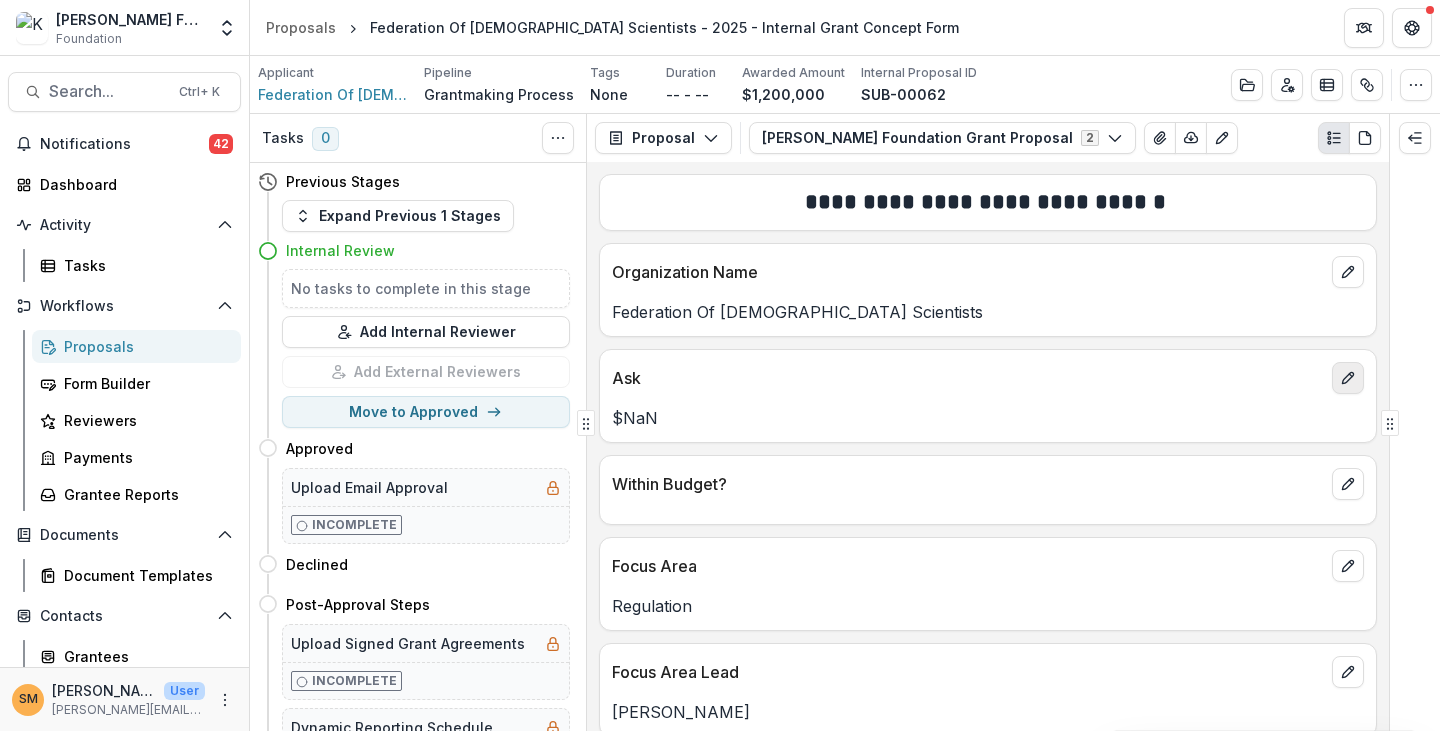 click 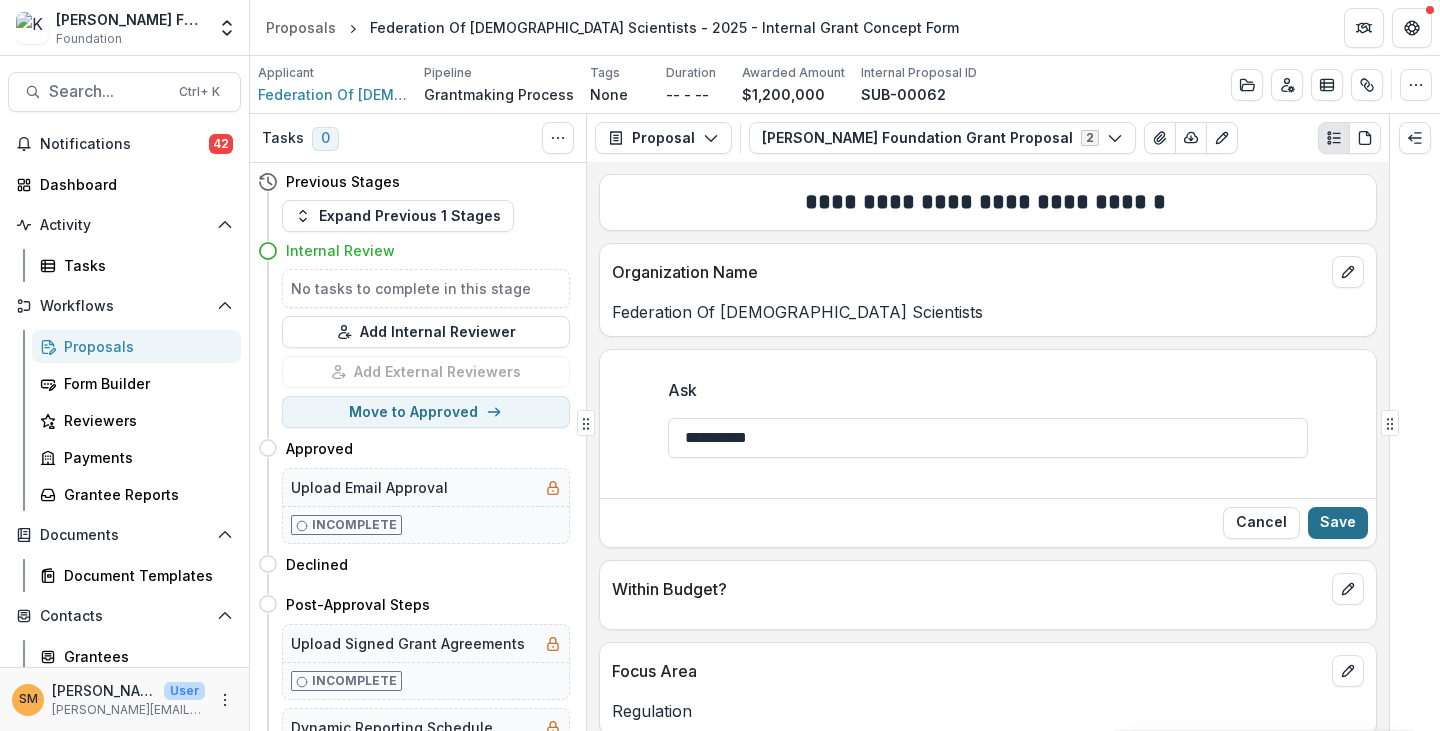 click on "Save" at bounding box center (1338, 523) 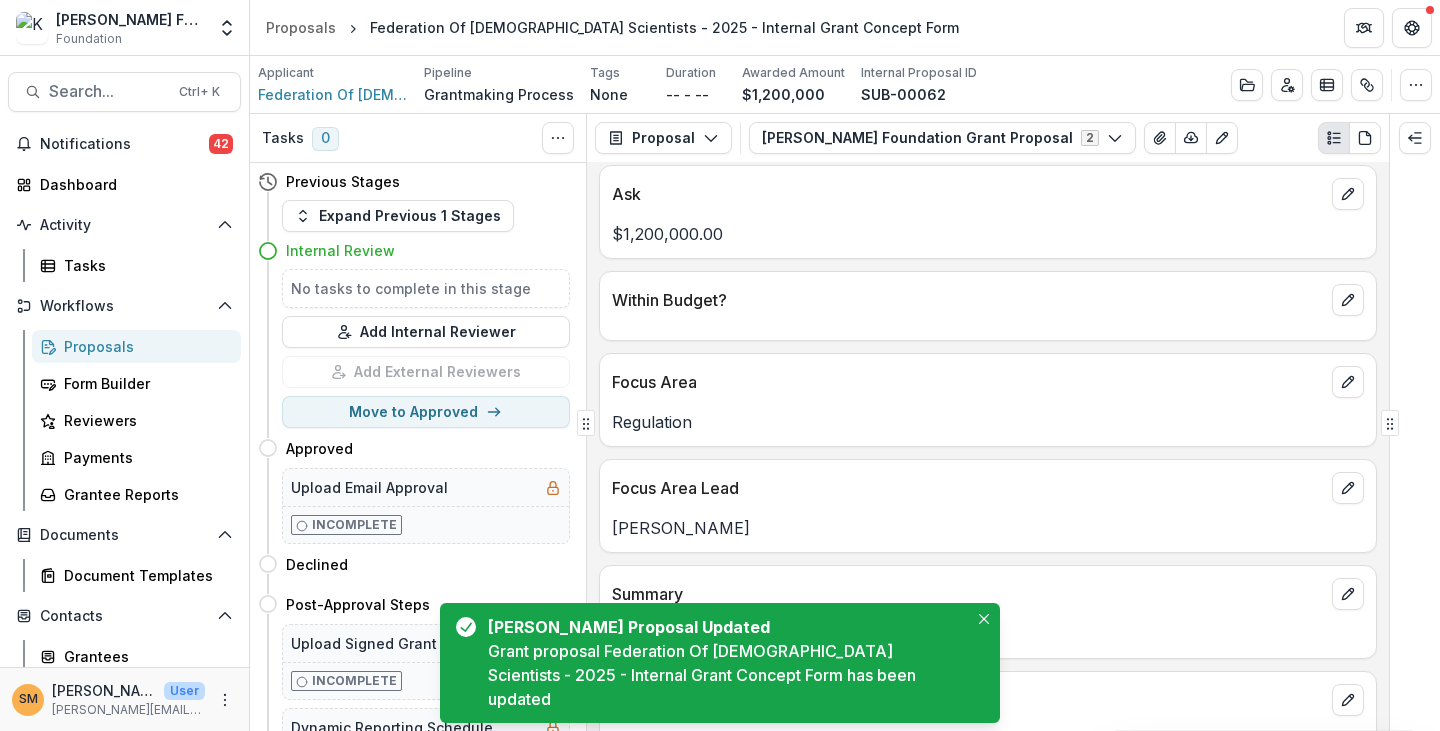 scroll, scrollTop: 200, scrollLeft: 0, axis: vertical 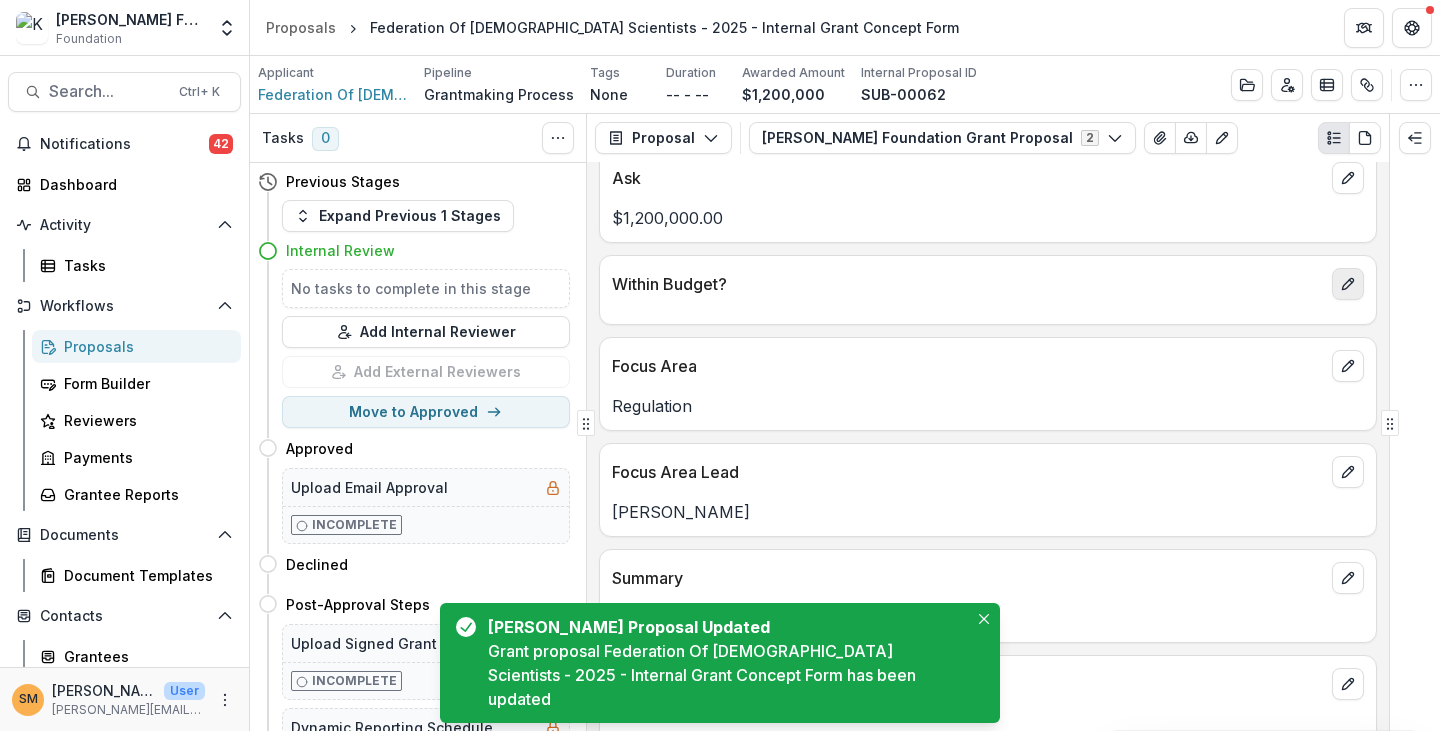 click at bounding box center [1348, 284] 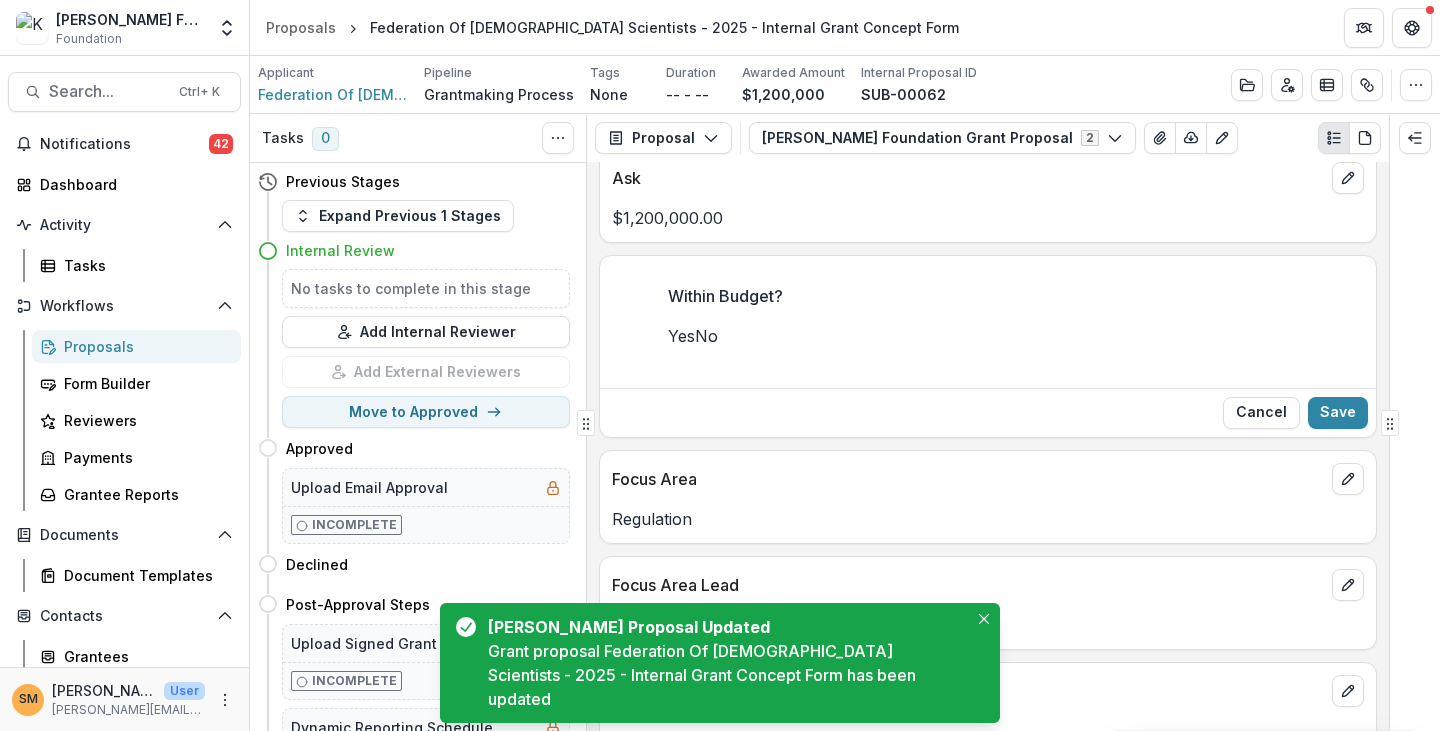 click at bounding box center (668, 336) 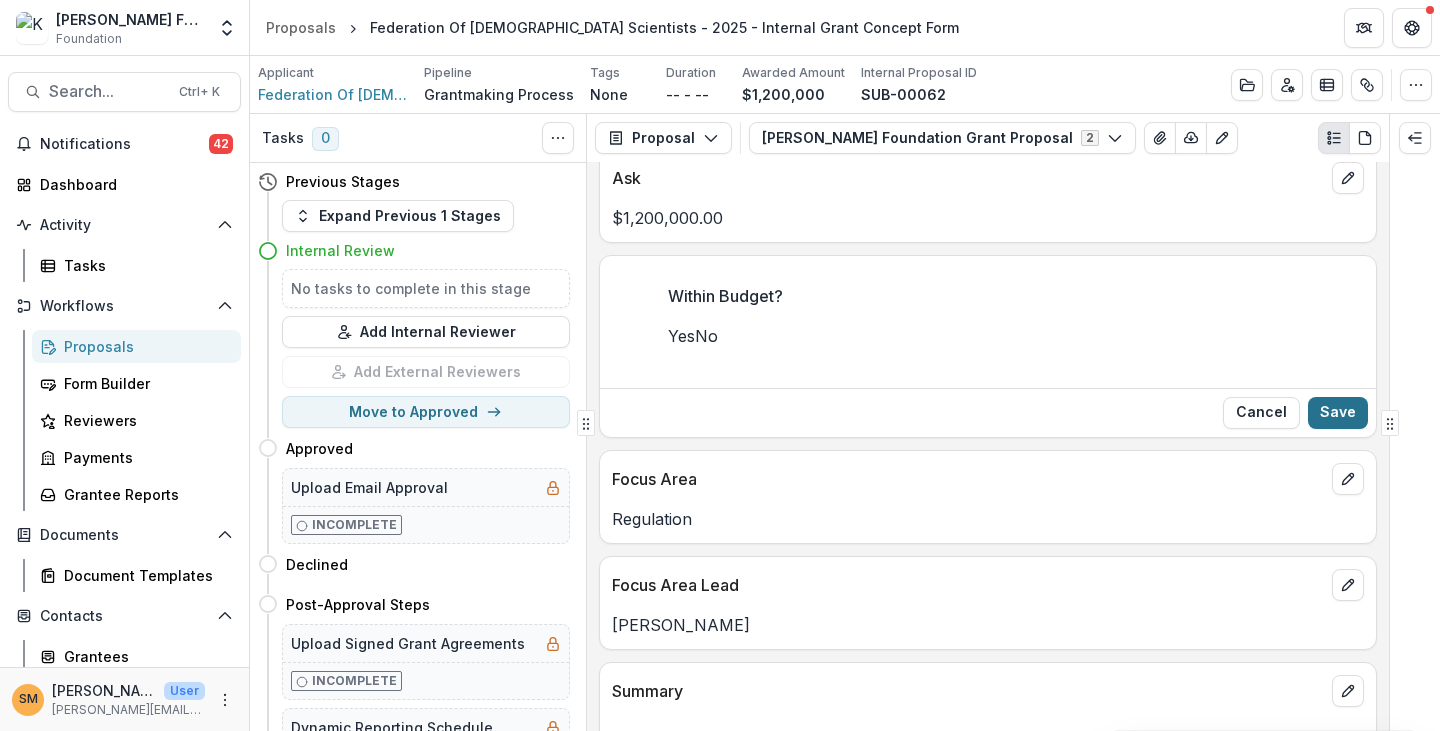 click on "Save" at bounding box center (1338, 413) 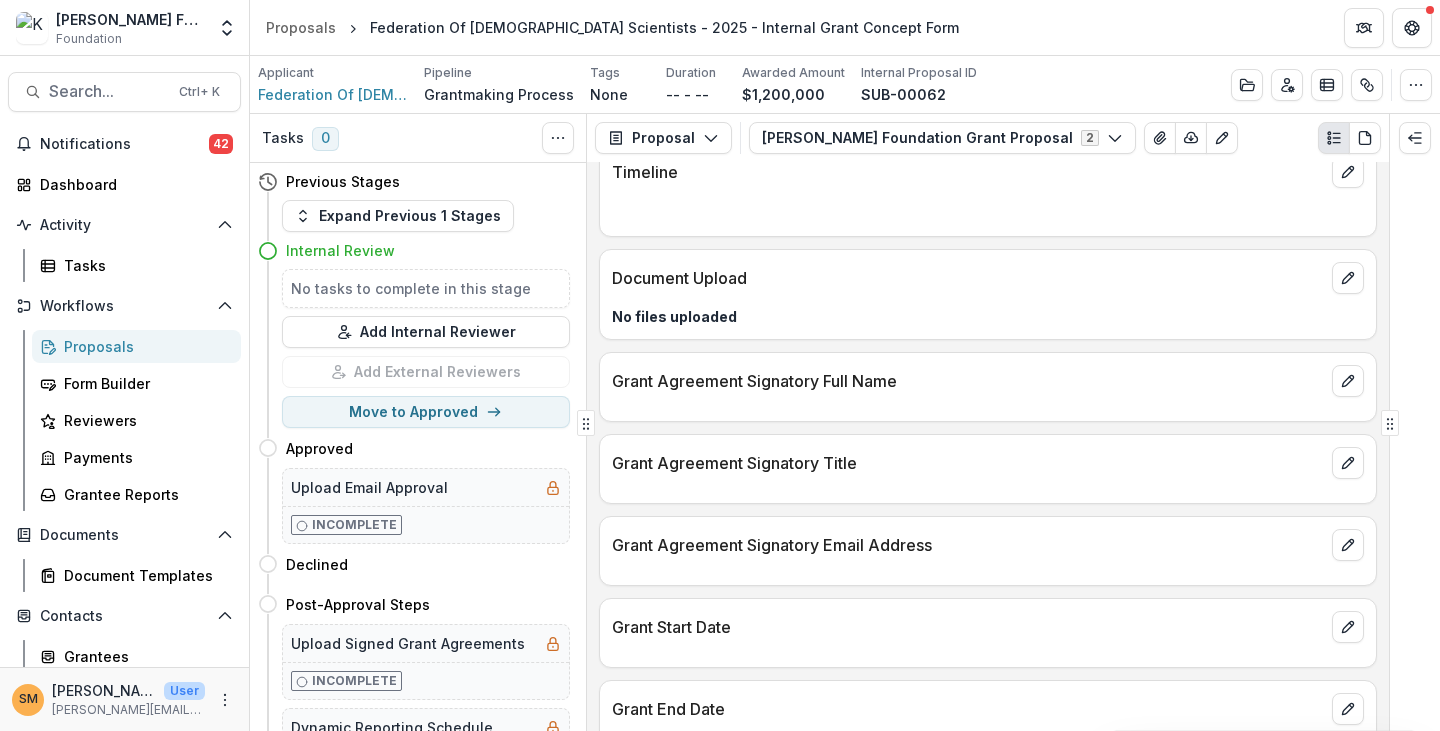 scroll, scrollTop: 1260, scrollLeft: 0, axis: vertical 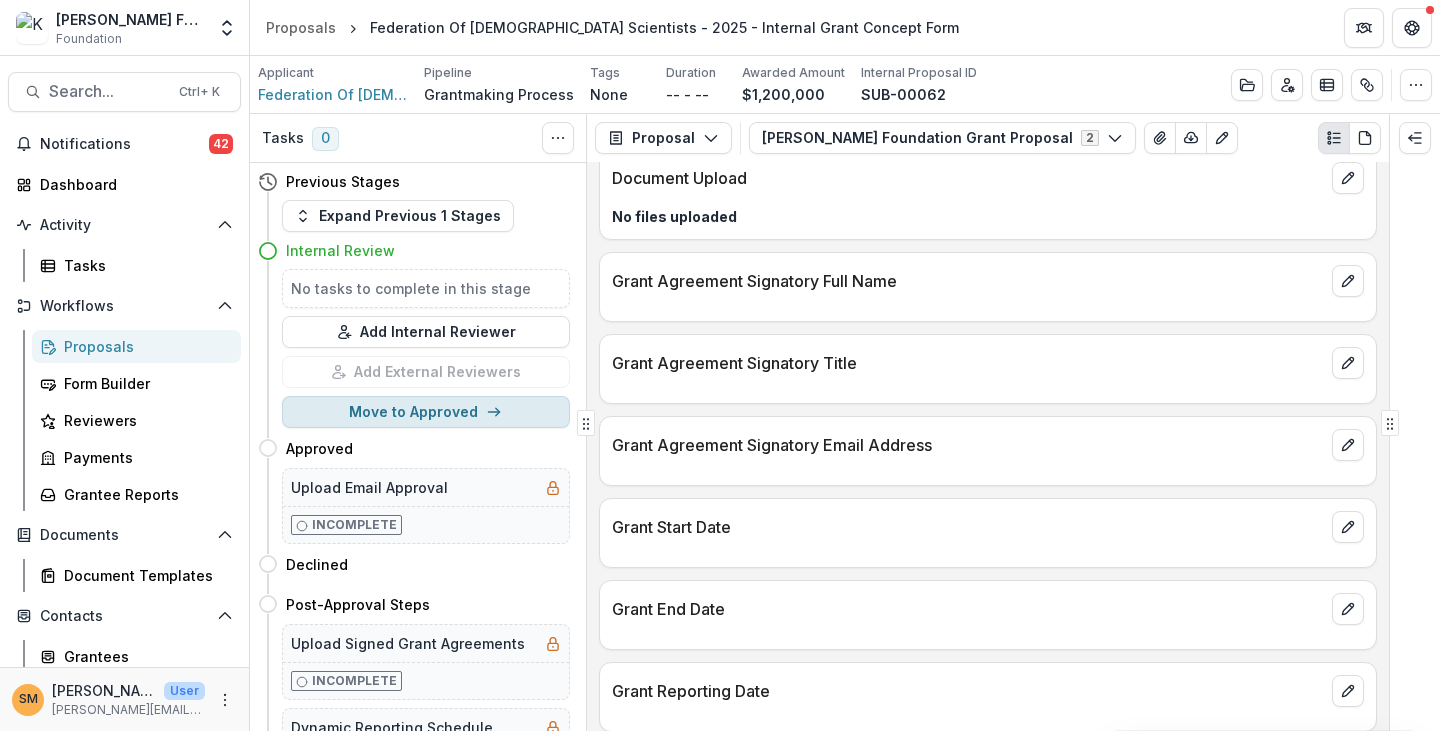 click on "Move to Approved" at bounding box center (426, 412) 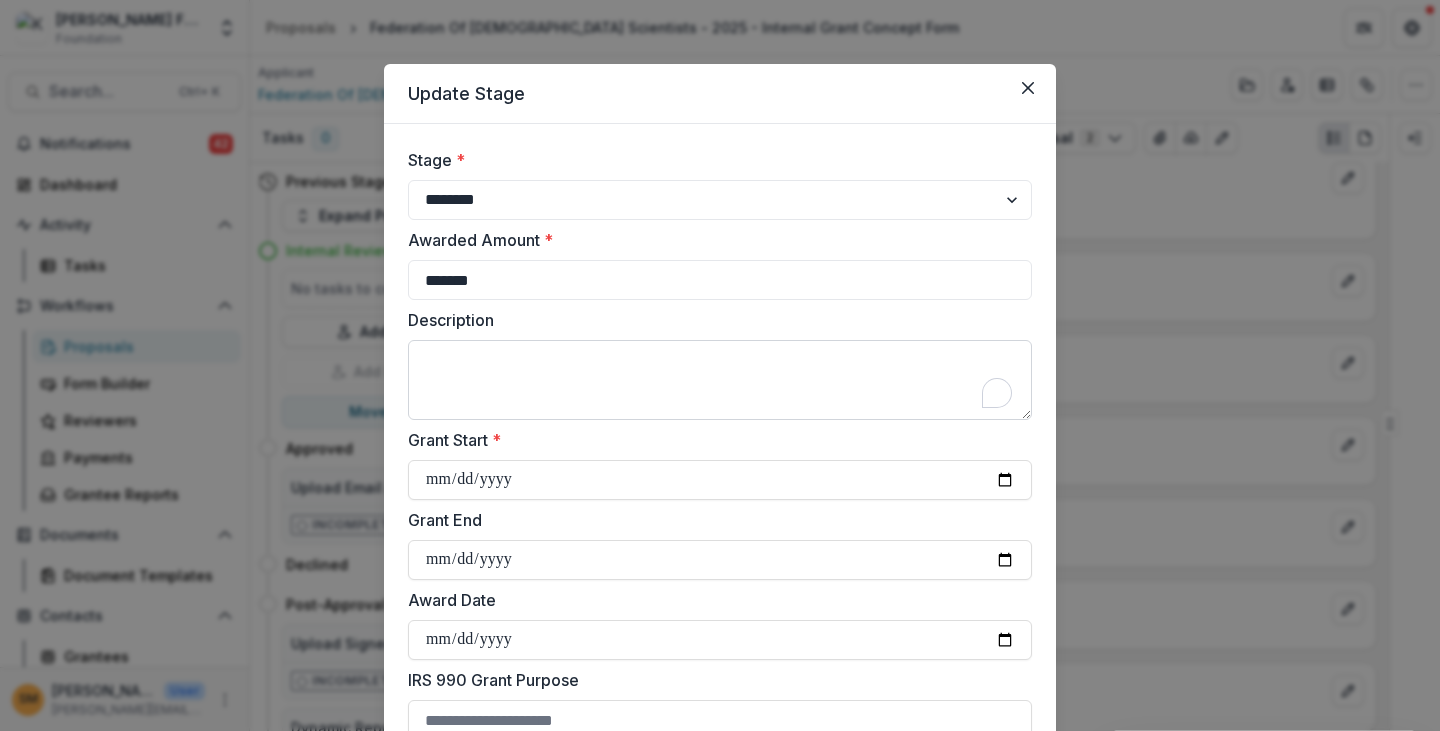 click on "Description" at bounding box center [720, 380] 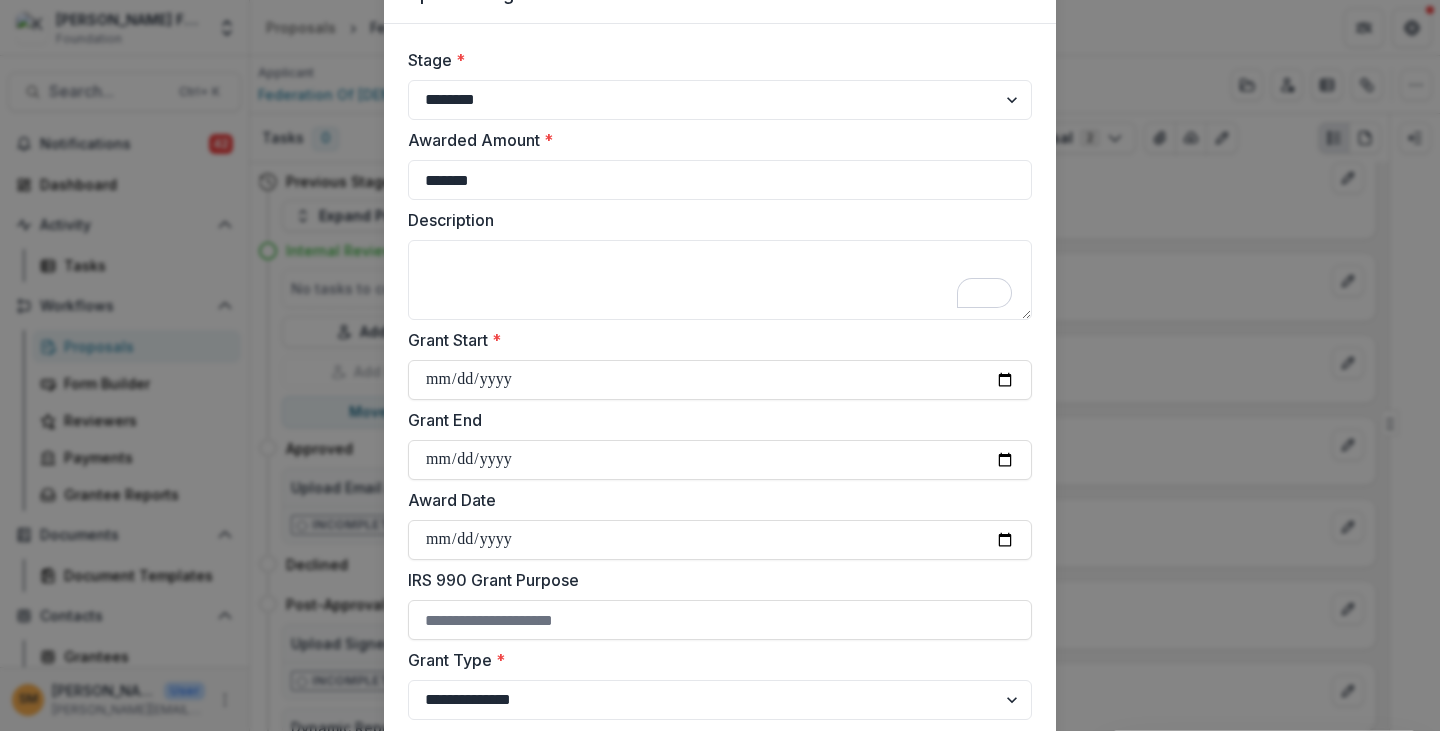 scroll, scrollTop: 0, scrollLeft: 0, axis: both 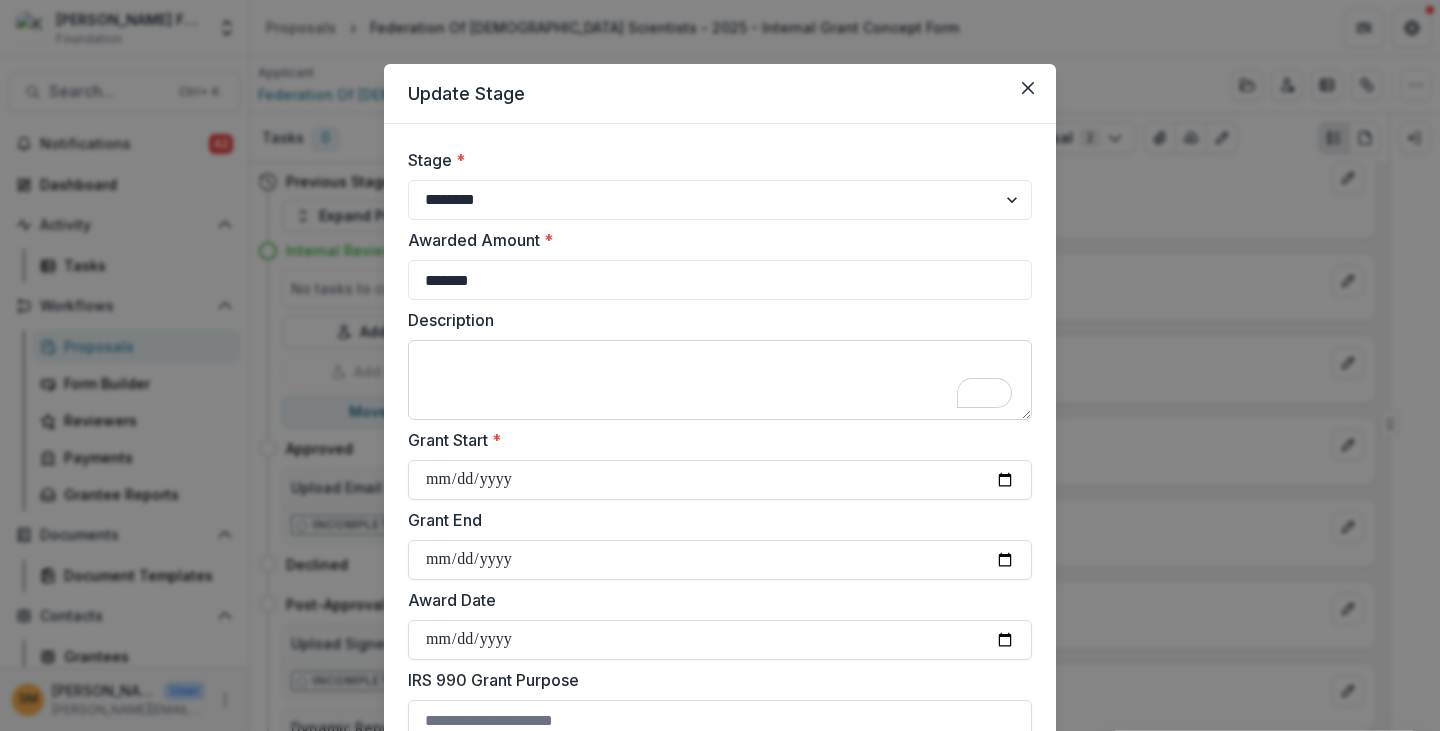 click on "Description" at bounding box center (720, 380) 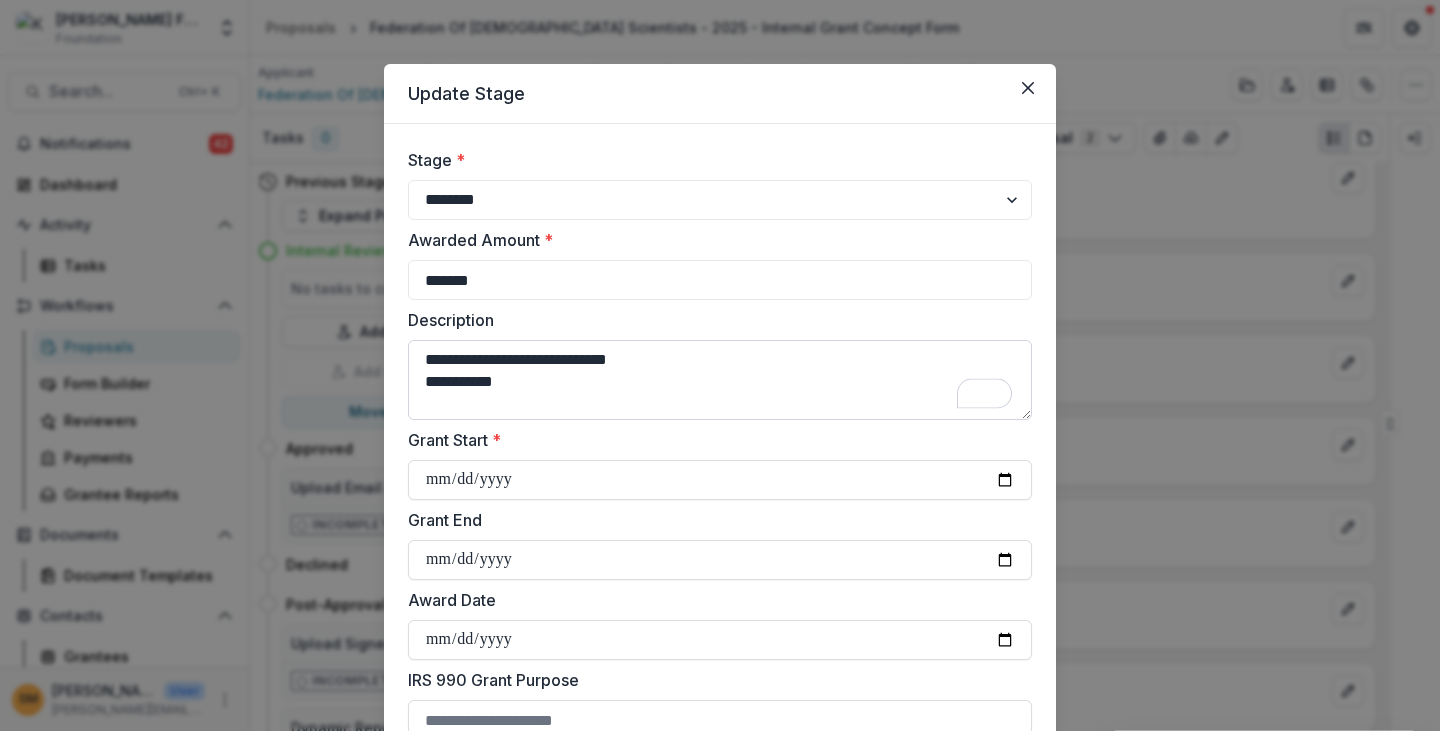 click on "**********" at bounding box center (720, 380) 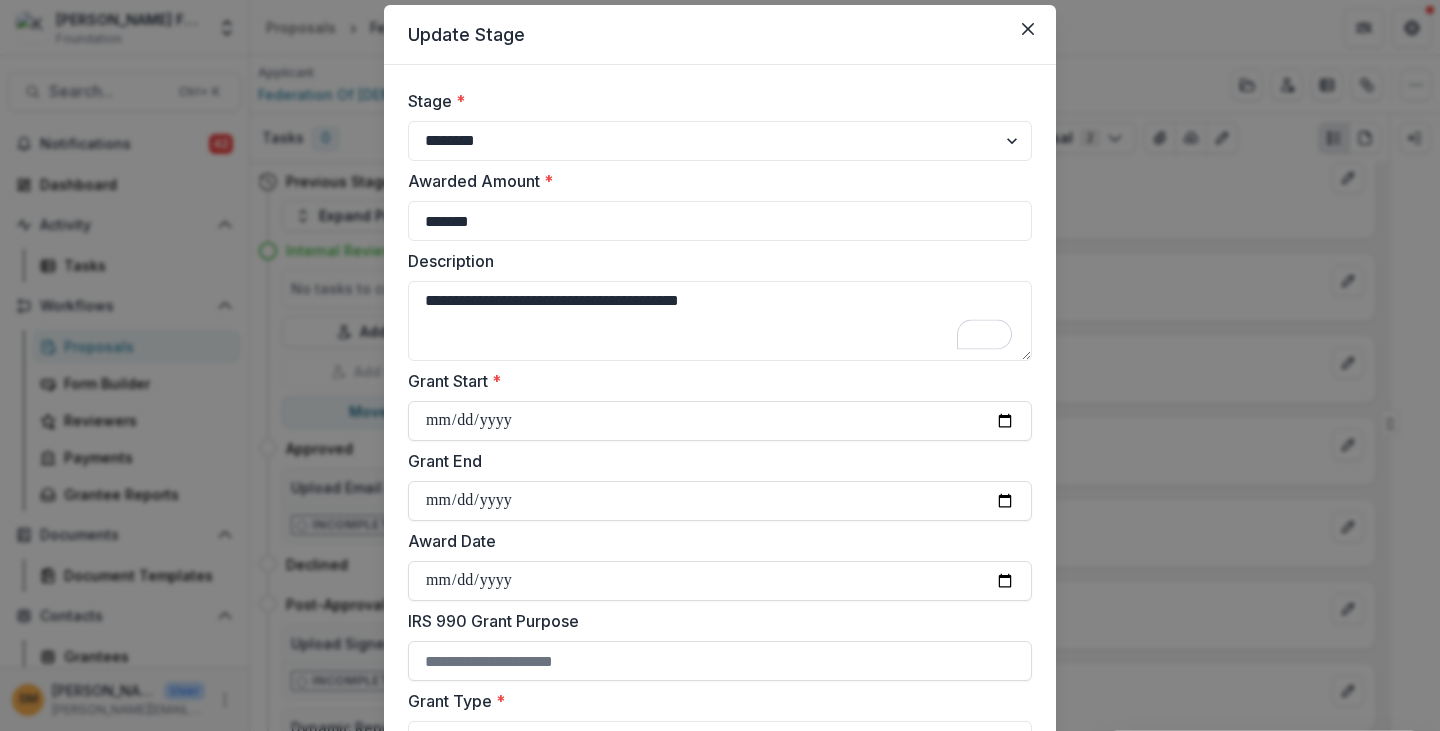 scroll, scrollTop: 100, scrollLeft: 0, axis: vertical 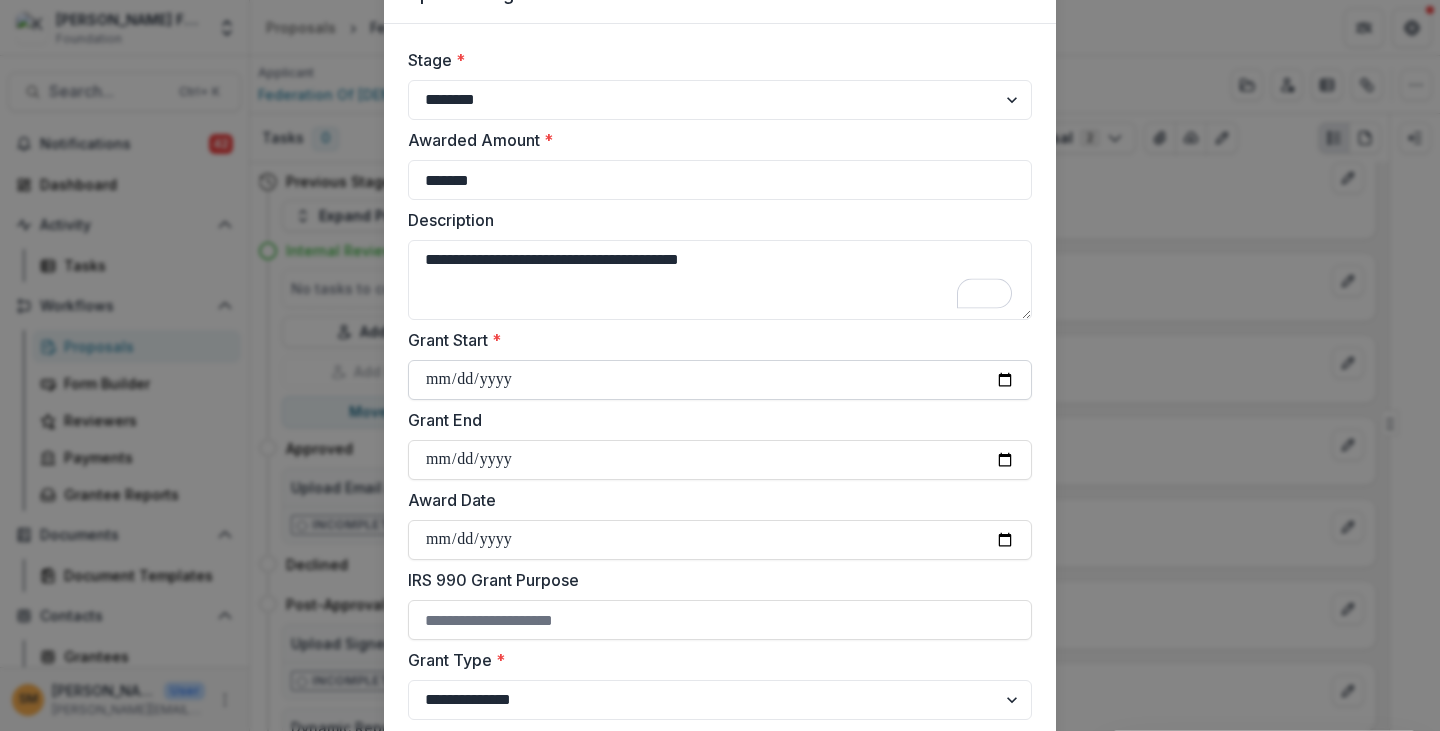 type on "**********" 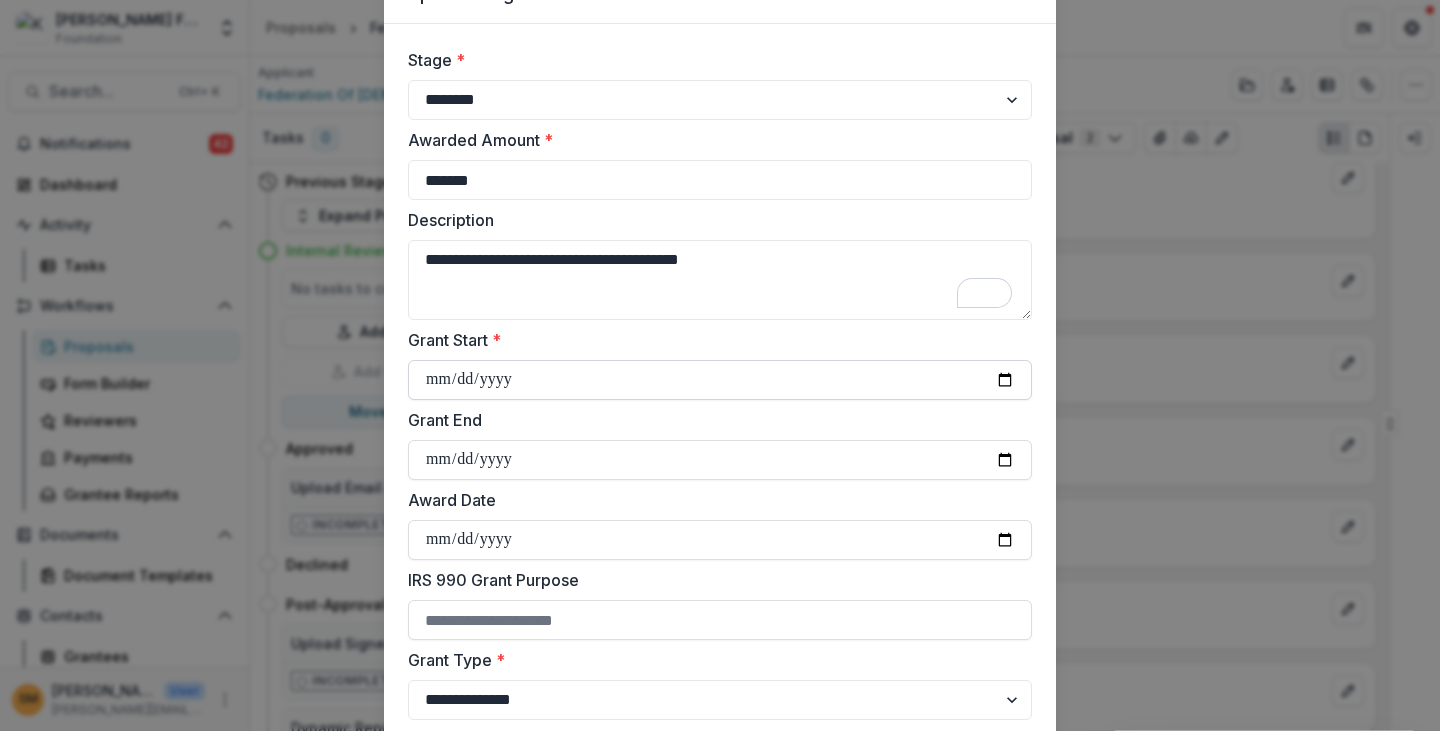 click on "Grant Start *" at bounding box center (720, 380) 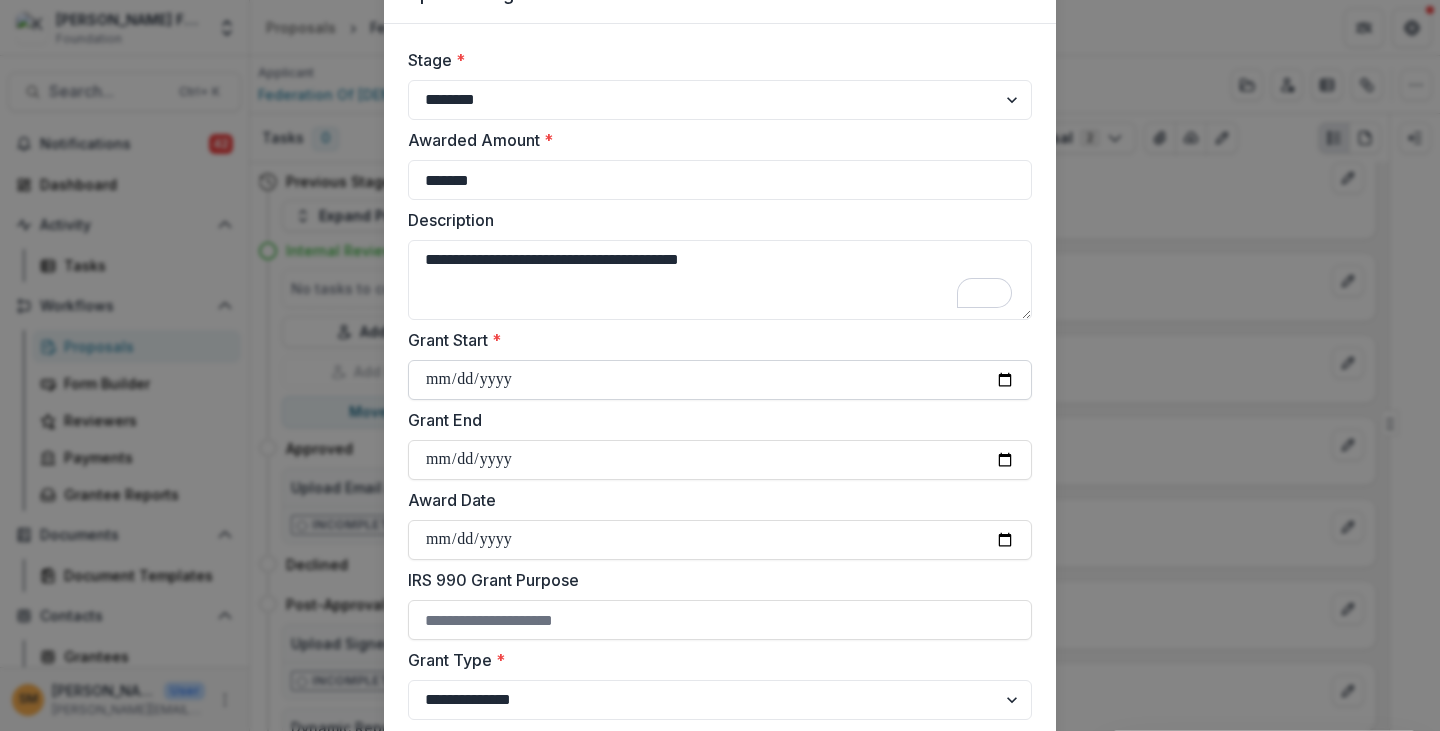 type on "**********" 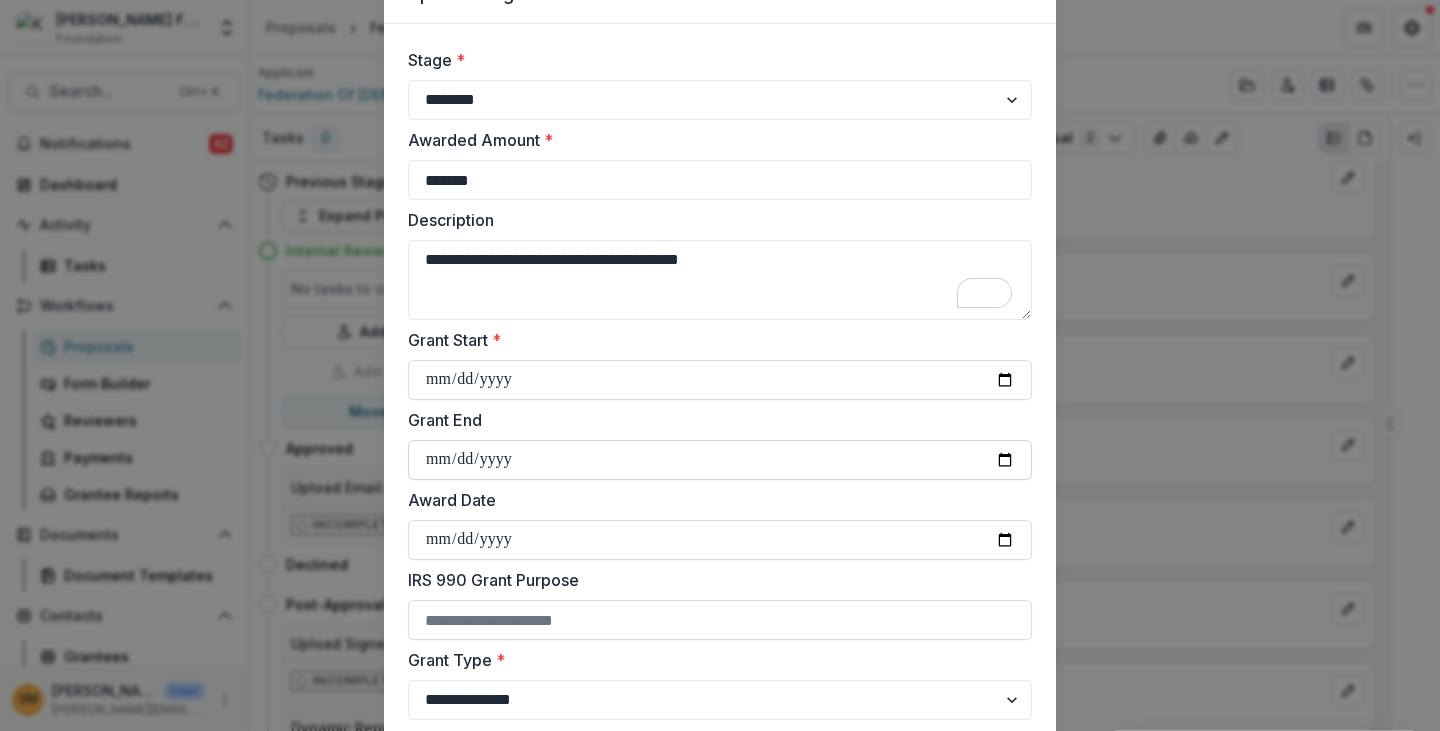 click on "Grant End" at bounding box center [720, 460] 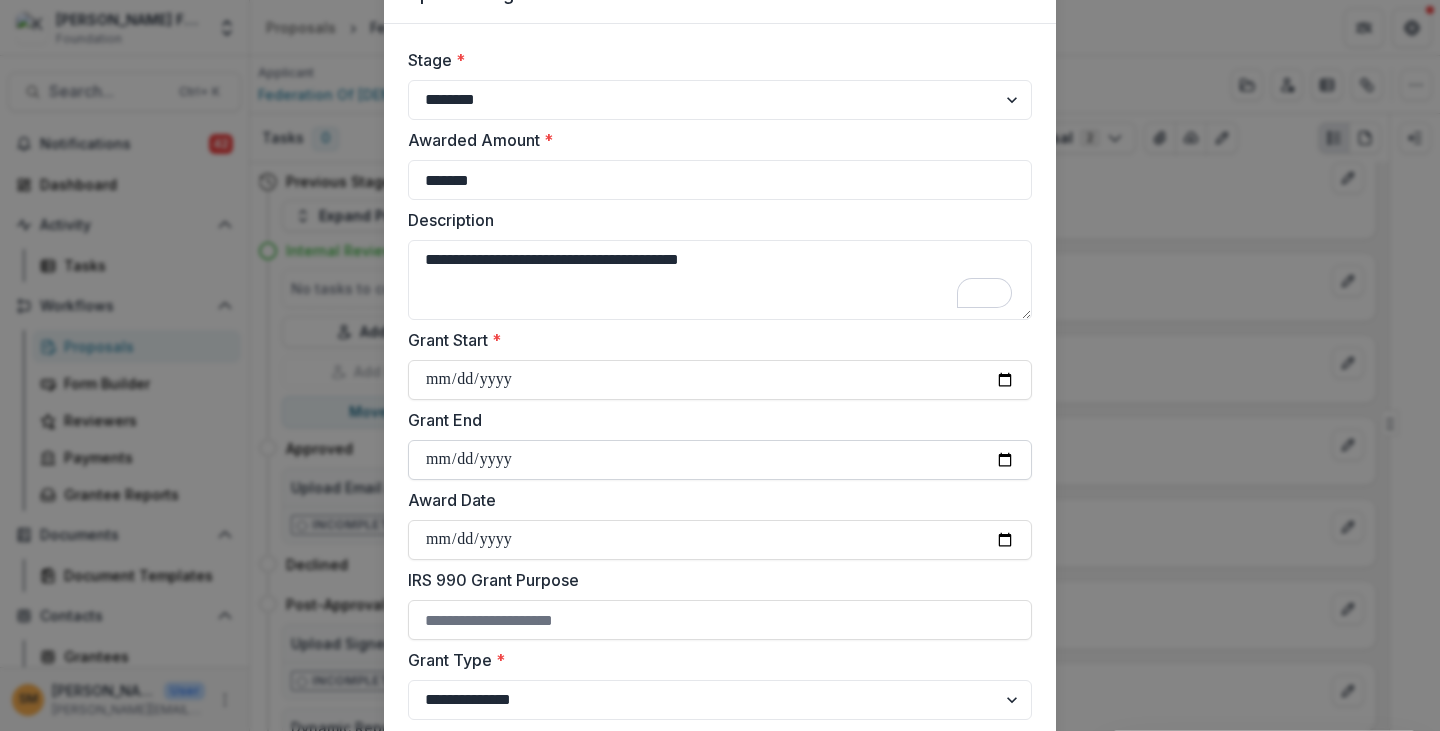 click on "Grant End" at bounding box center [720, 460] 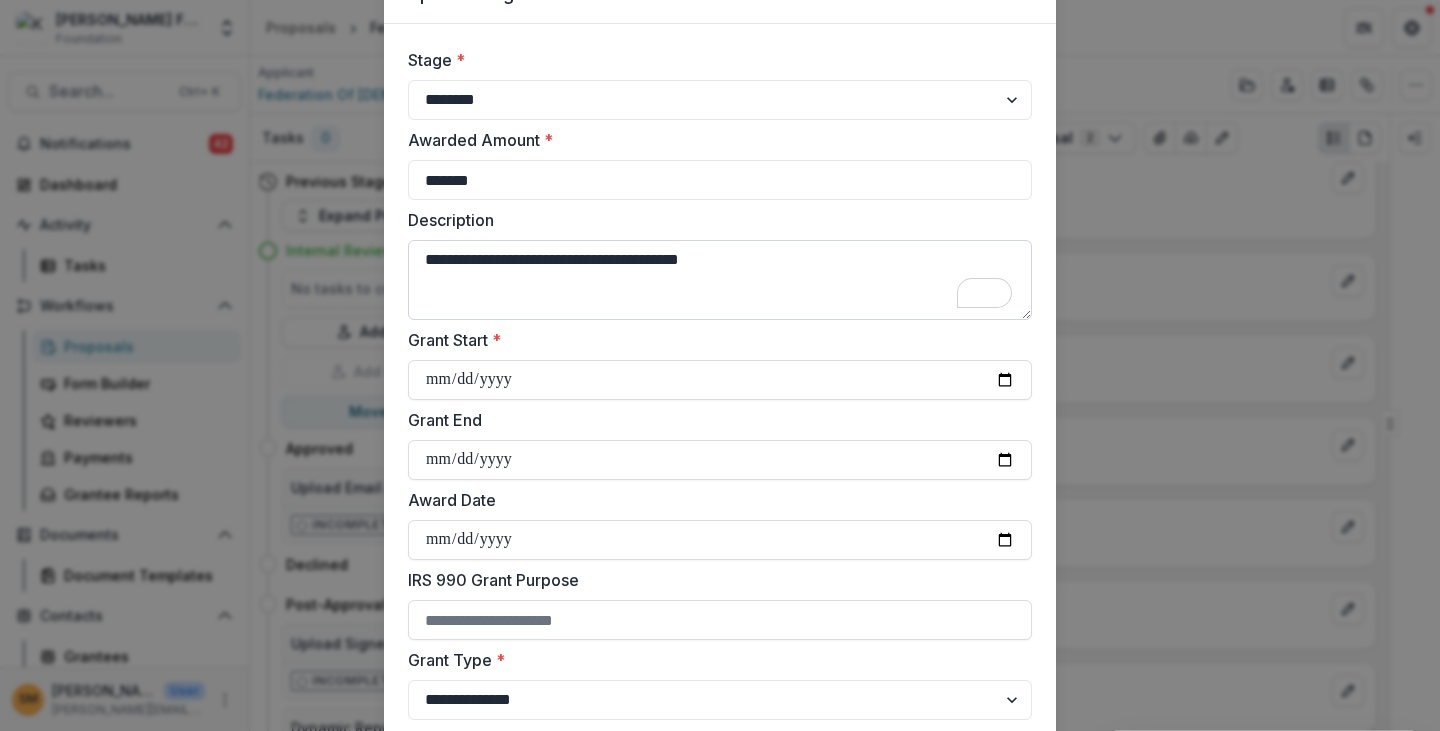 type on "**********" 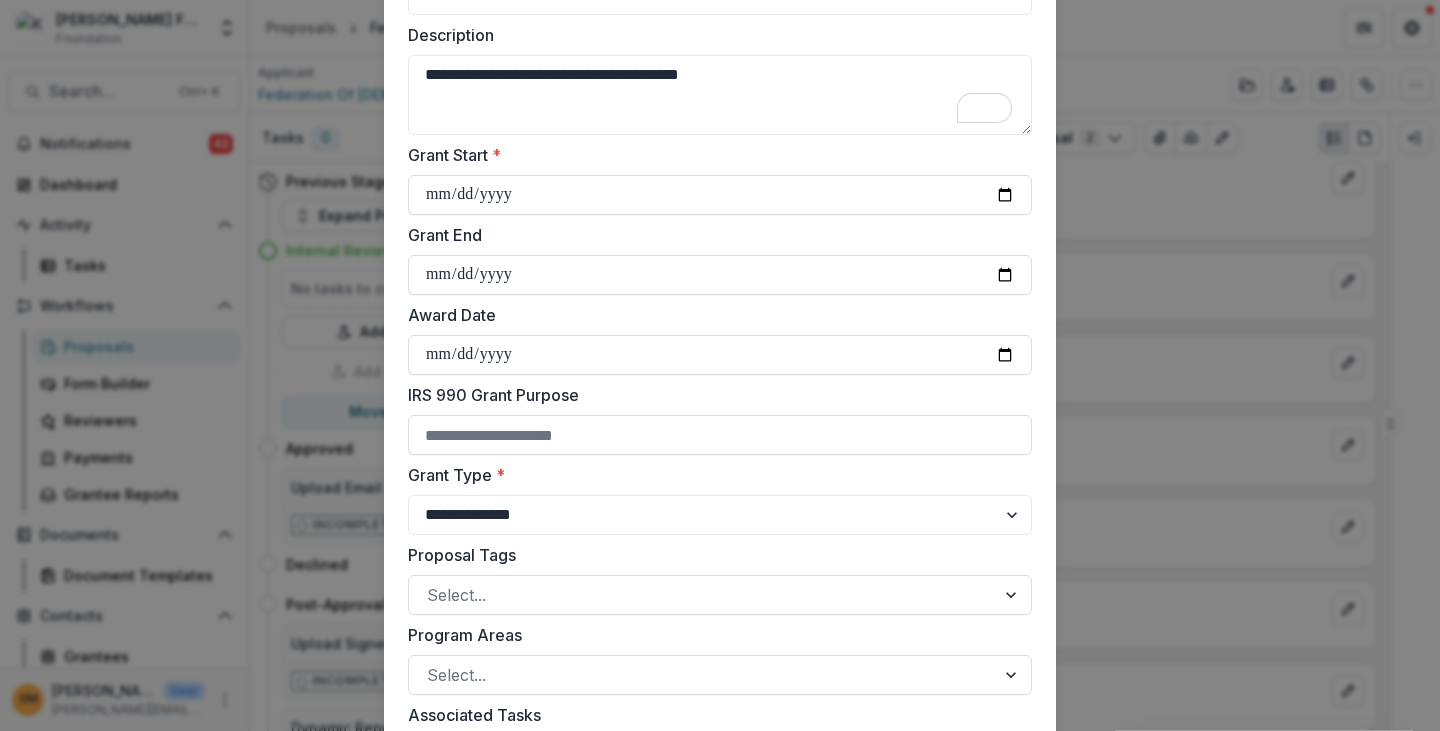 scroll, scrollTop: 300, scrollLeft: 0, axis: vertical 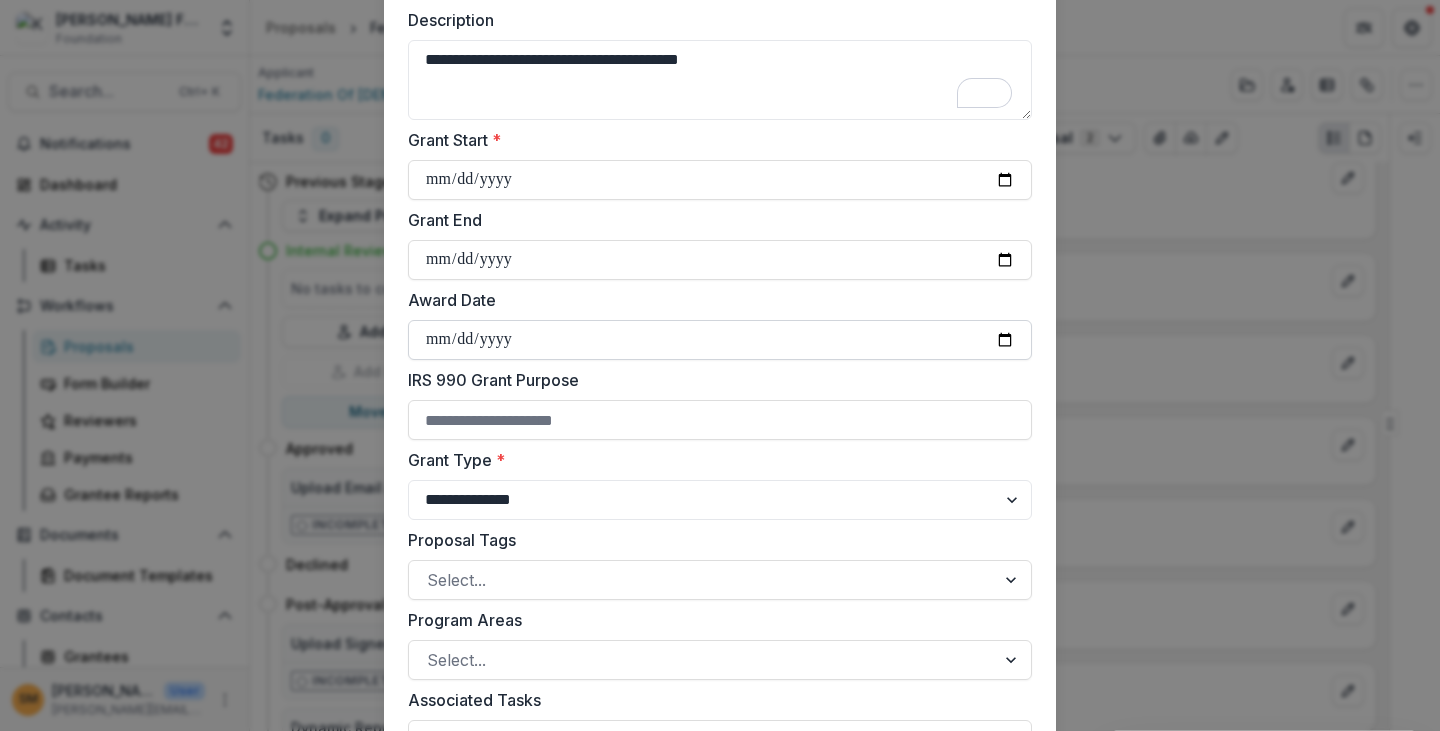 click on "Award Date" at bounding box center [720, 340] 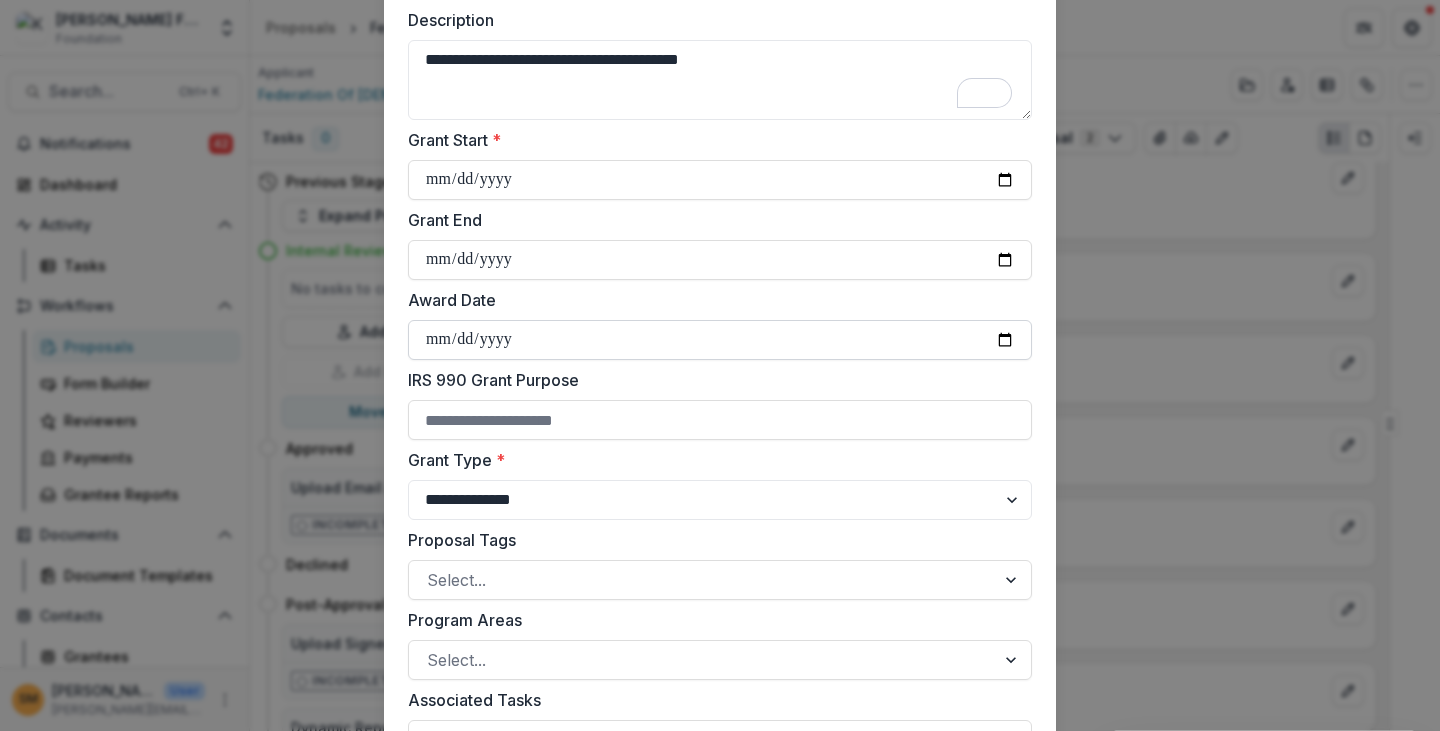 type on "**********" 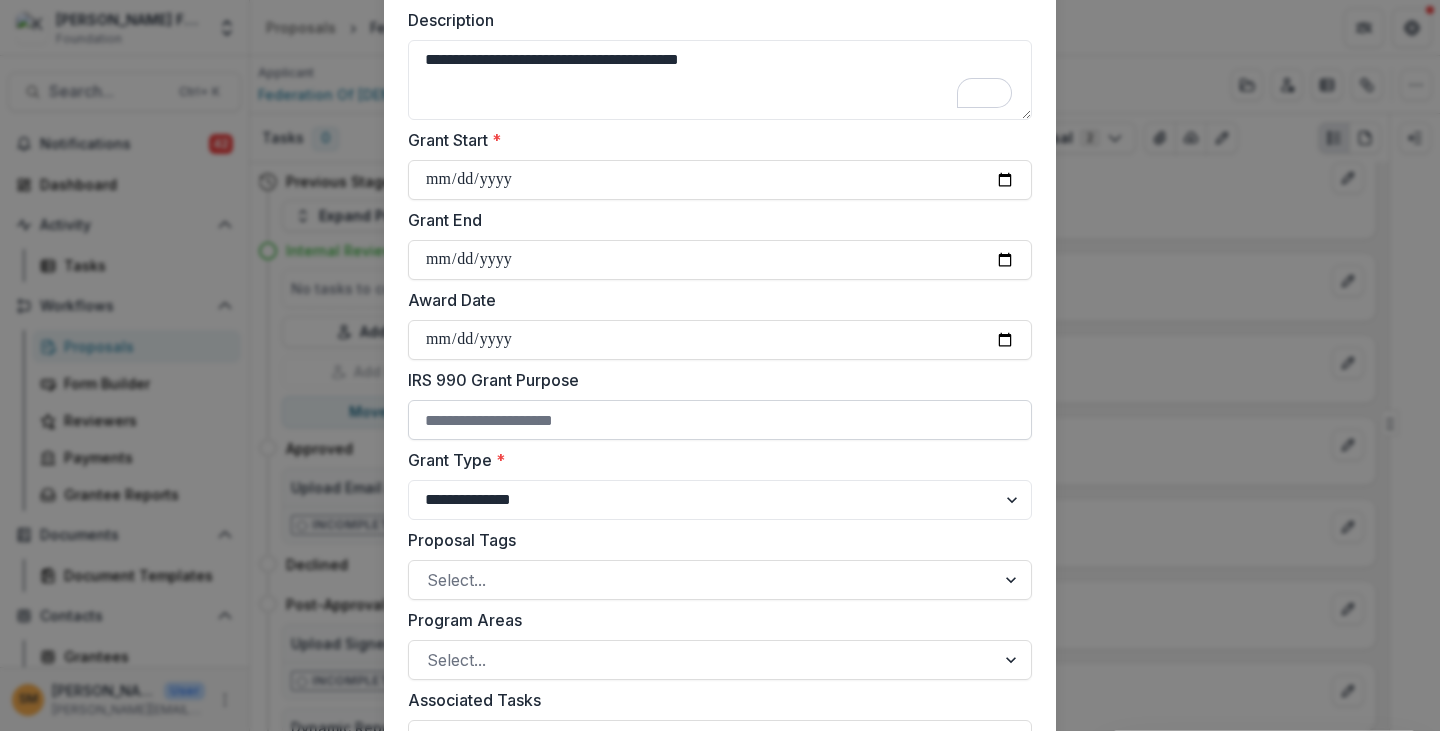 click on "IRS 990 Grant Purpose" at bounding box center [720, 420] 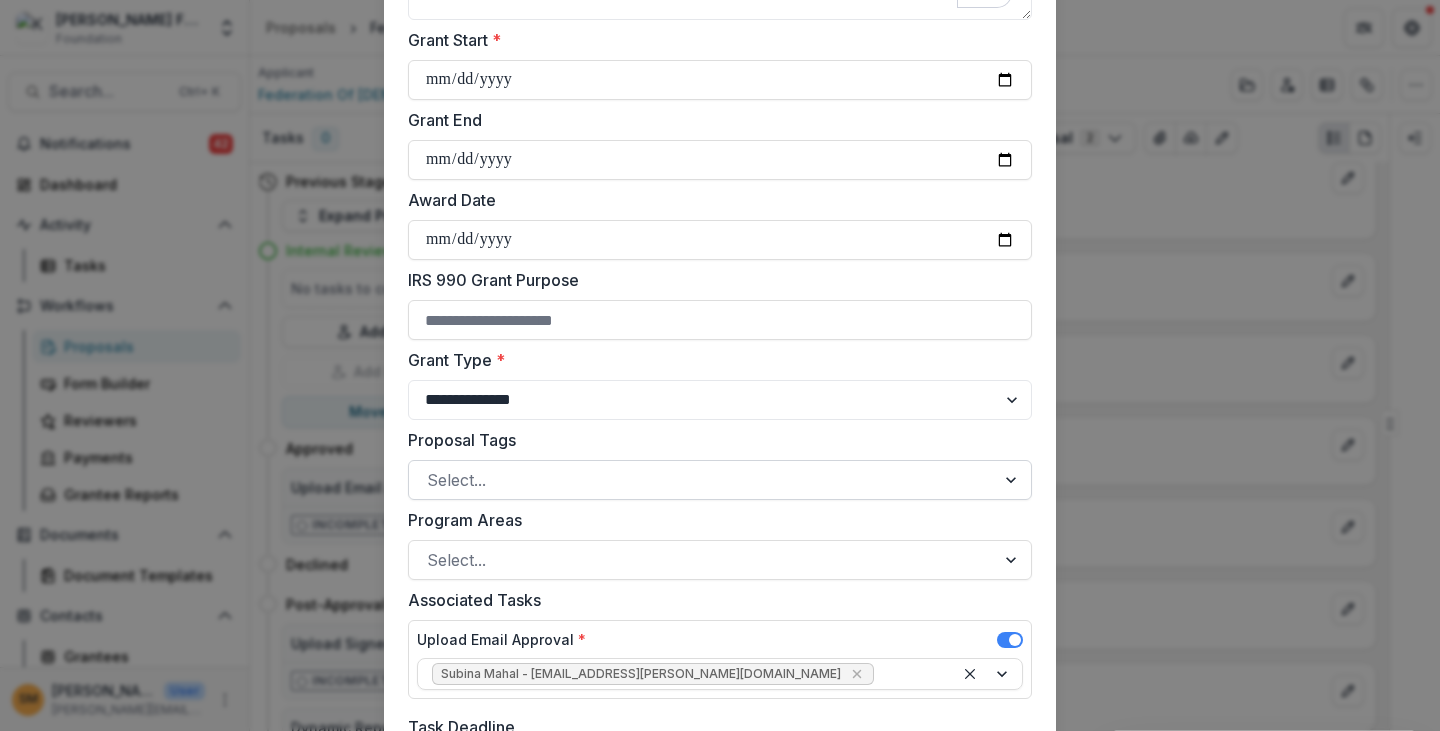 click at bounding box center (702, 480) 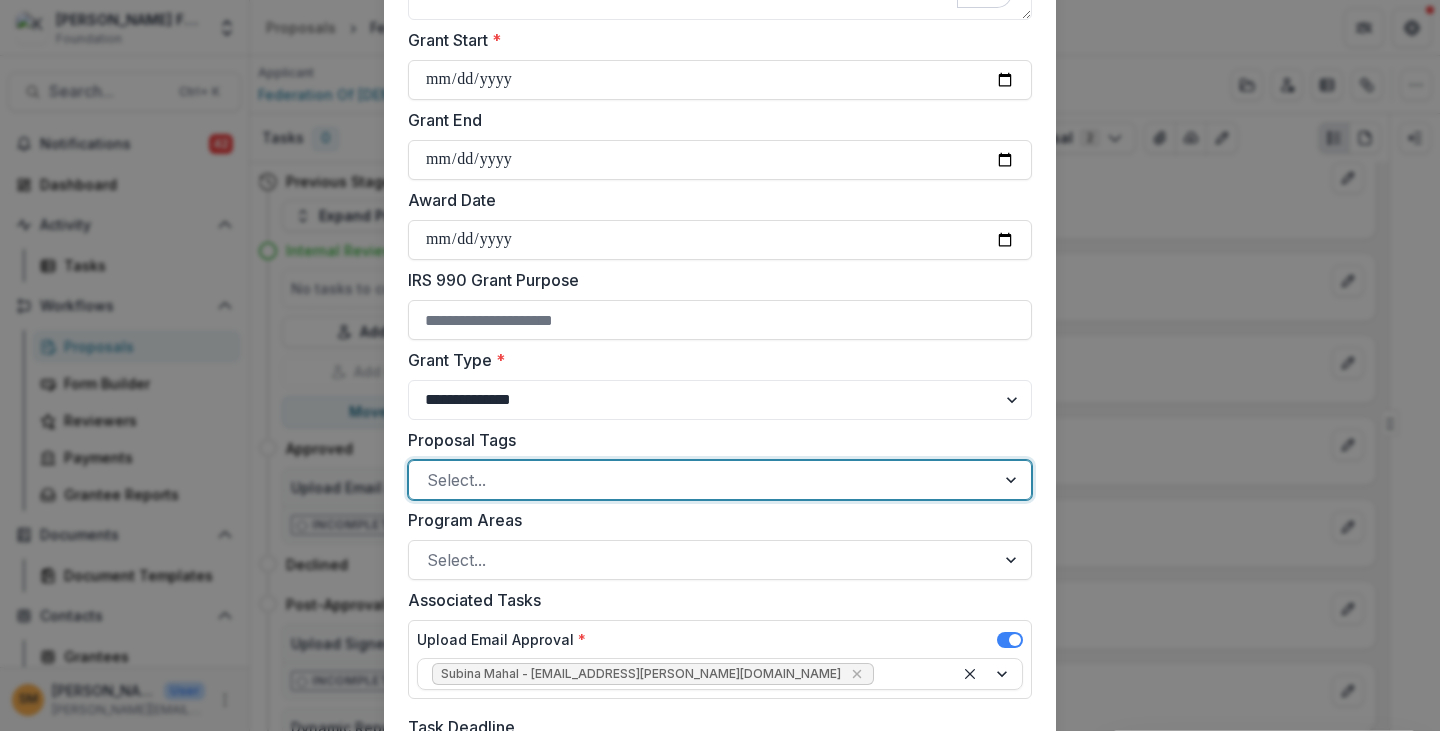 scroll, scrollTop: 346, scrollLeft: 0, axis: vertical 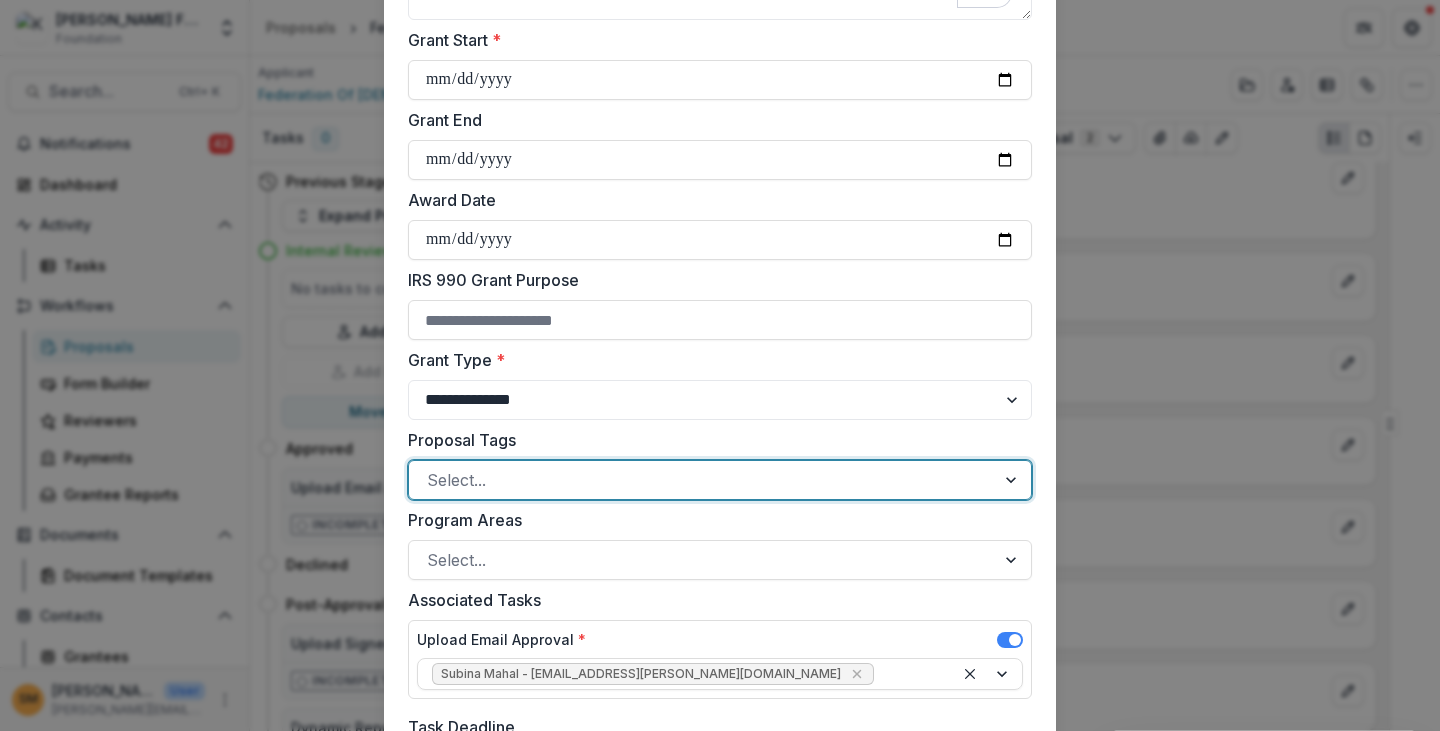 click on "Policy: Build Infrastructure" at bounding box center [720, 1272] 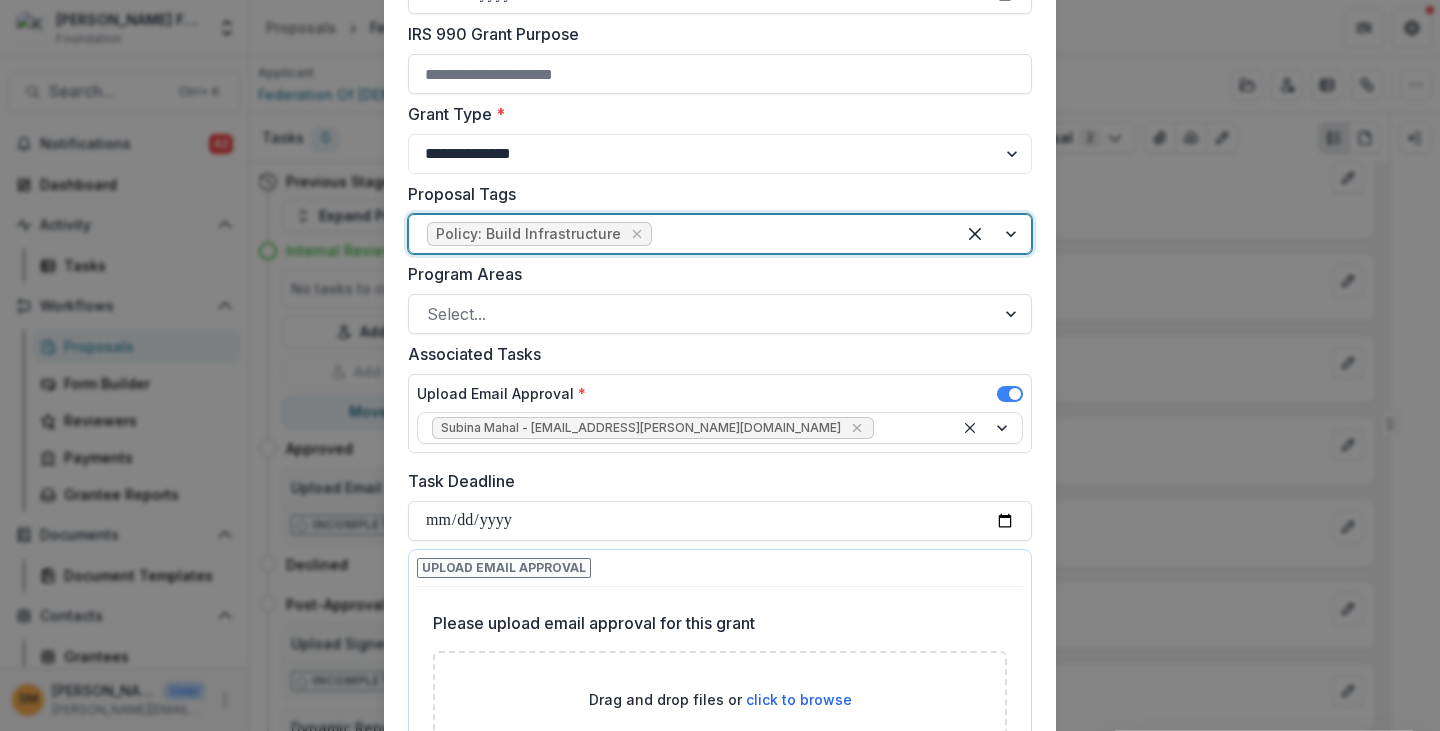 scroll, scrollTop: 700, scrollLeft: 0, axis: vertical 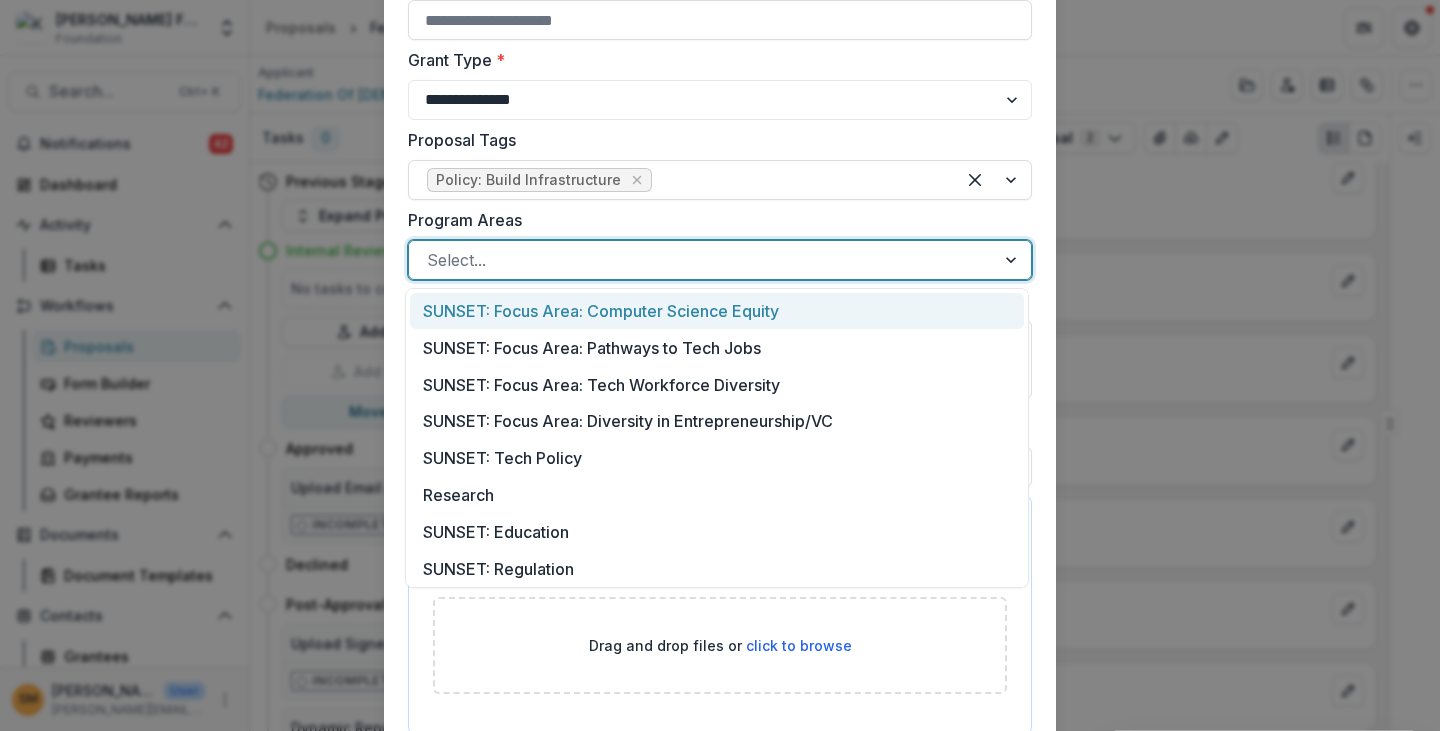 click at bounding box center (702, 260) 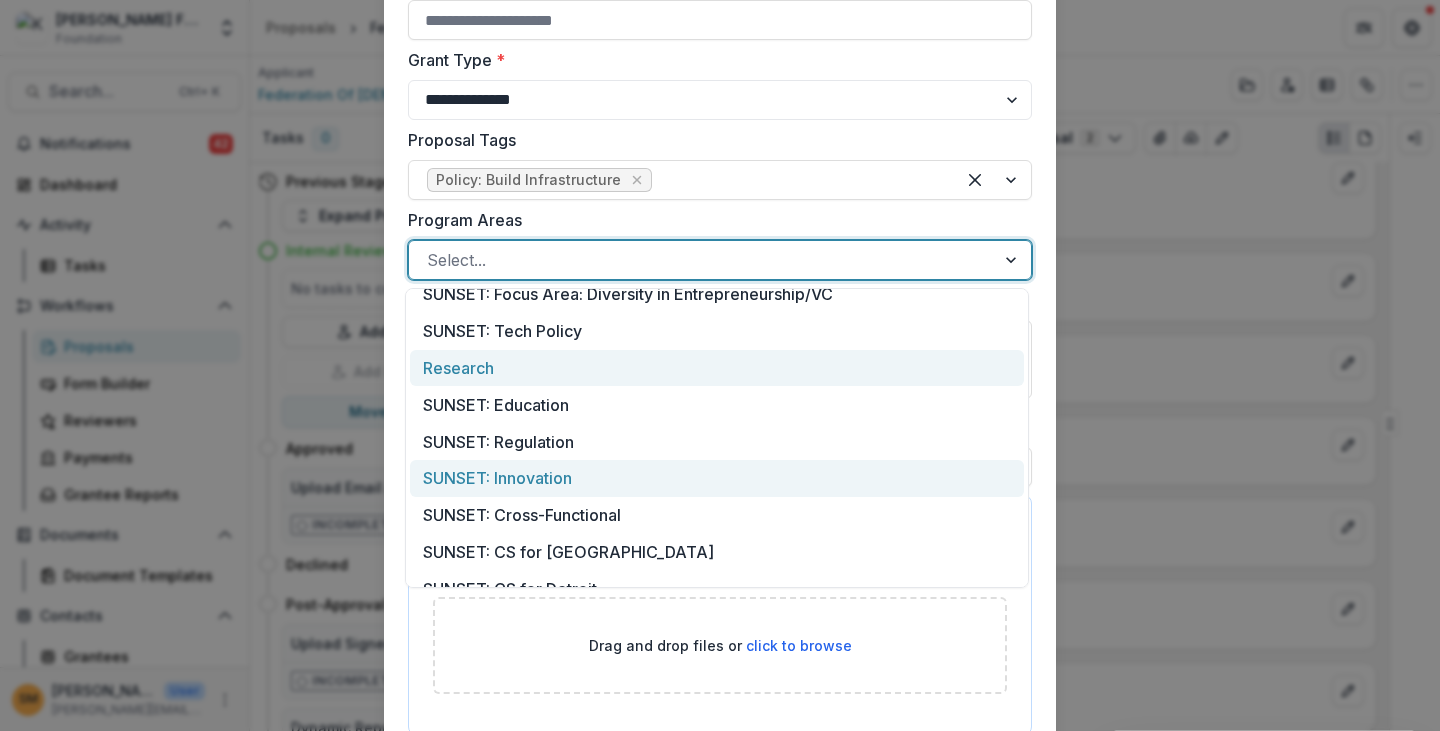 scroll, scrollTop: 371, scrollLeft: 0, axis: vertical 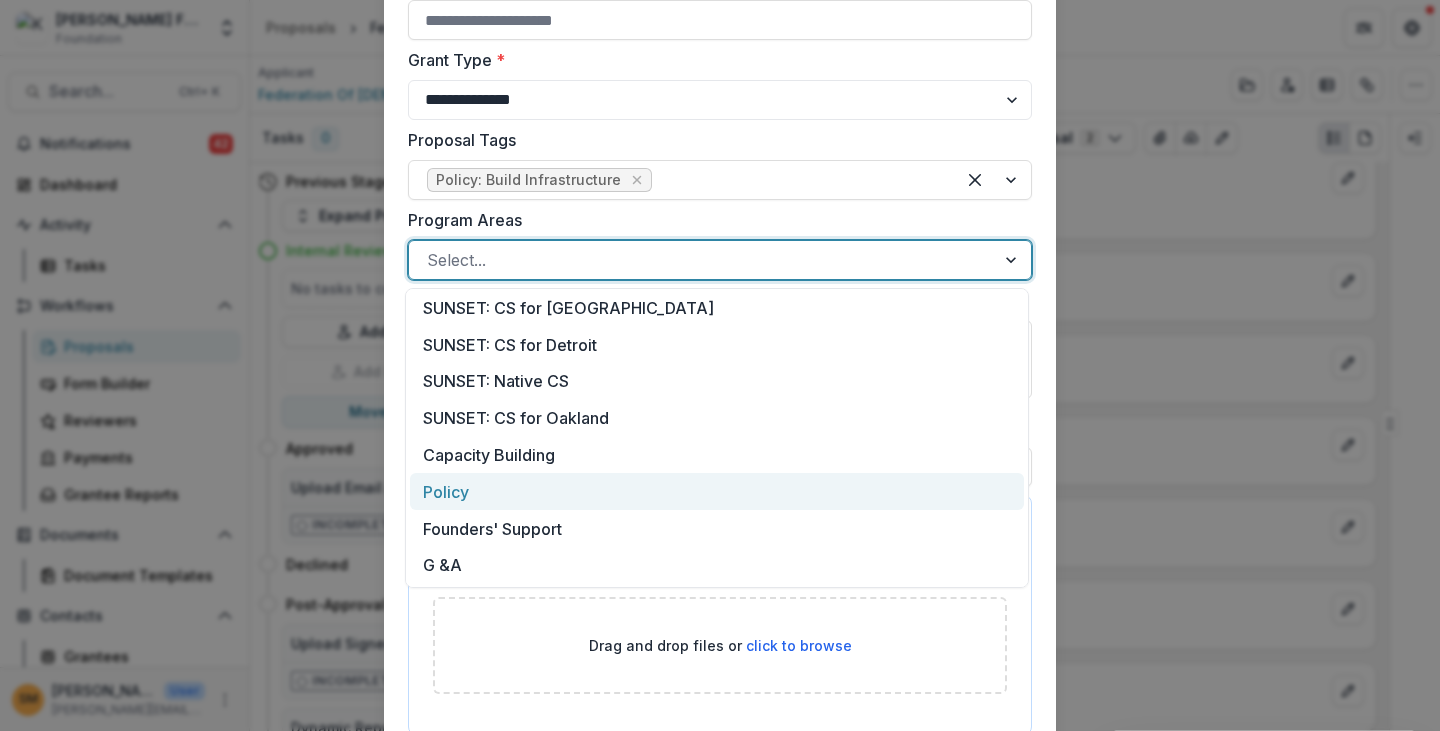 click on "Policy" at bounding box center (717, 491) 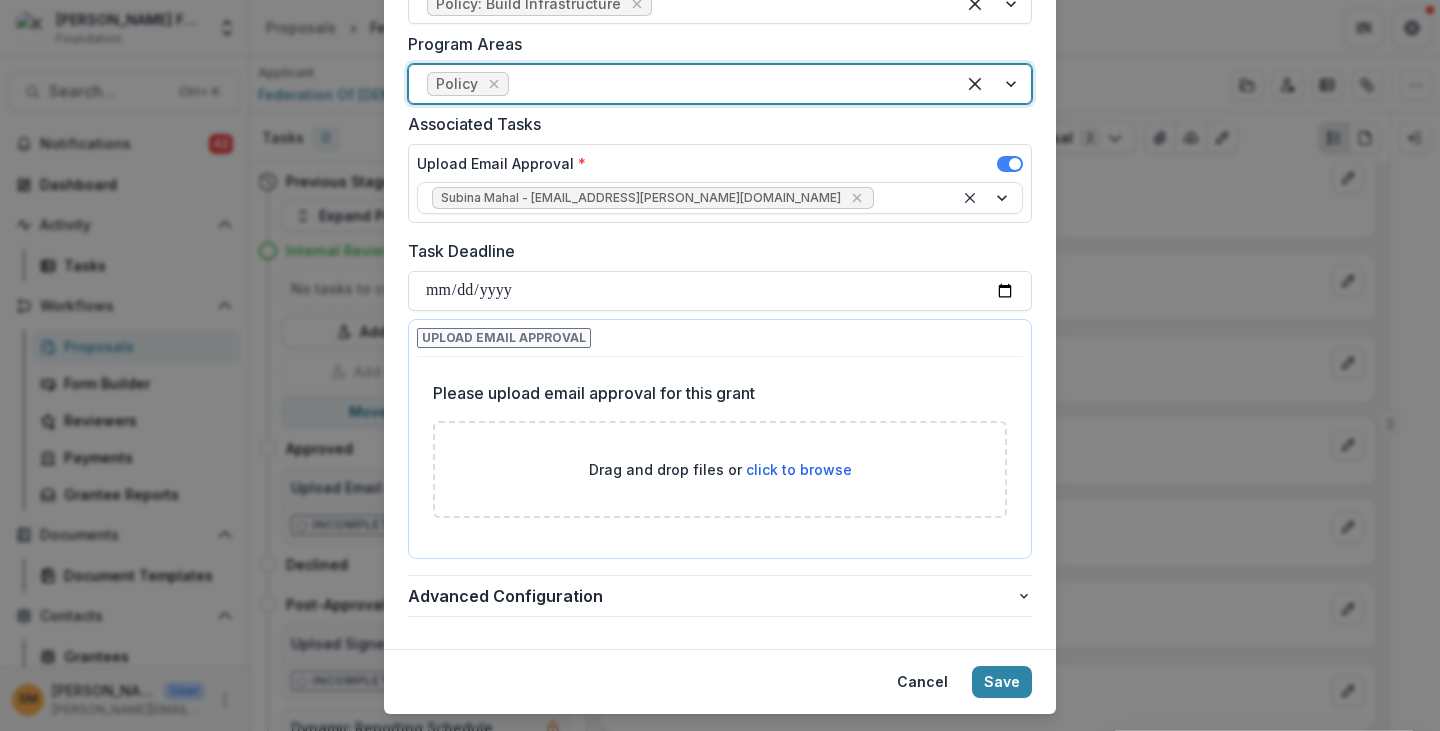 scroll, scrollTop: 900, scrollLeft: 0, axis: vertical 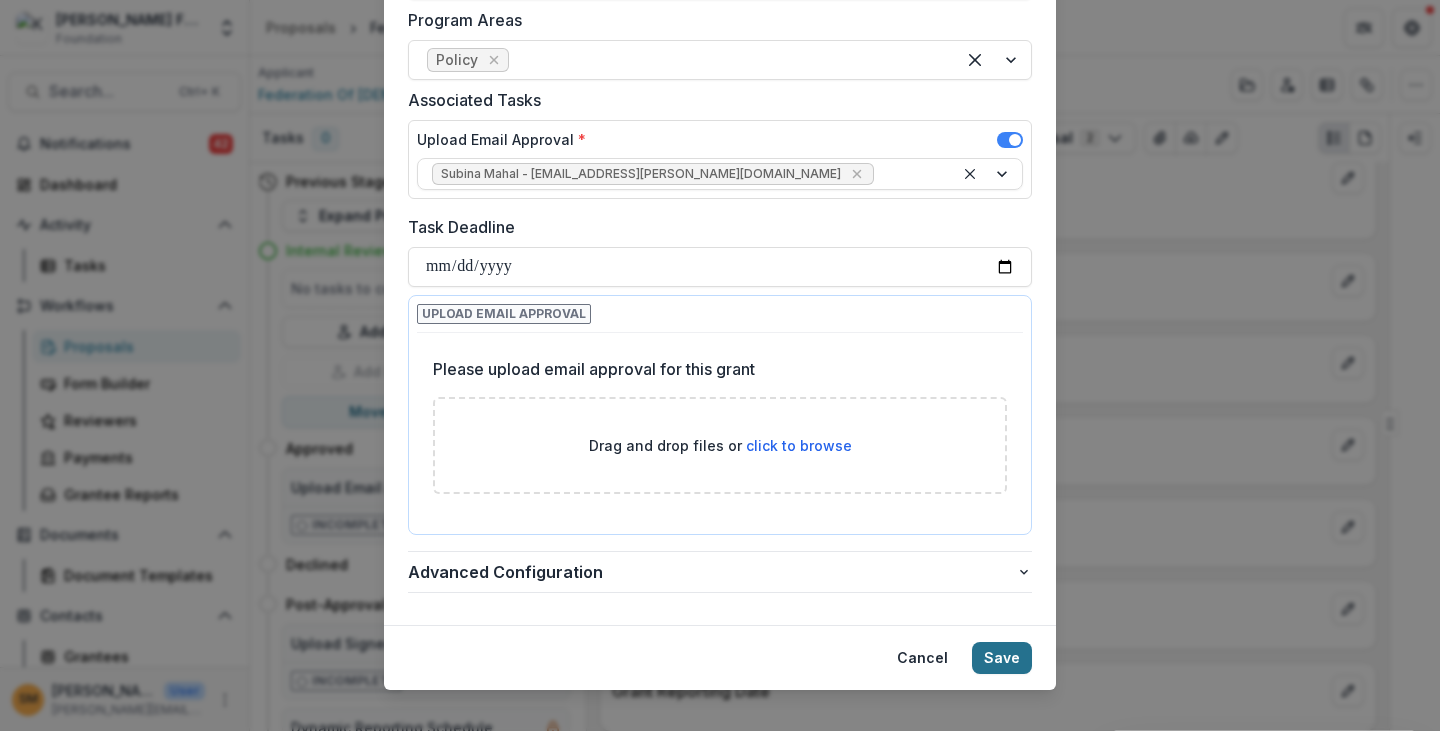 click on "Save" at bounding box center (1002, 658) 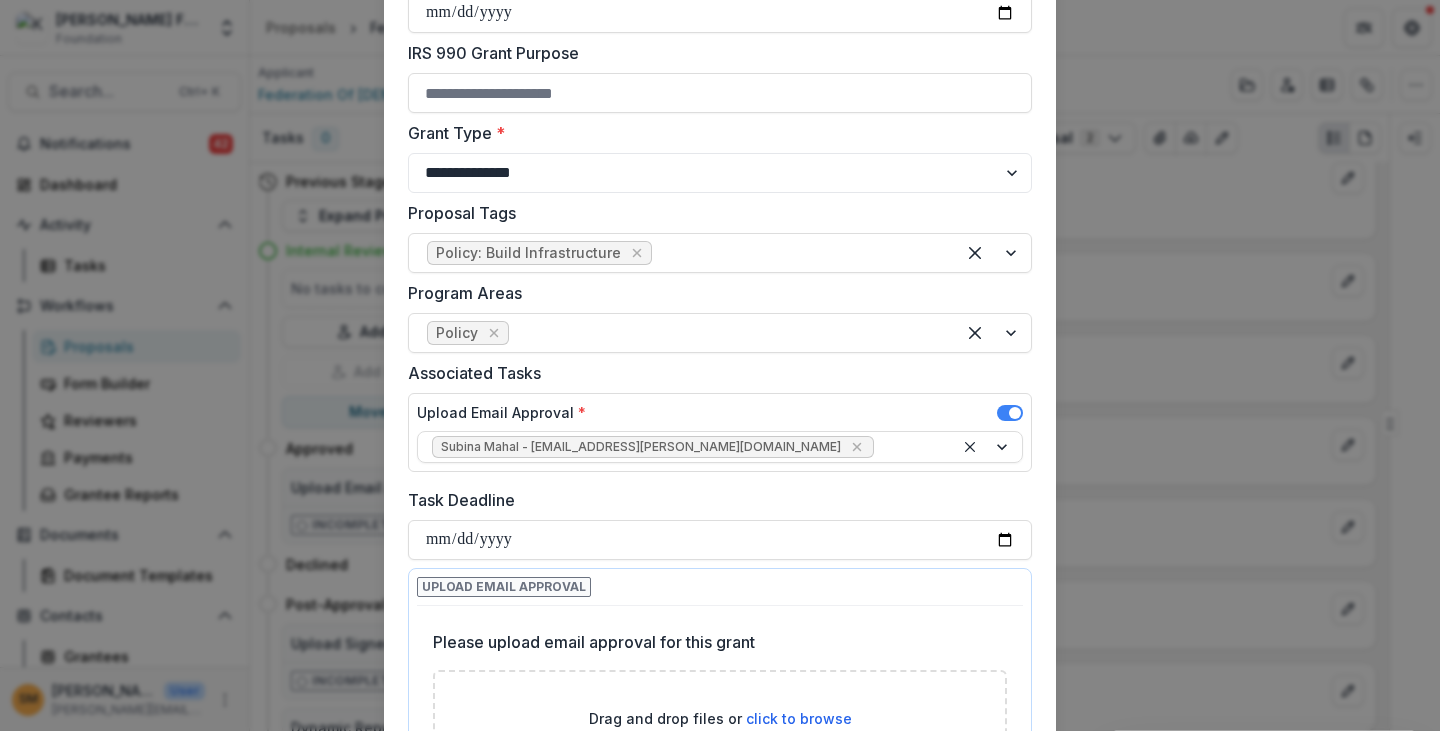 scroll, scrollTop: 600, scrollLeft: 0, axis: vertical 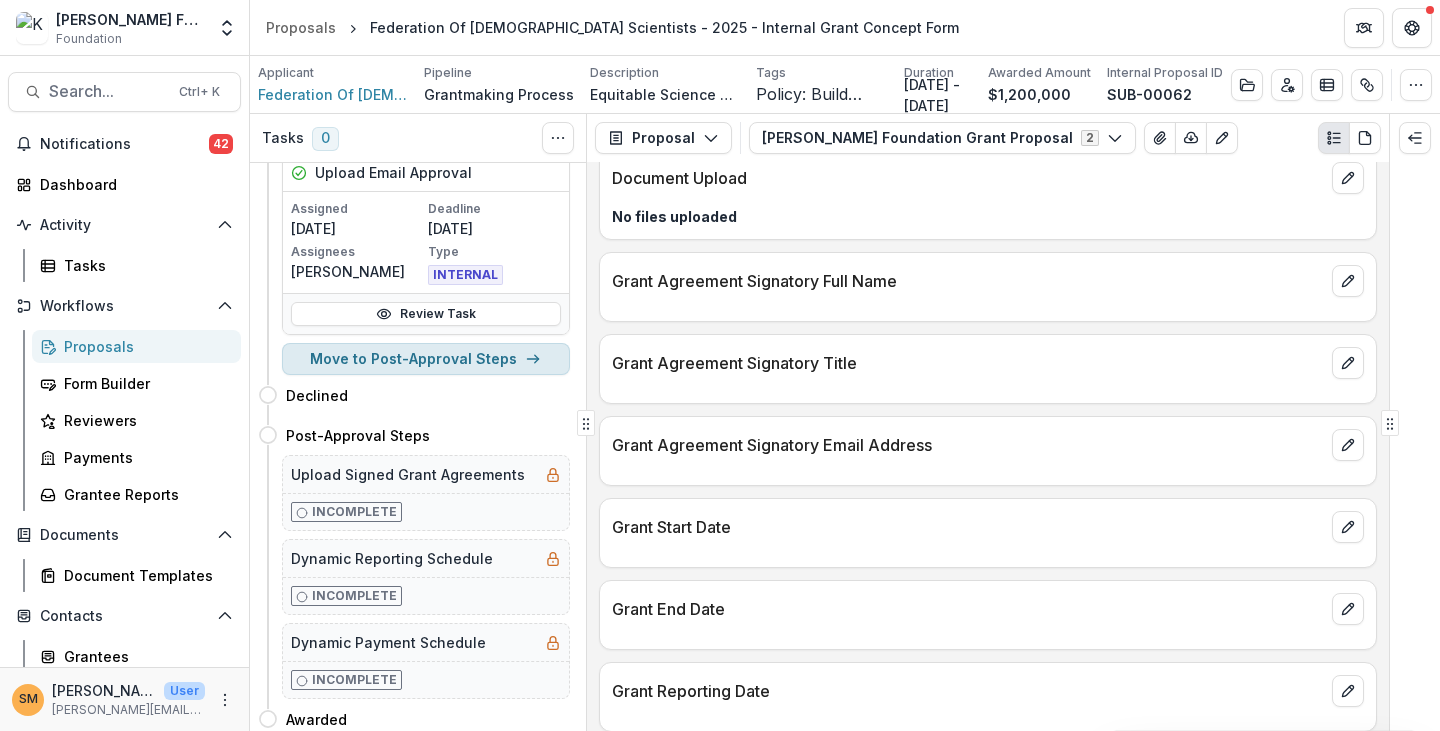 click on "Move to Post-Approval Steps" at bounding box center (426, 359) 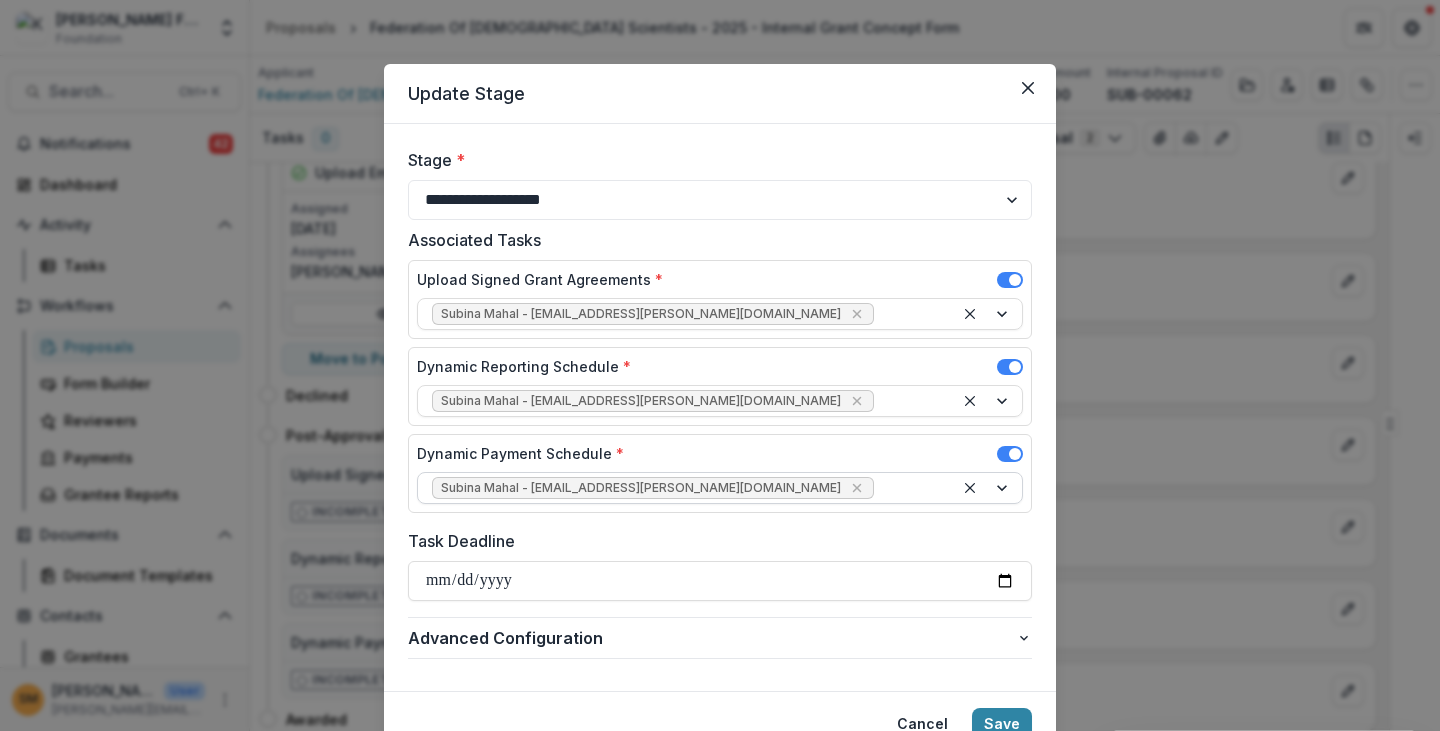 scroll, scrollTop: 85, scrollLeft: 0, axis: vertical 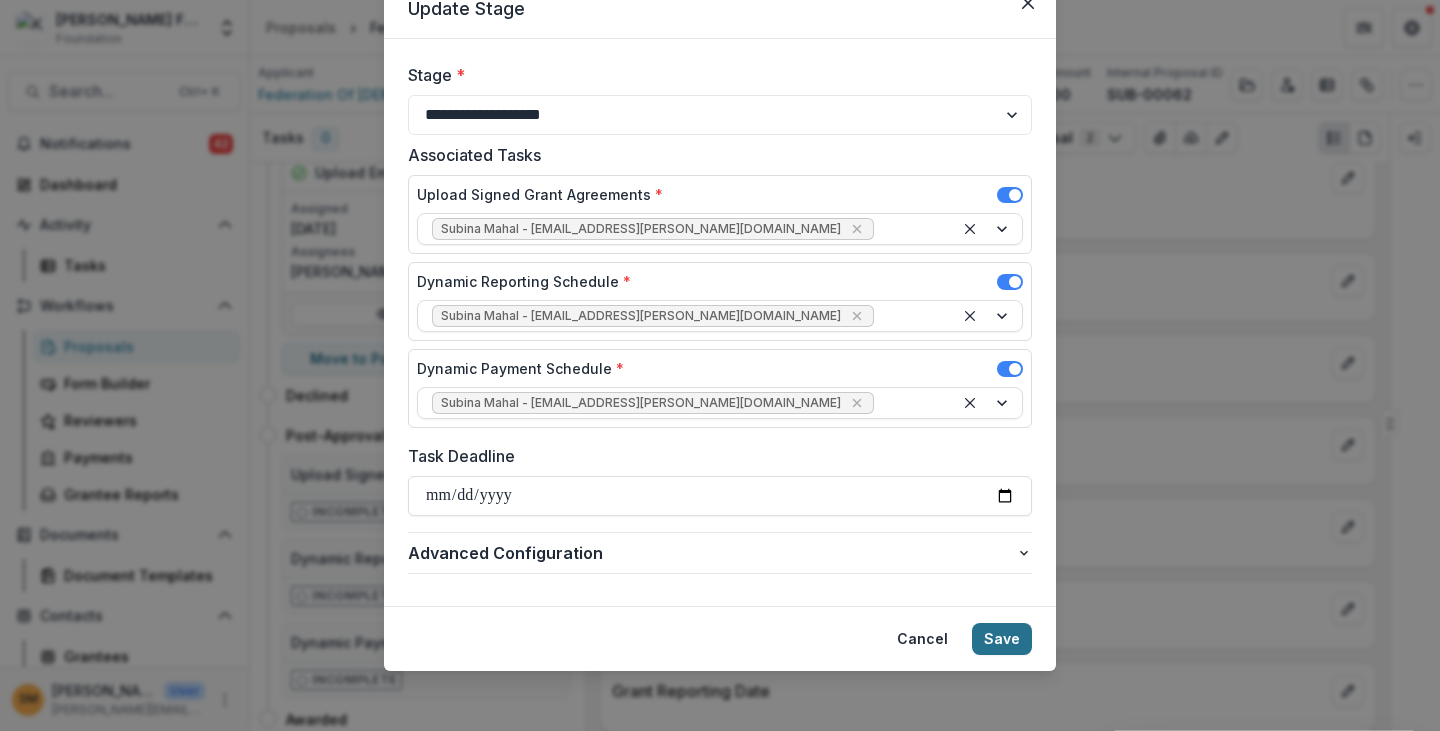 click on "Save" at bounding box center [1002, 639] 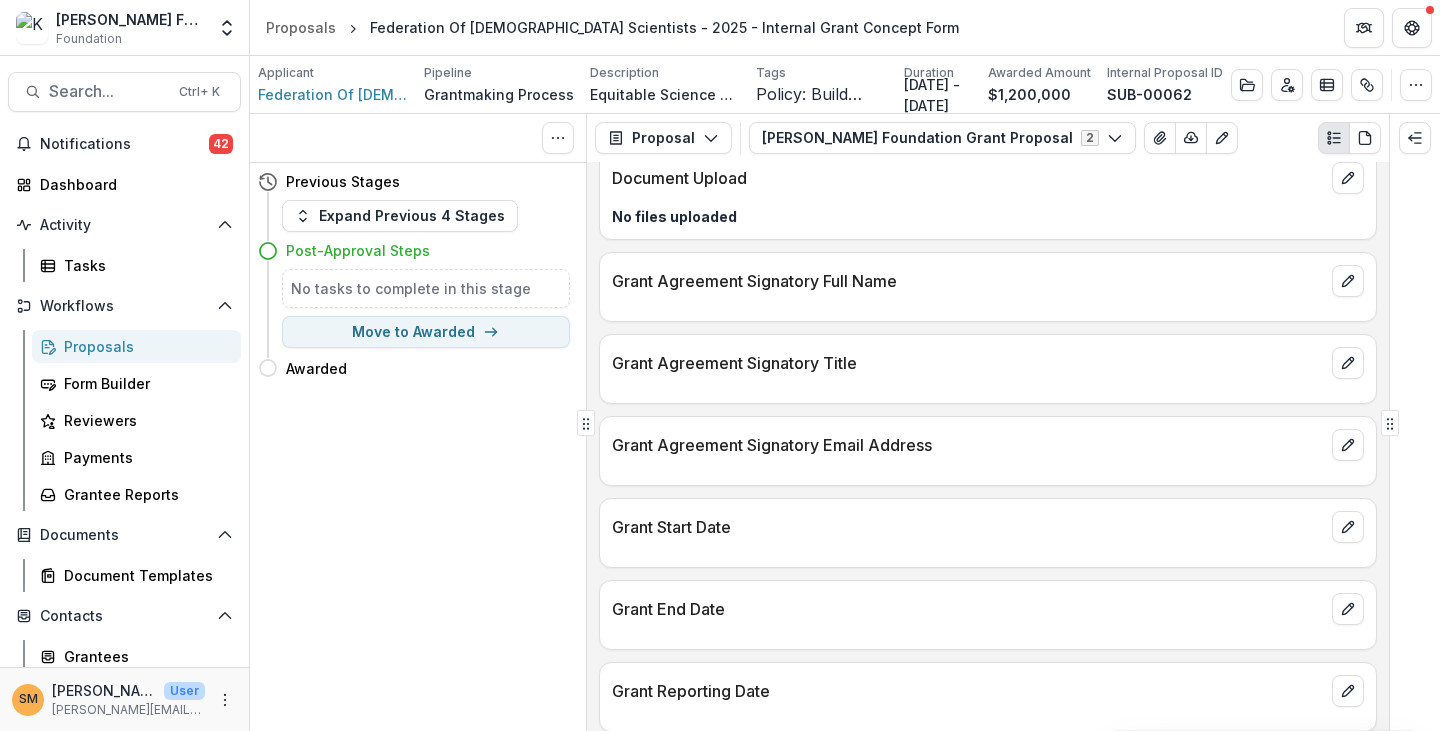 scroll, scrollTop: 0, scrollLeft: 0, axis: both 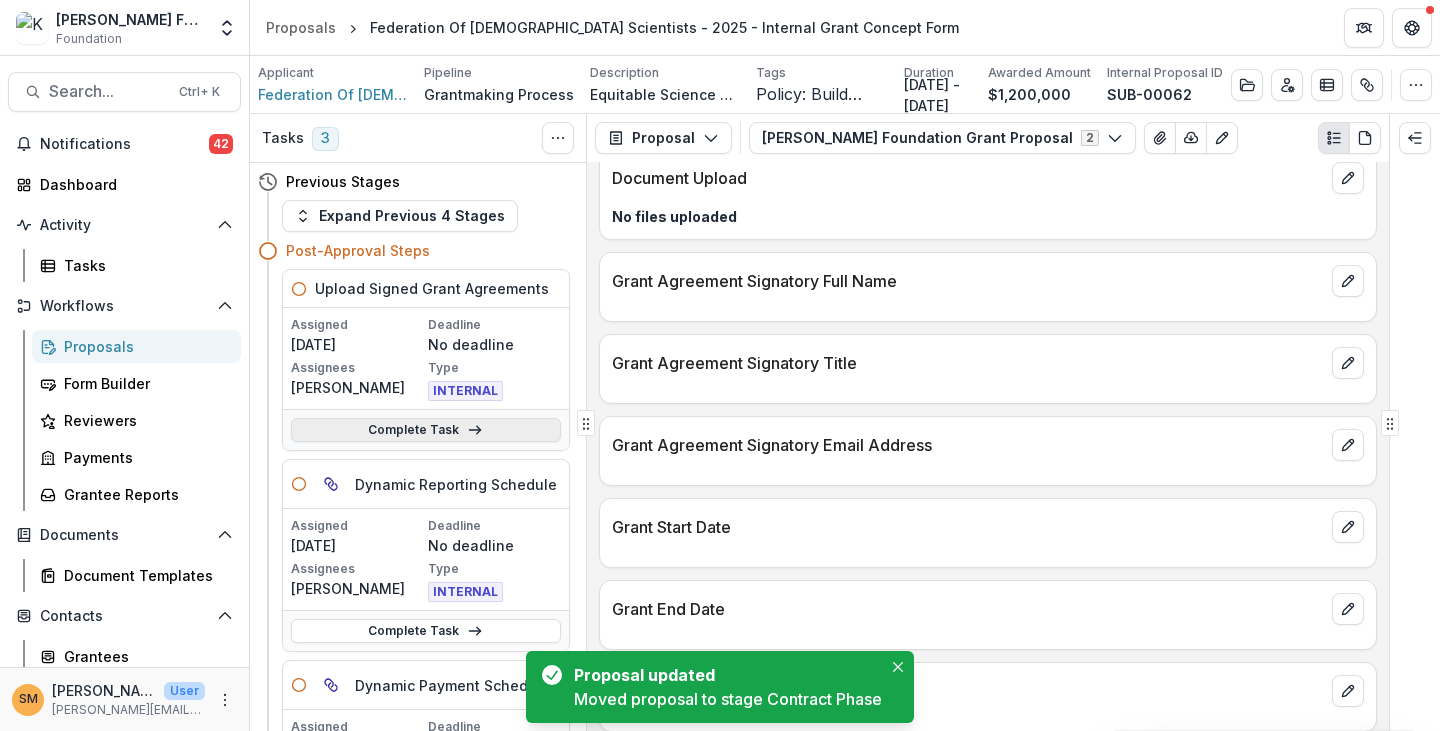click on "Complete Task" at bounding box center [426, 430] 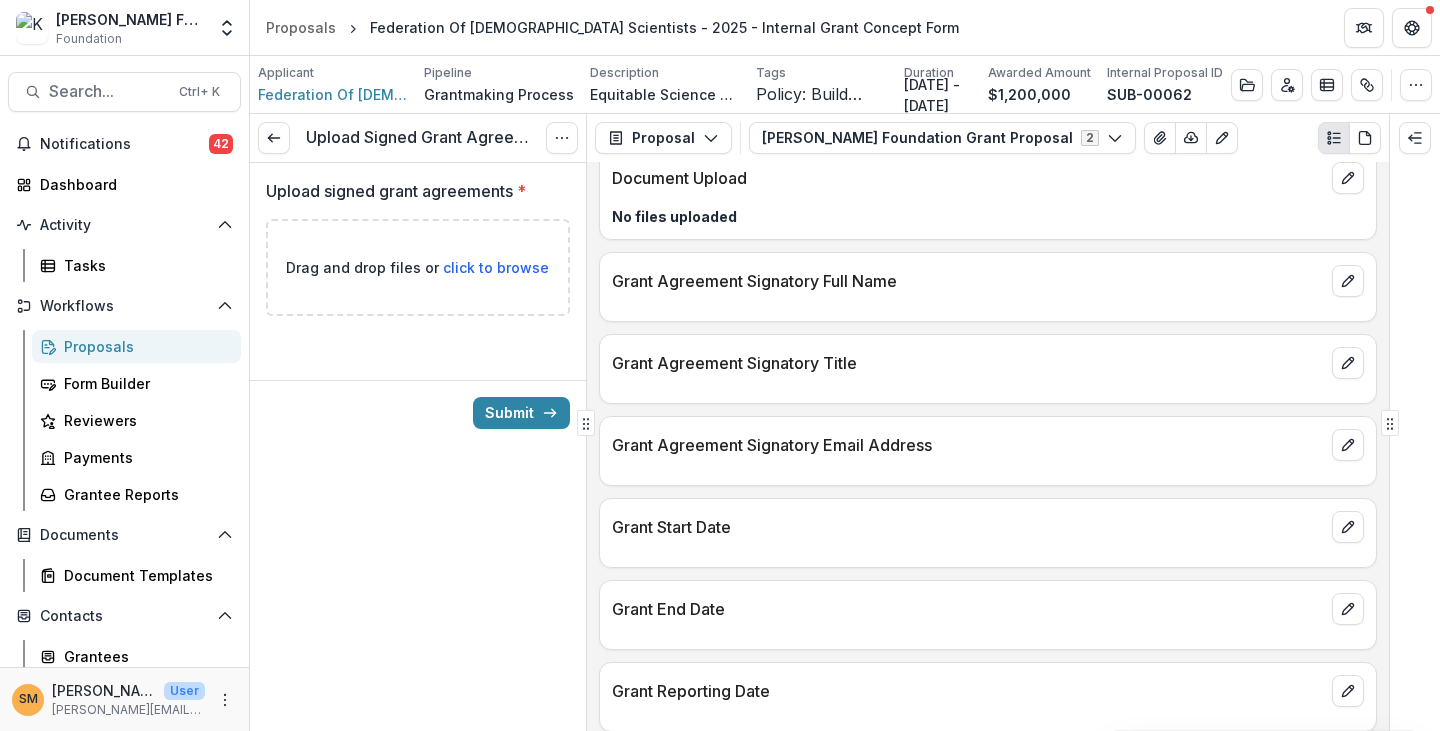 click on "click to browse" at bounding box center (496, 267) 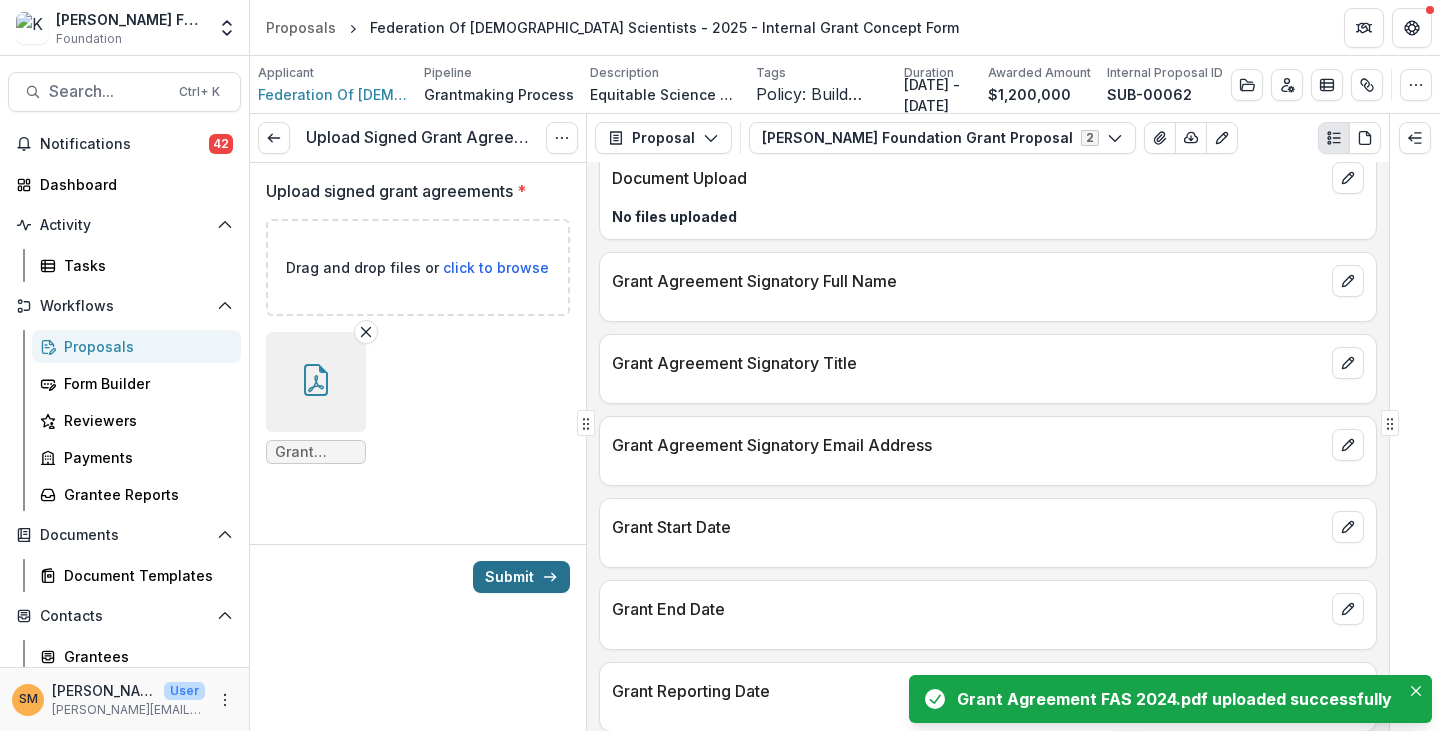 click on "Submit" at bounding box center (521, 577) 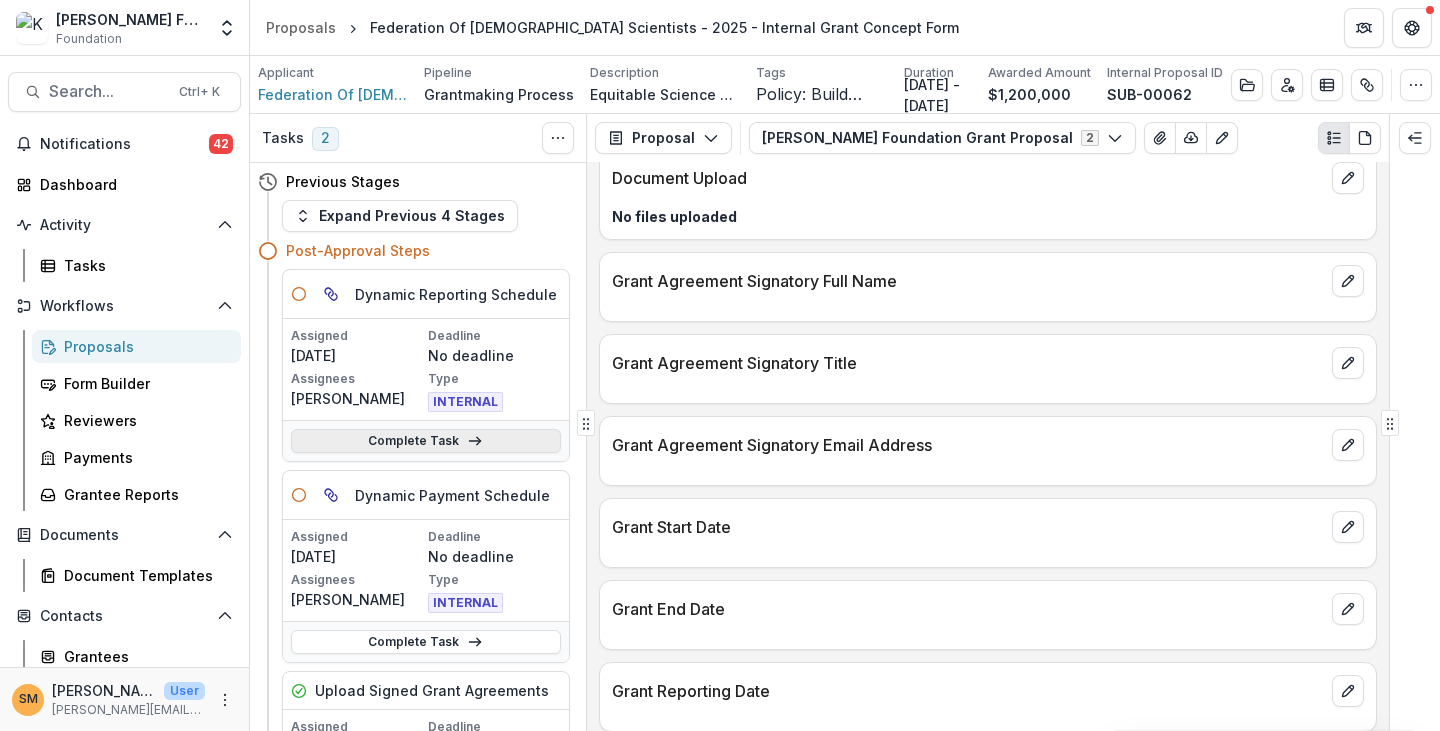 click on "Complete Task" at bounding box center (426, 441) 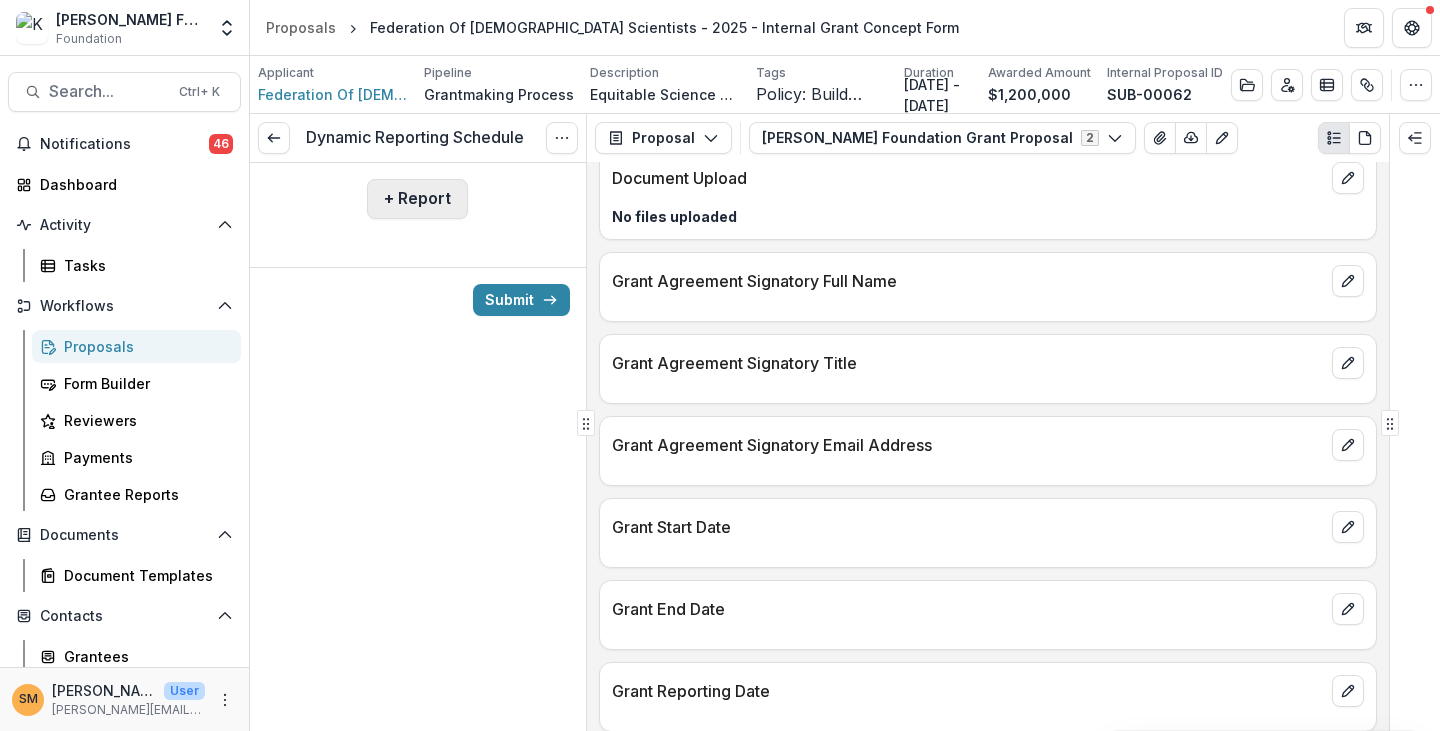 click on "+ Report" at bounding box center (417, 199) 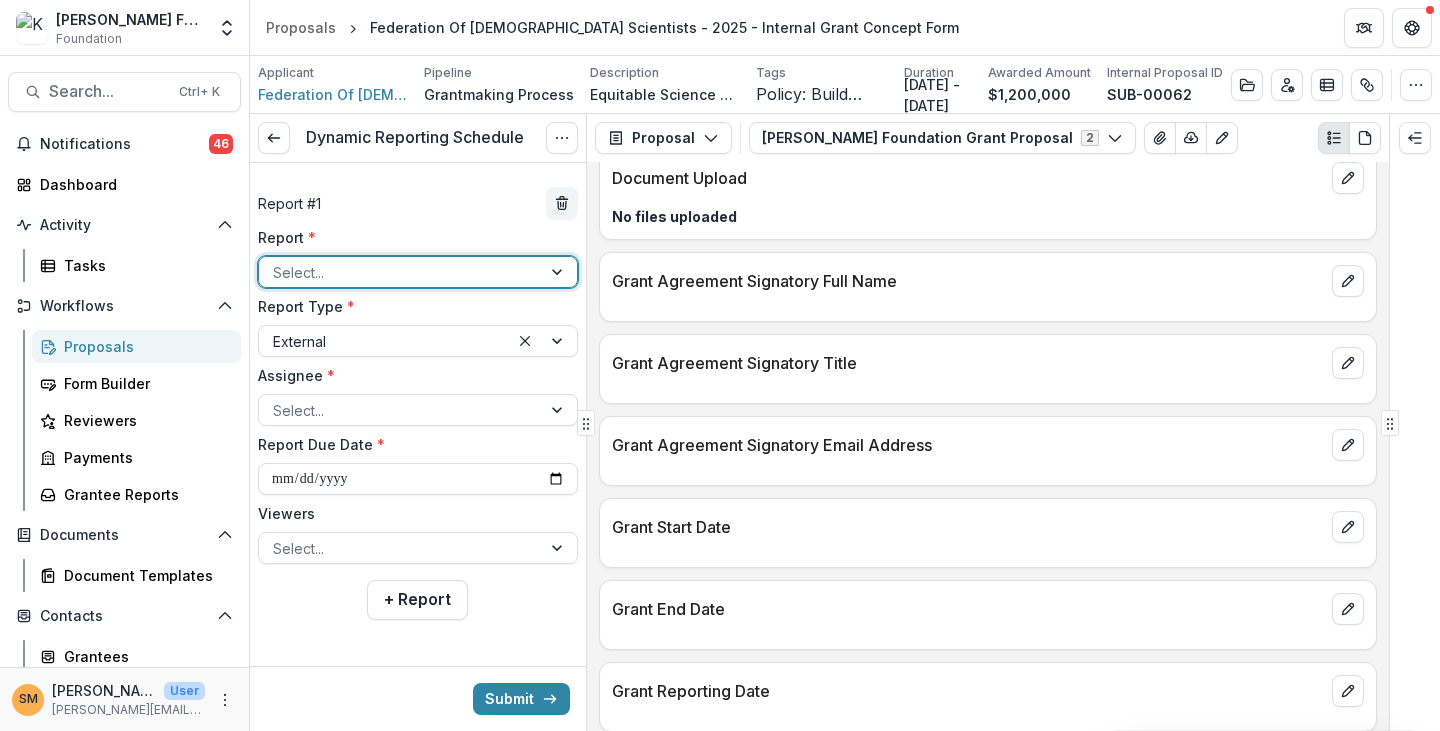 click at bounding box center [400, 272] 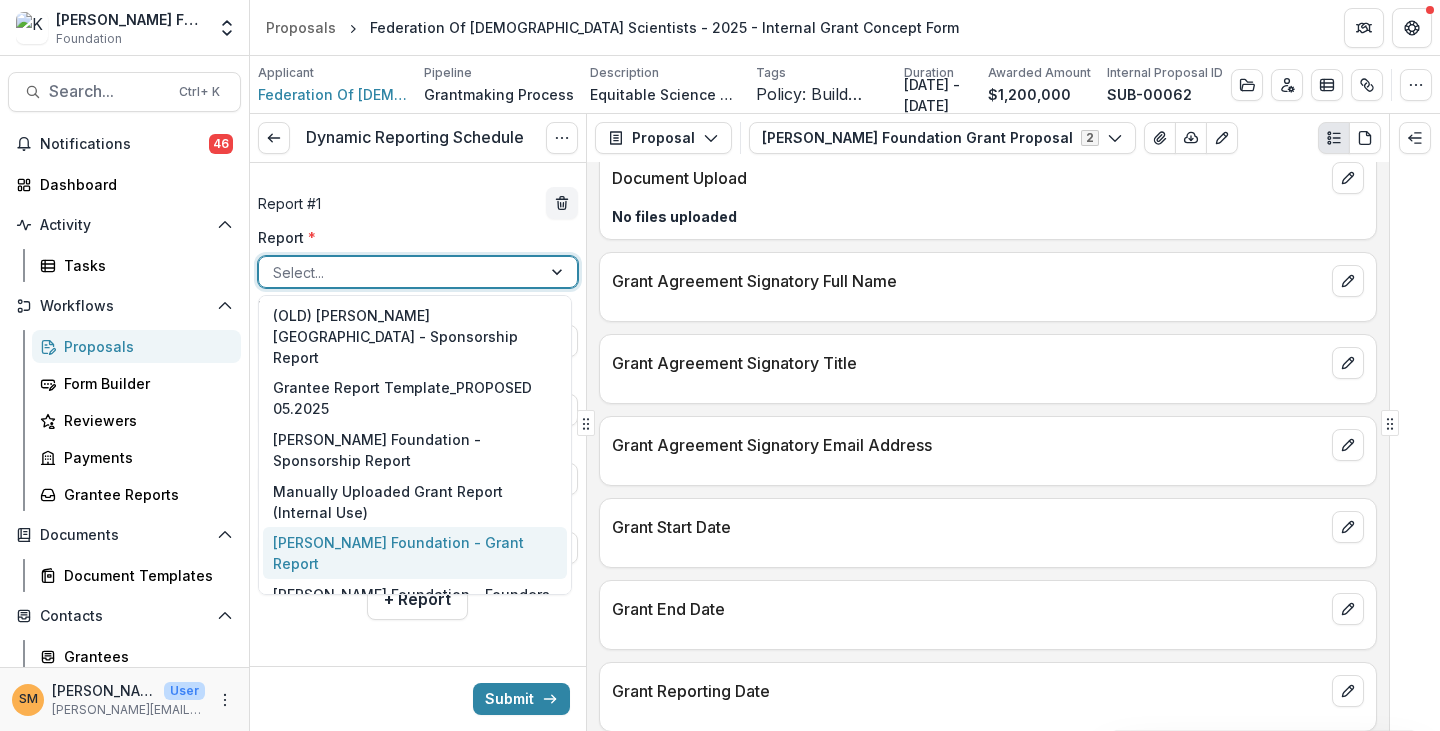 click on "[PERSON_NAME] Foundation - Grant Report" at bounding box center (415, 553) 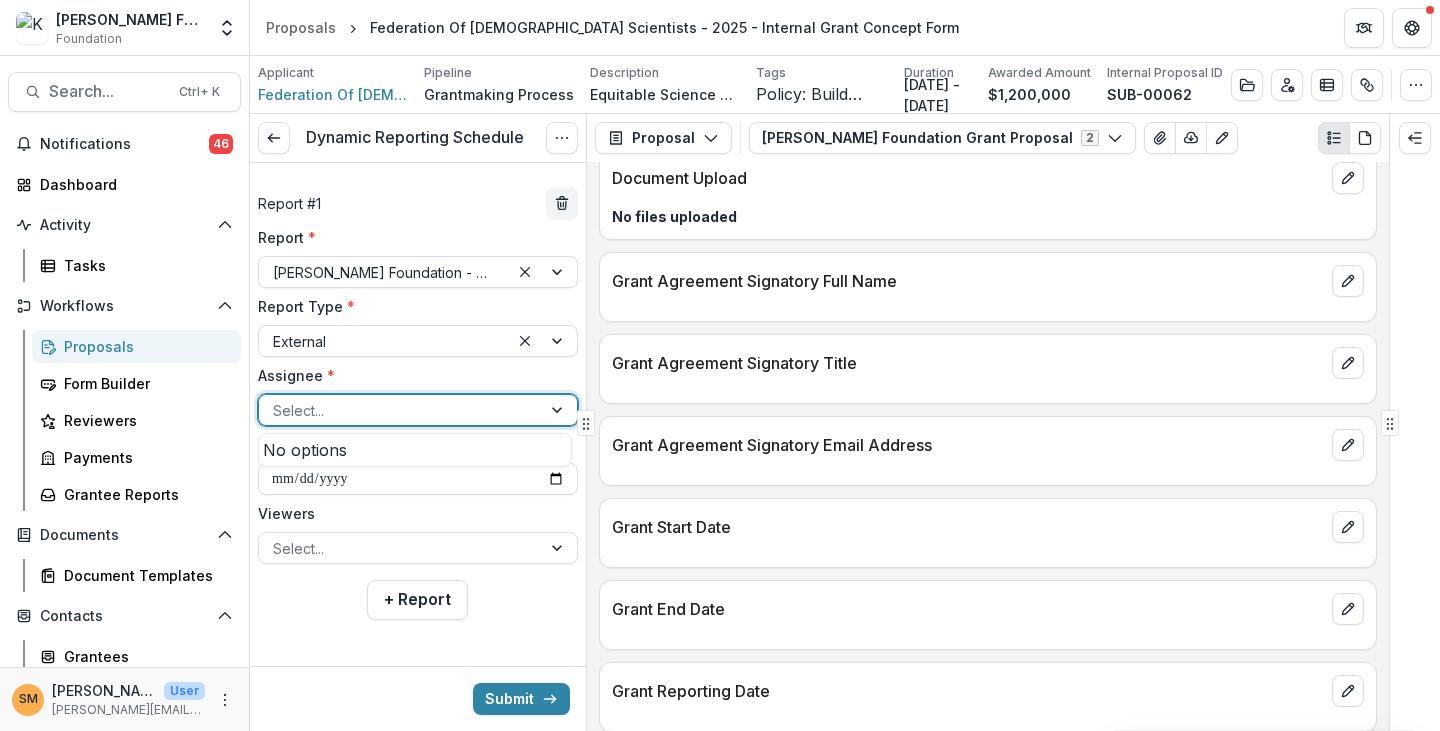click at bounding box center [400, 410] 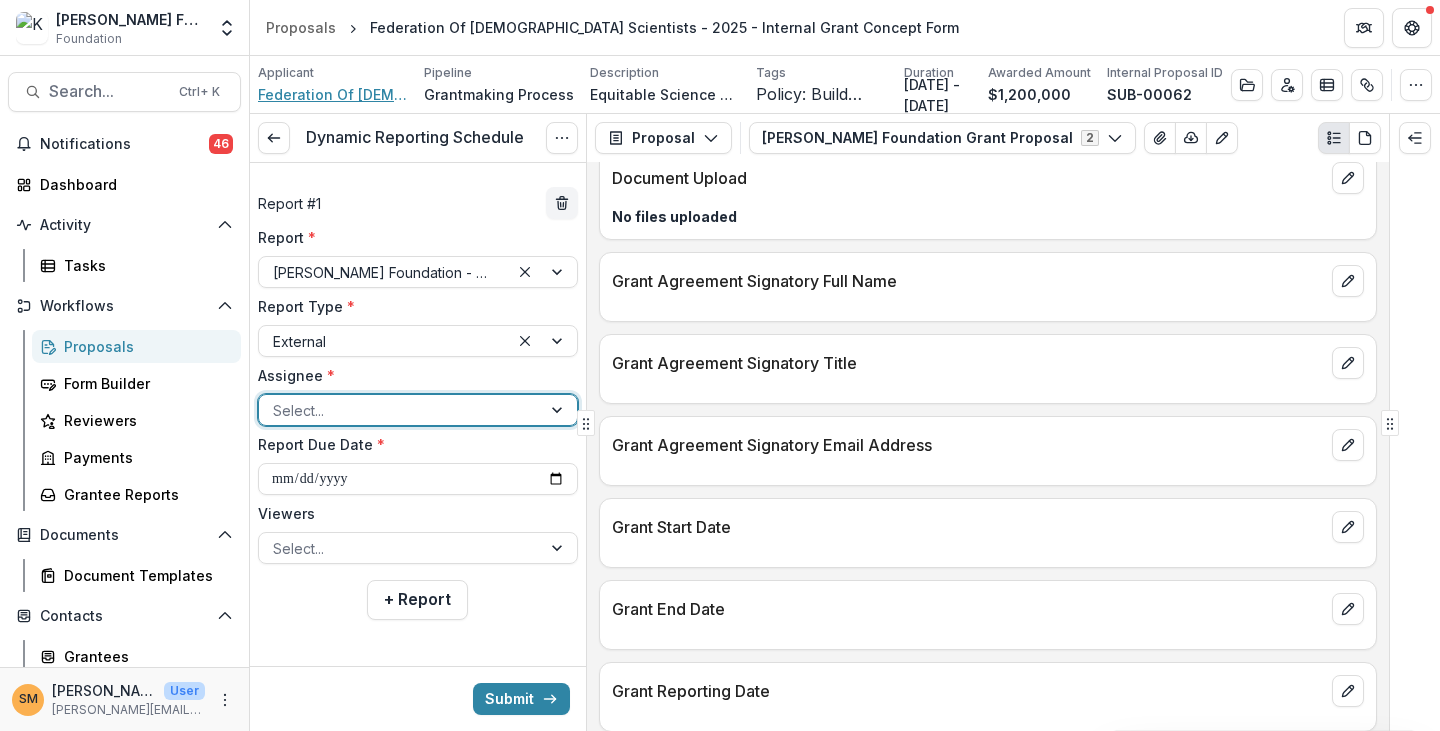 click on "Federation Of [DEMOGRAPHIC_DATA] Scientists" at bounding box center [333, 94] 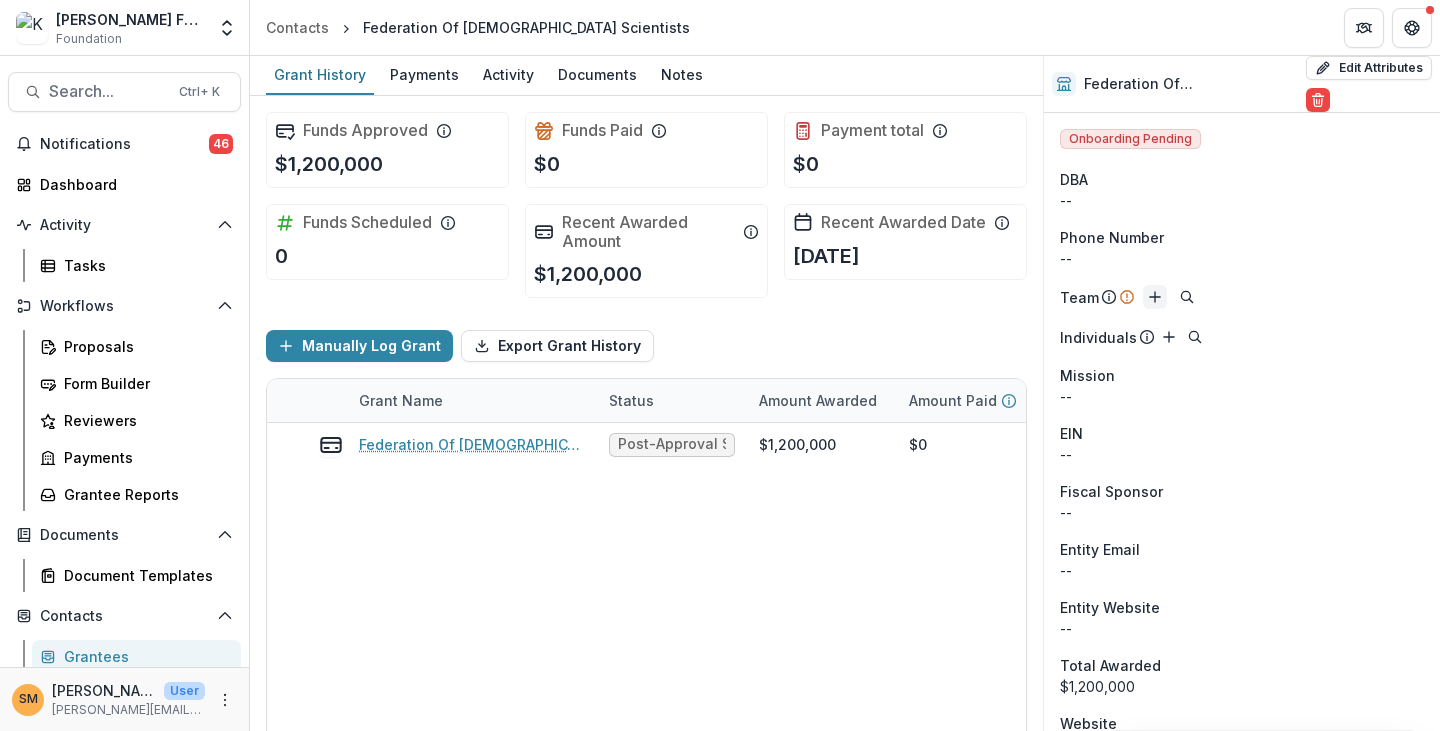 click 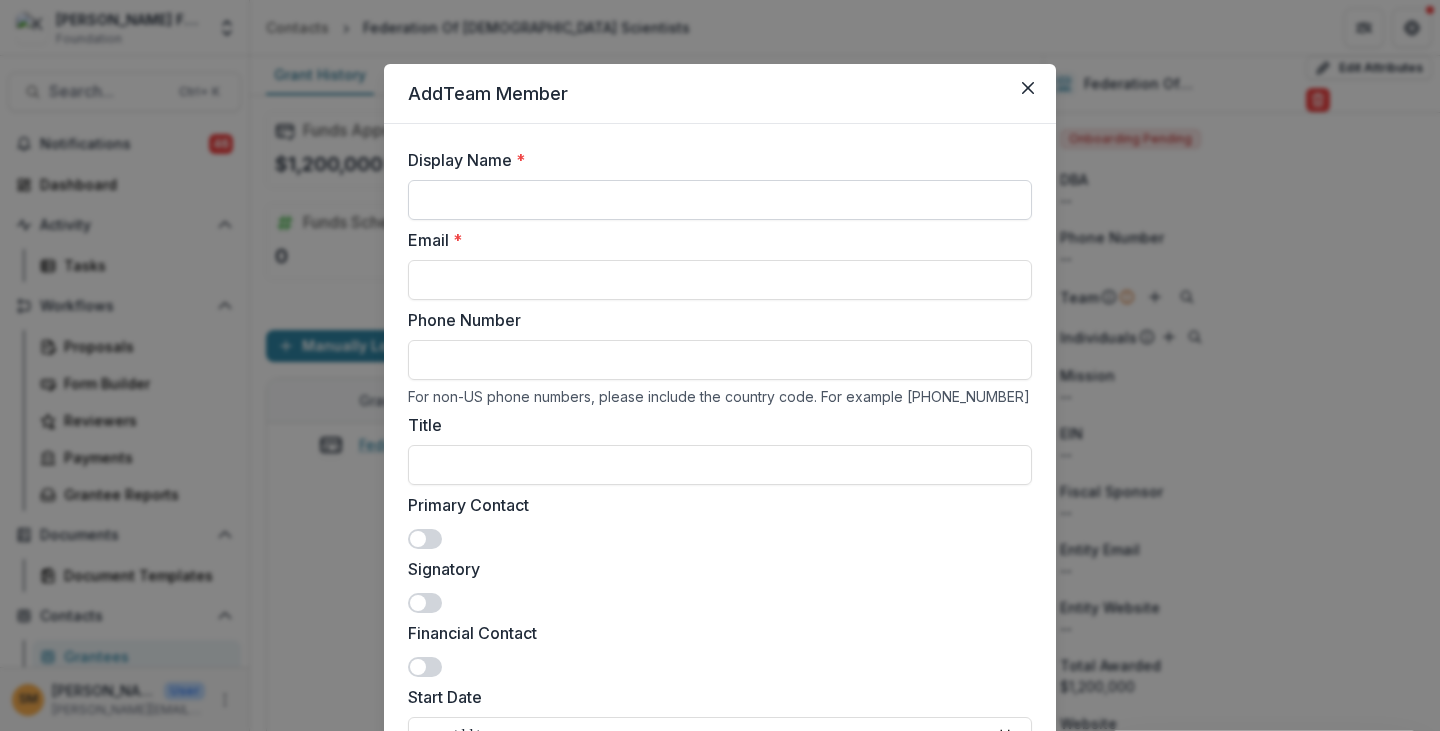 click on "Display Name *" at bounding box center [720, 200] 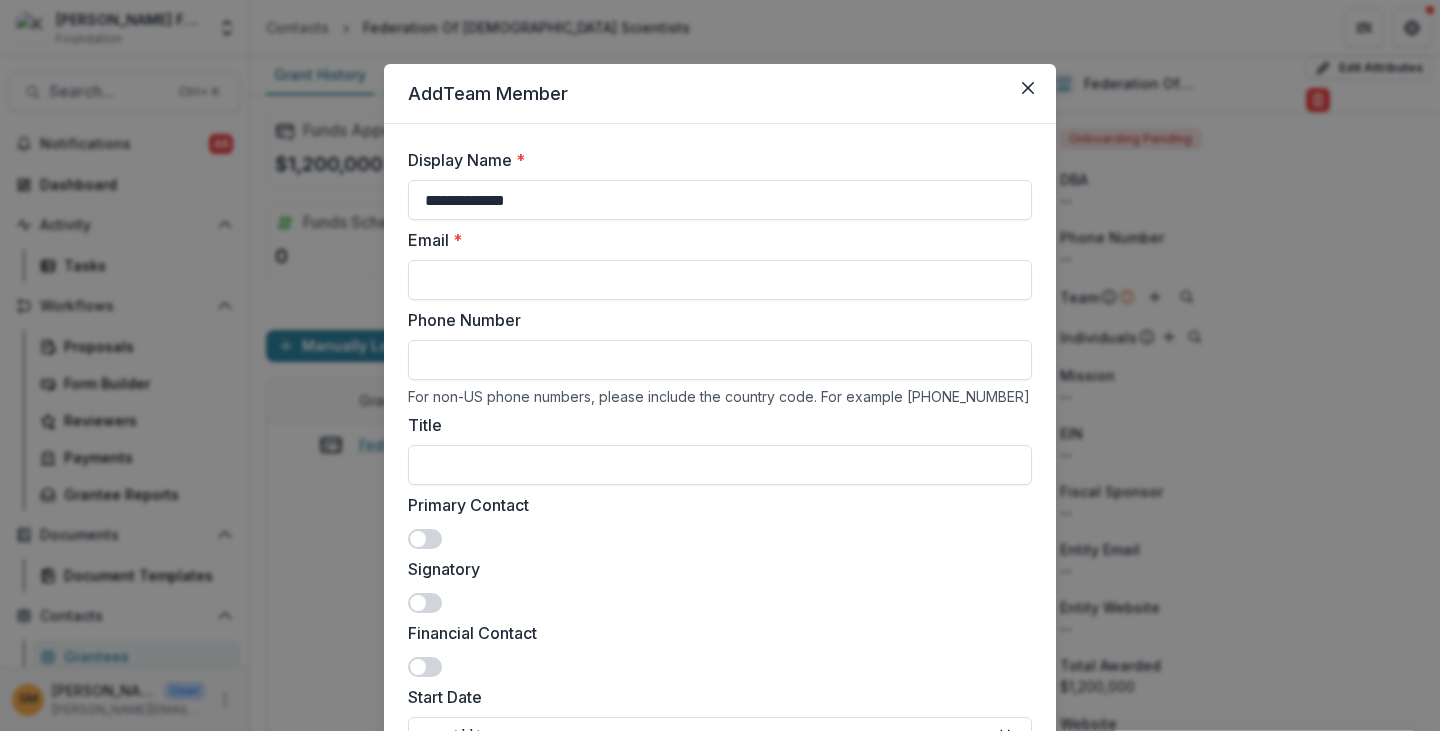 type on "**********" 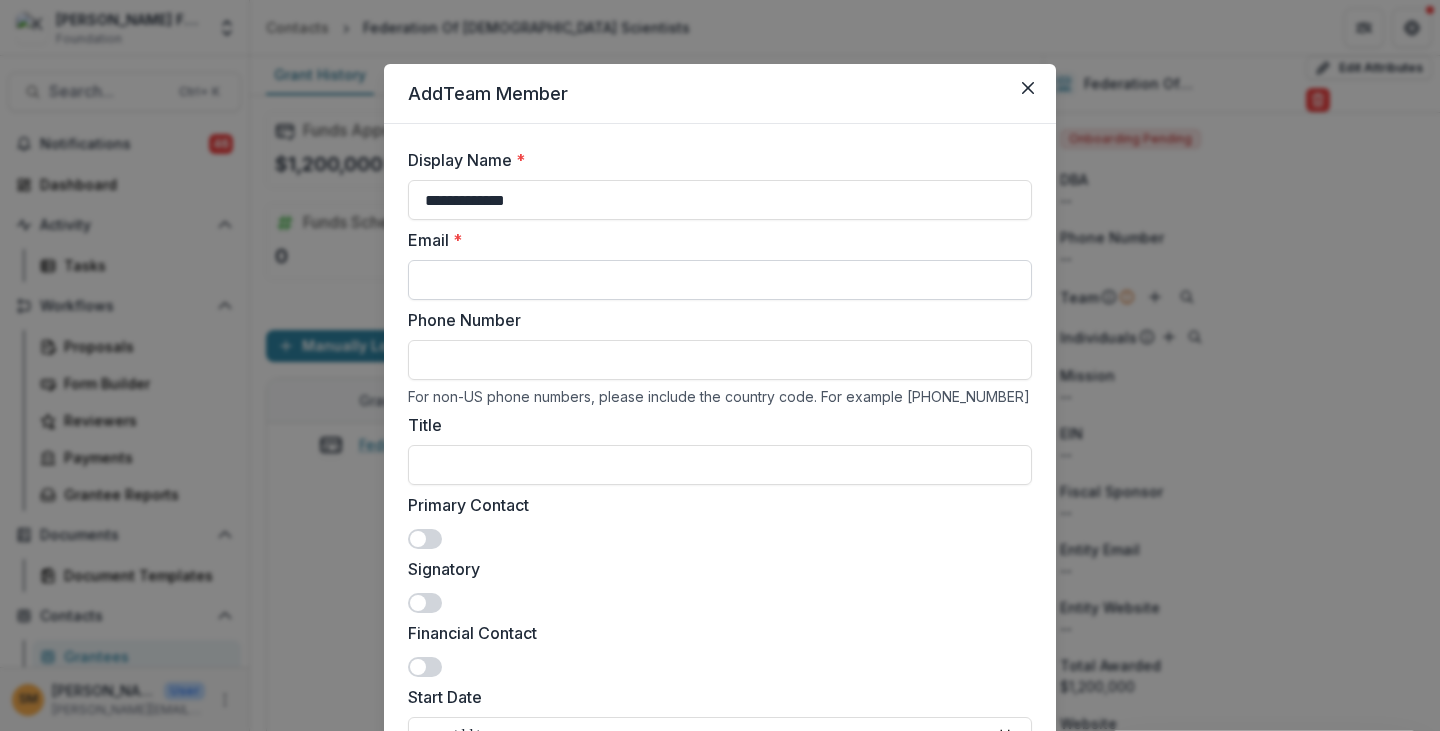 click on "Email *" at bounding box center (720, 280) 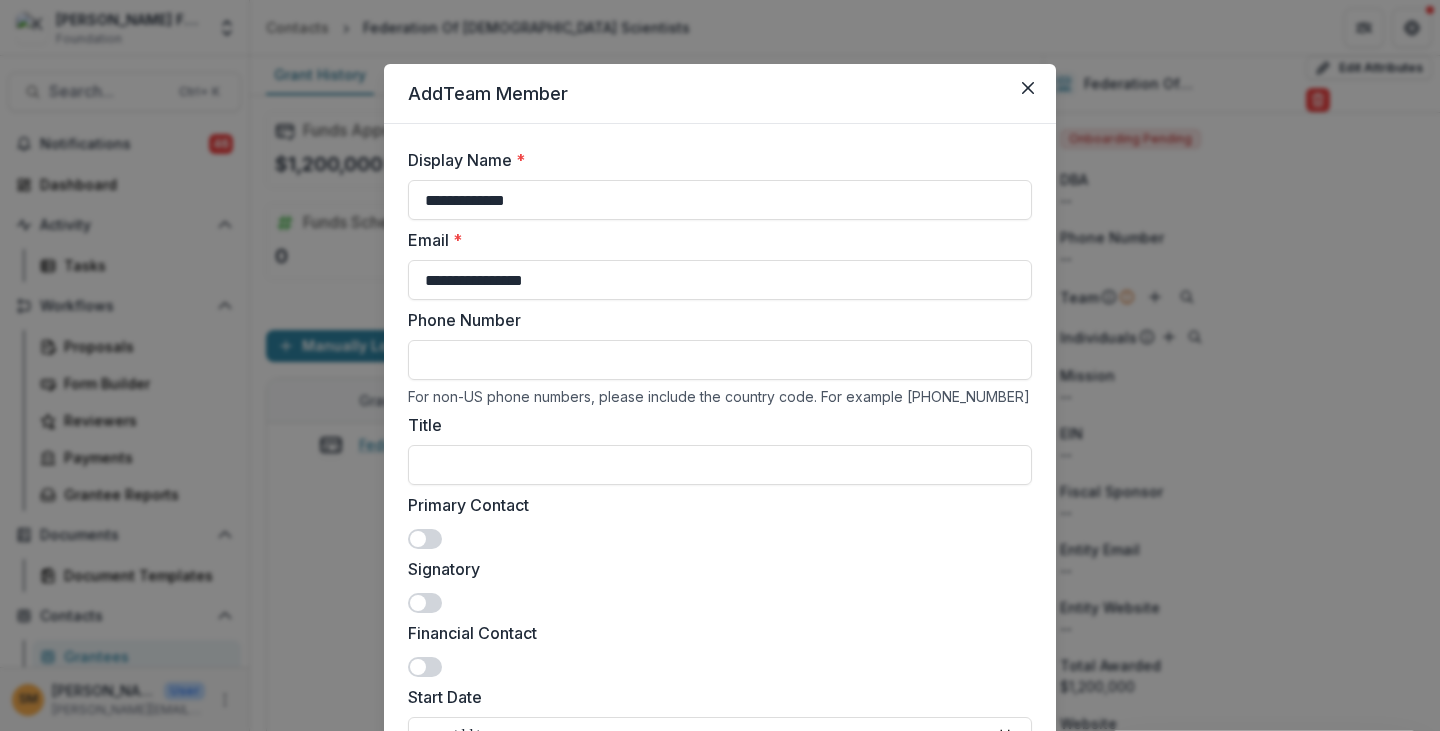 type on "**********" 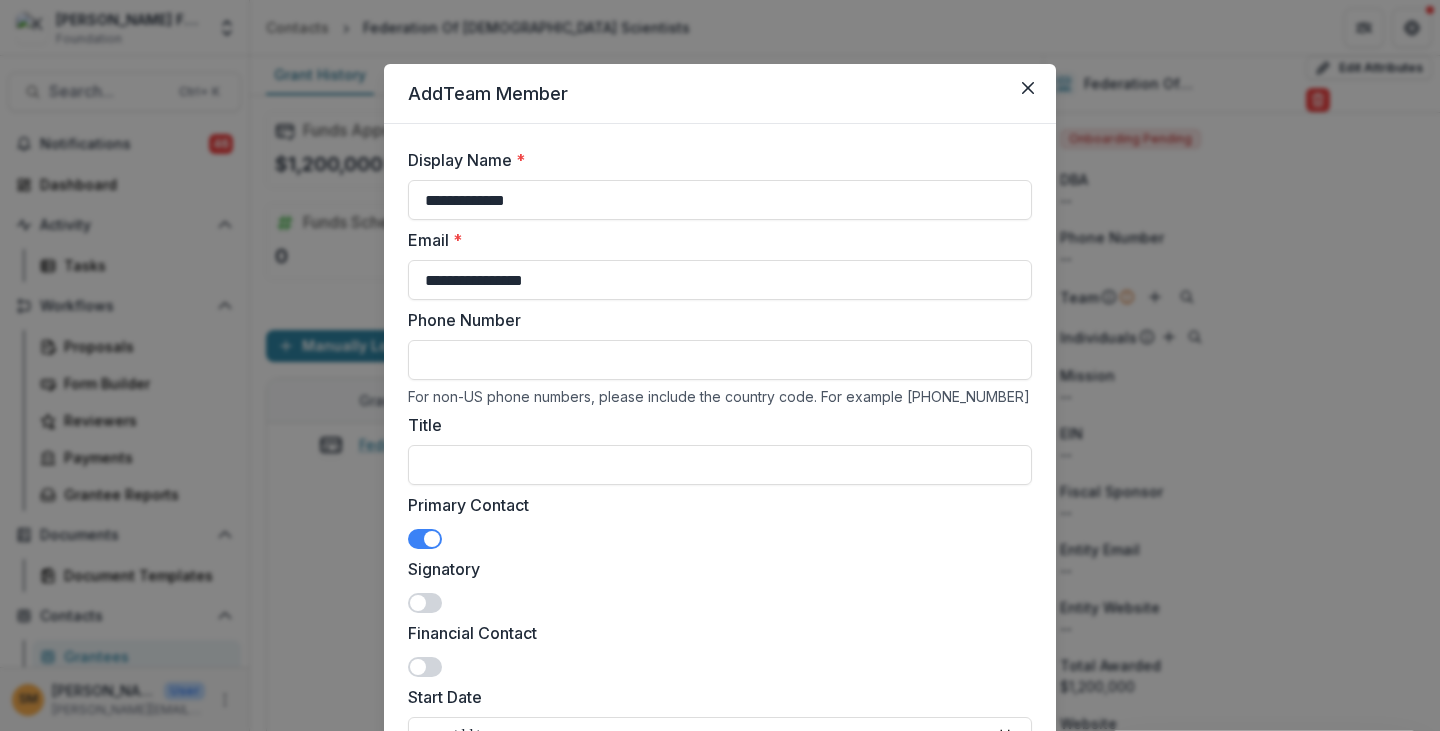 scroll, scrollTop: 100, scrollLeft: 0, axis: vertical 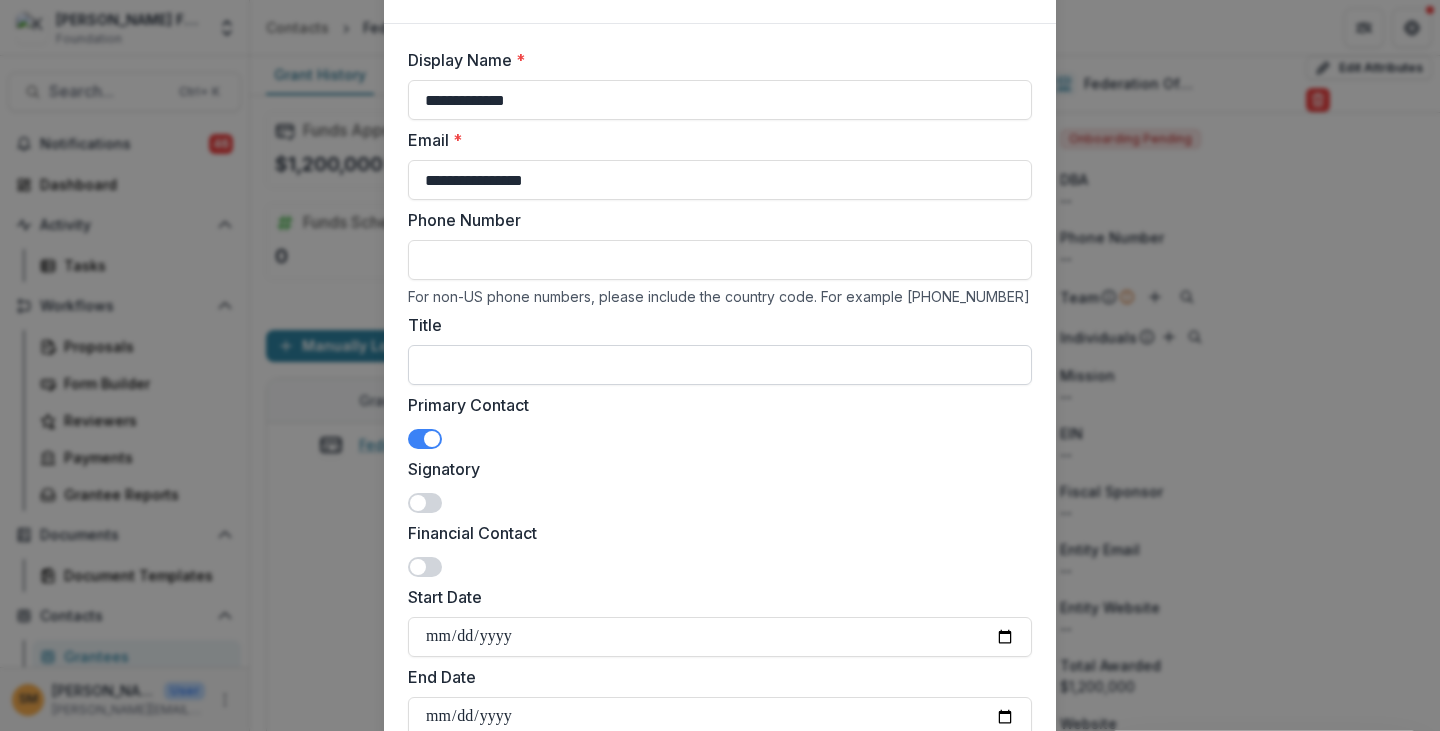 click on "Title" at bounding box center [720, 365] 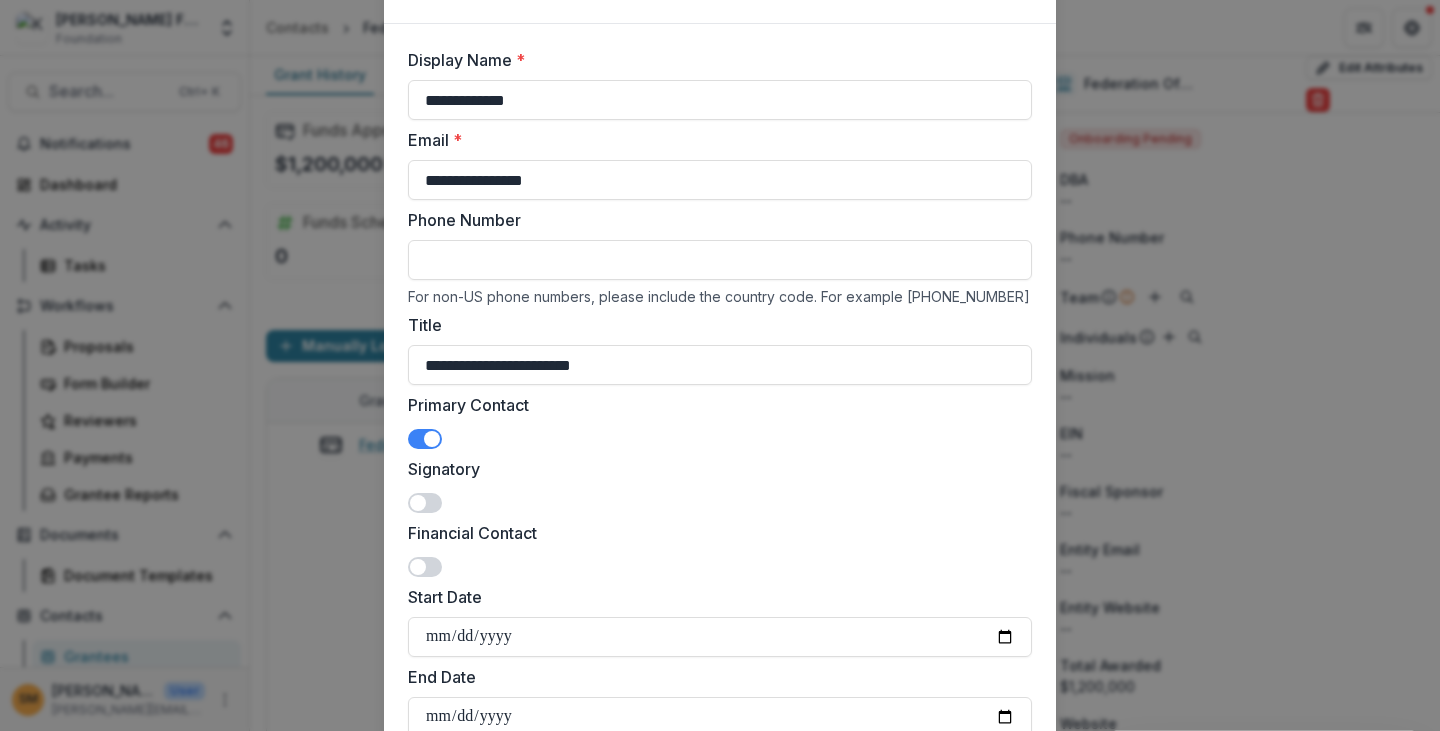 type on "**********" 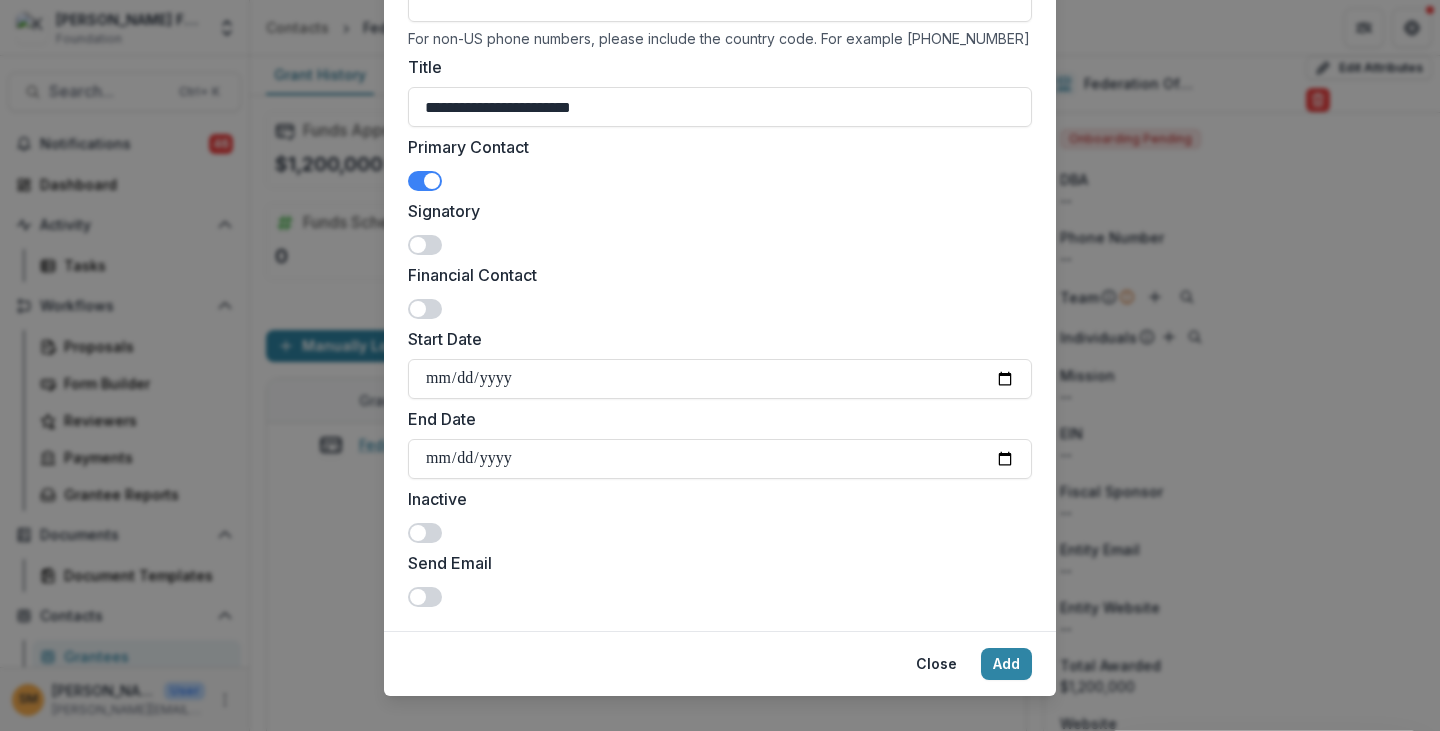 scroll, scrollTop: 386, scrollLeft: 0, axis: vertical 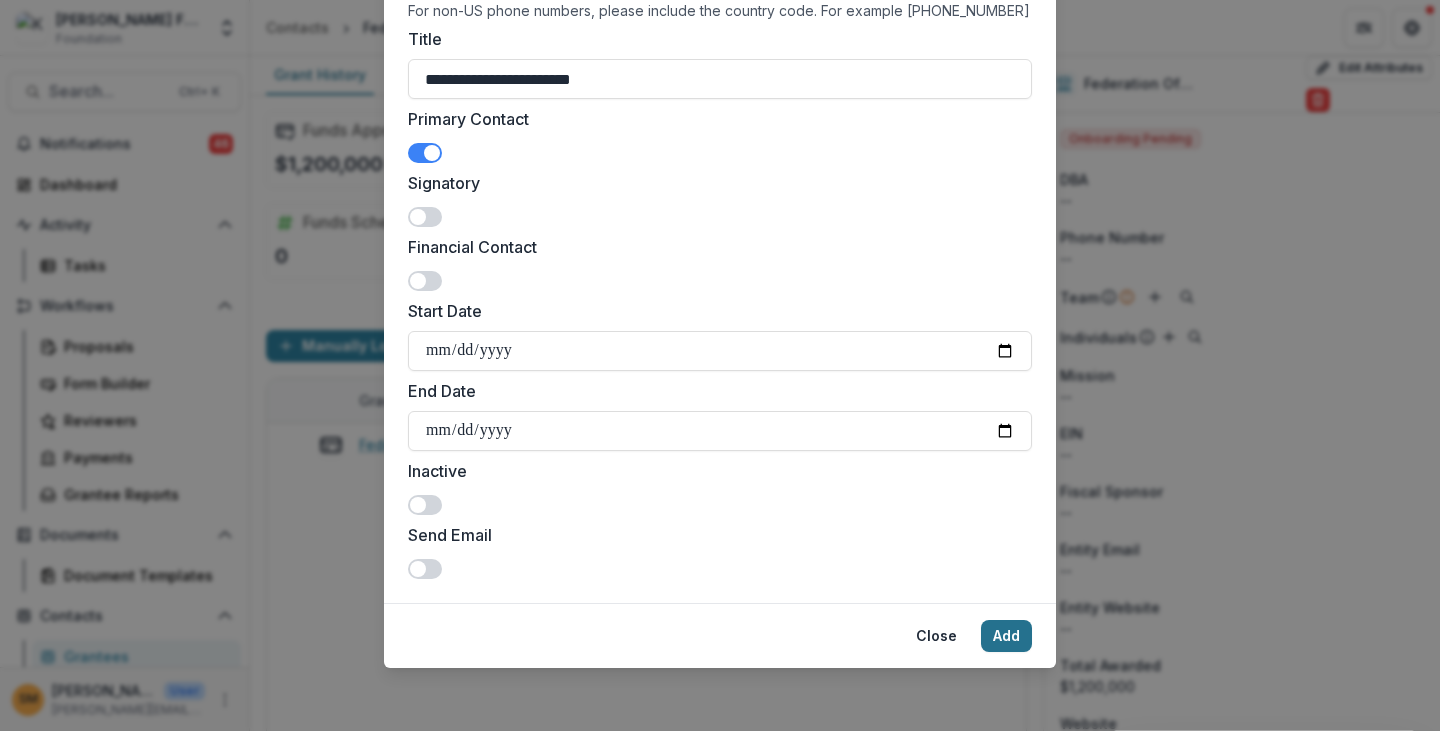 click on "Add" at bounding box center (1006, 636) 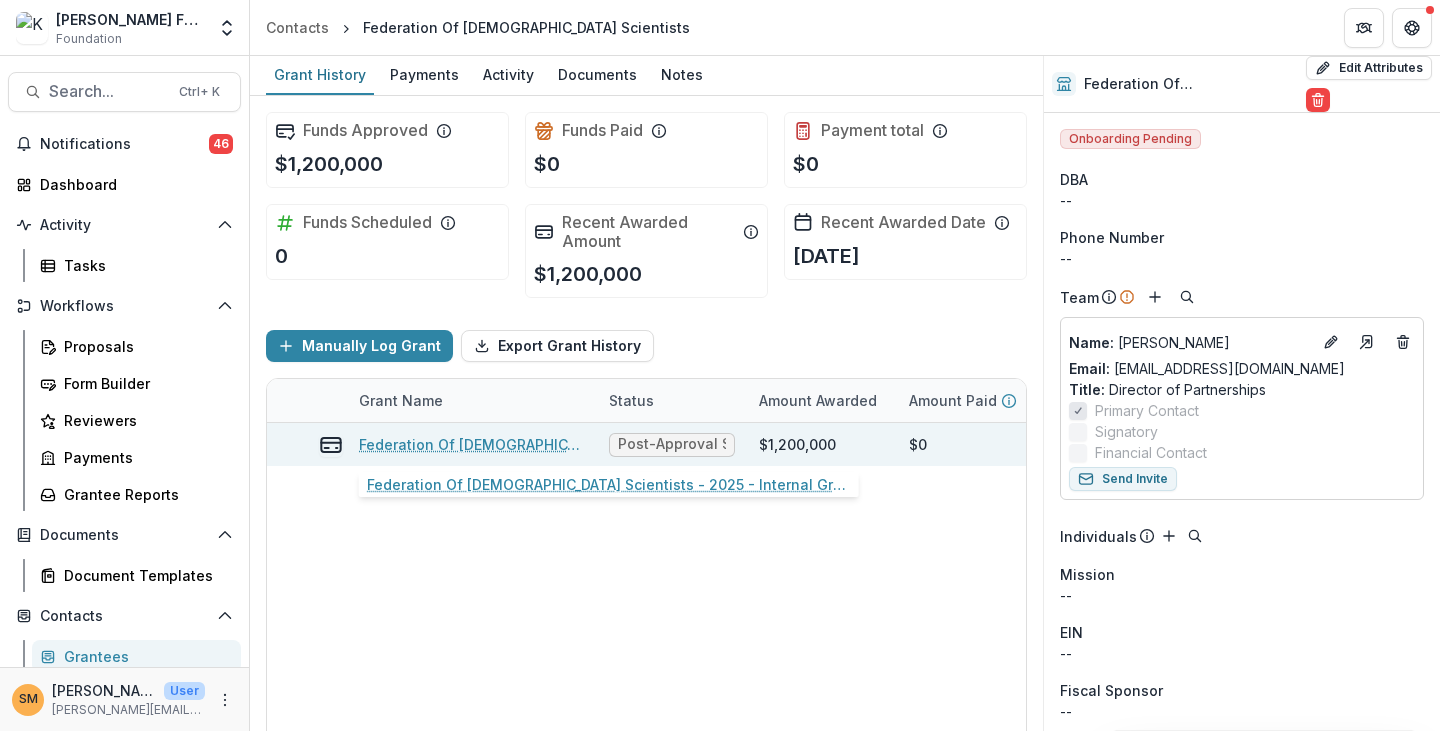 click on "Federation Of [DEMOGRAPHIC_DATA] Scientists - 2025 - Internal Grant Concept Form" at bounding box center (472, 444) 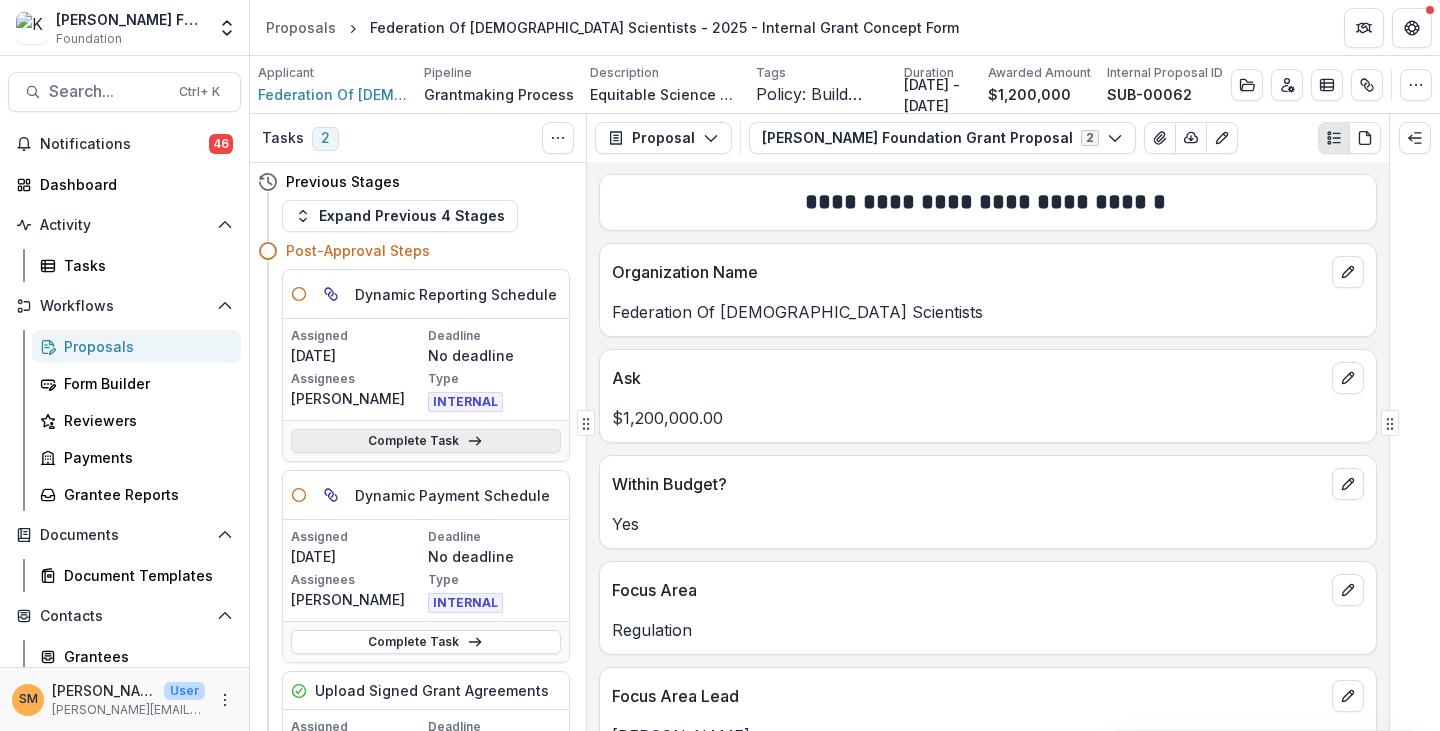 click on "Complete Task" at bounding box center (426, 441) 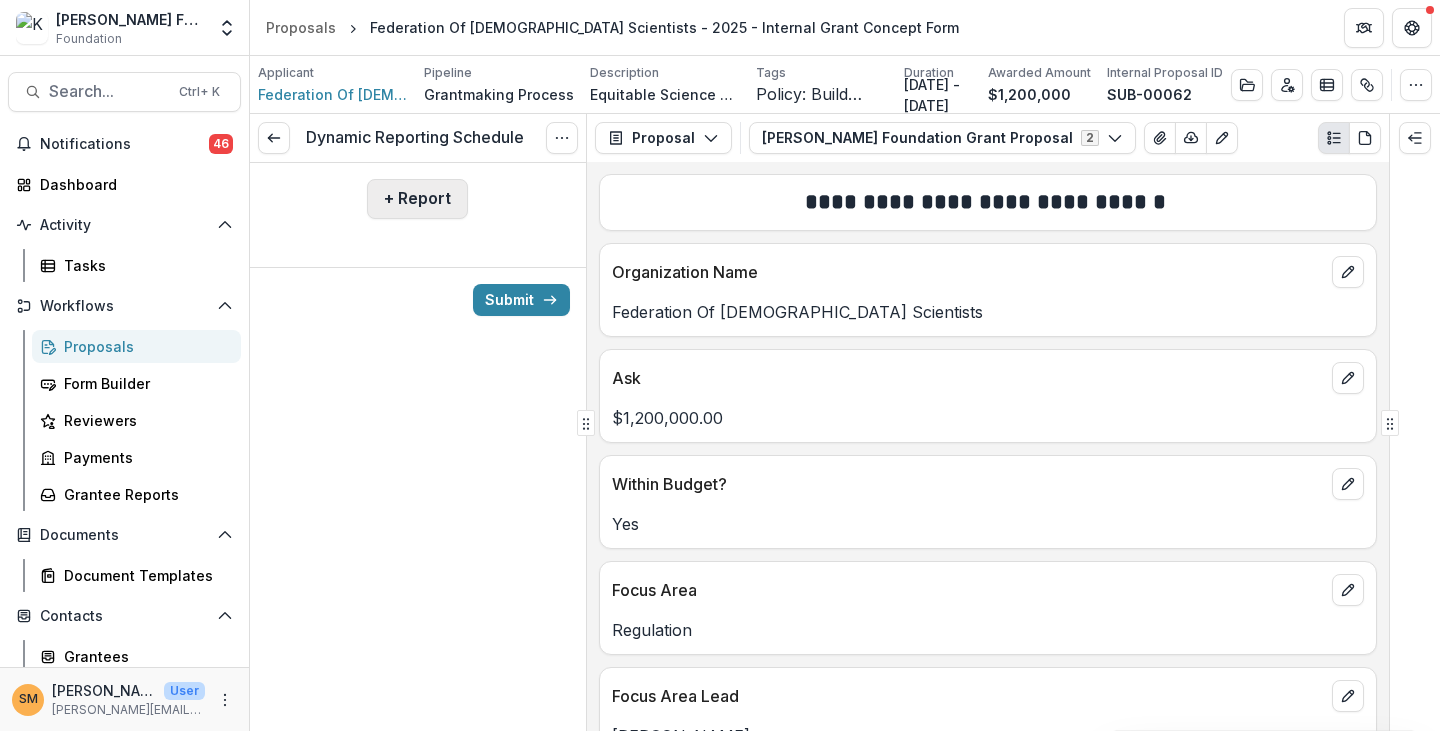 click on "+ Report" at bounding box center [417, 199] 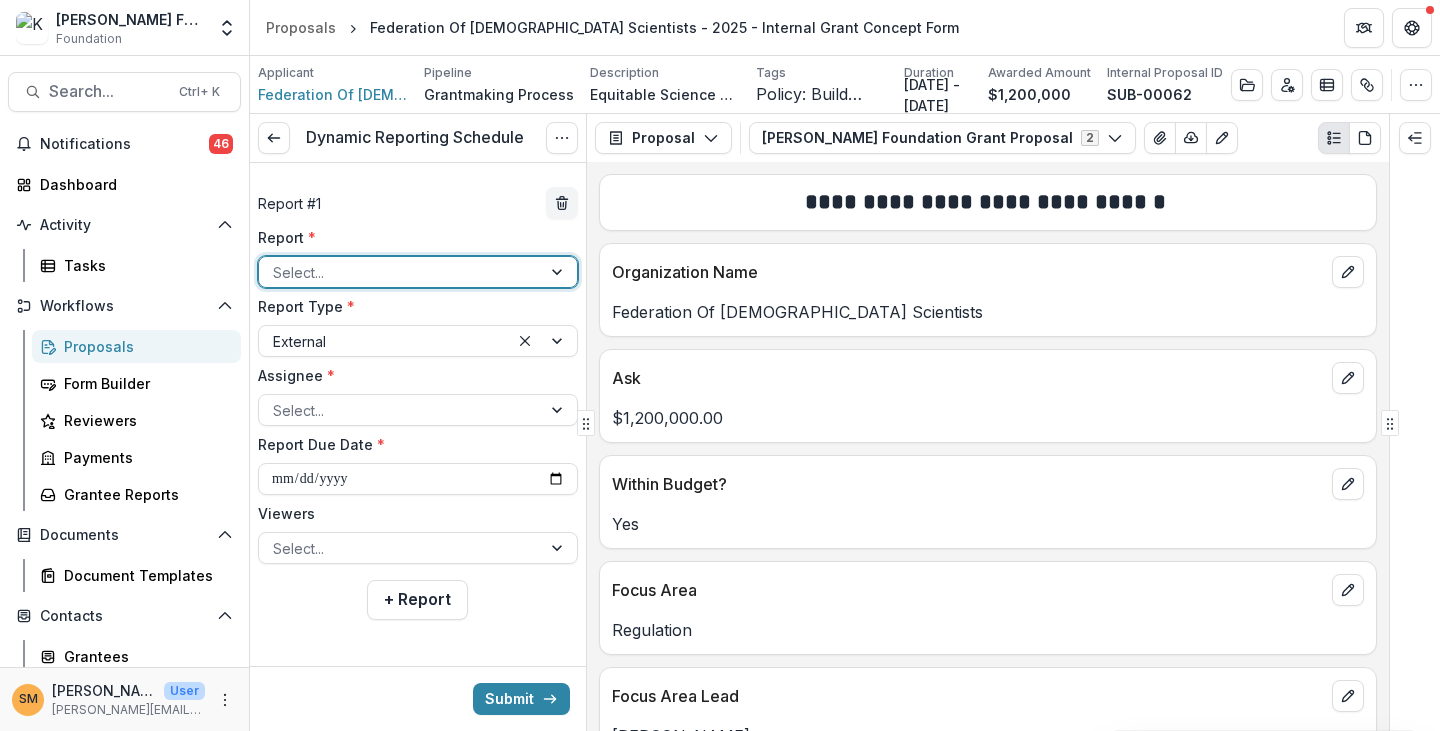 click at bounding box center [400, 272] 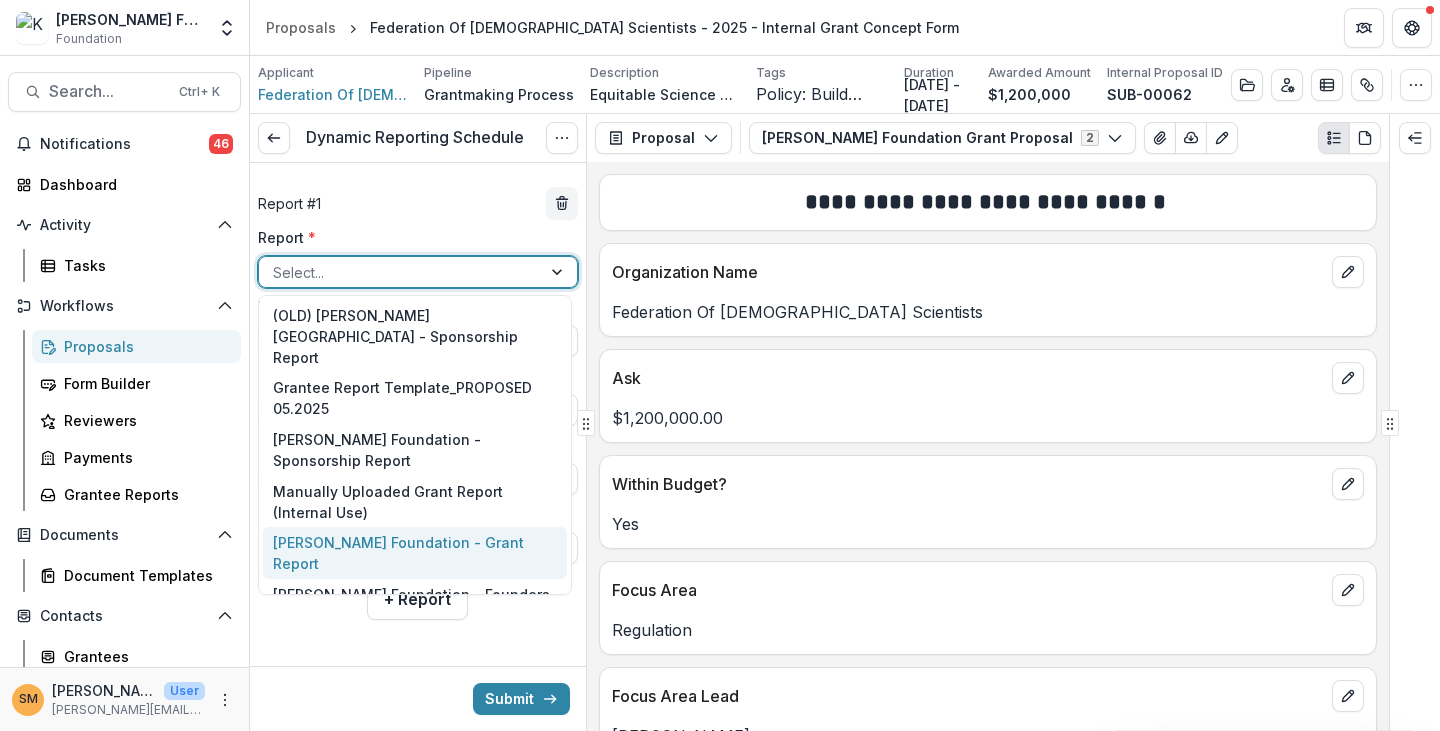 click on "[PERSON_NAME] Foundation - Grant Report" at bounding box center [415, 553] 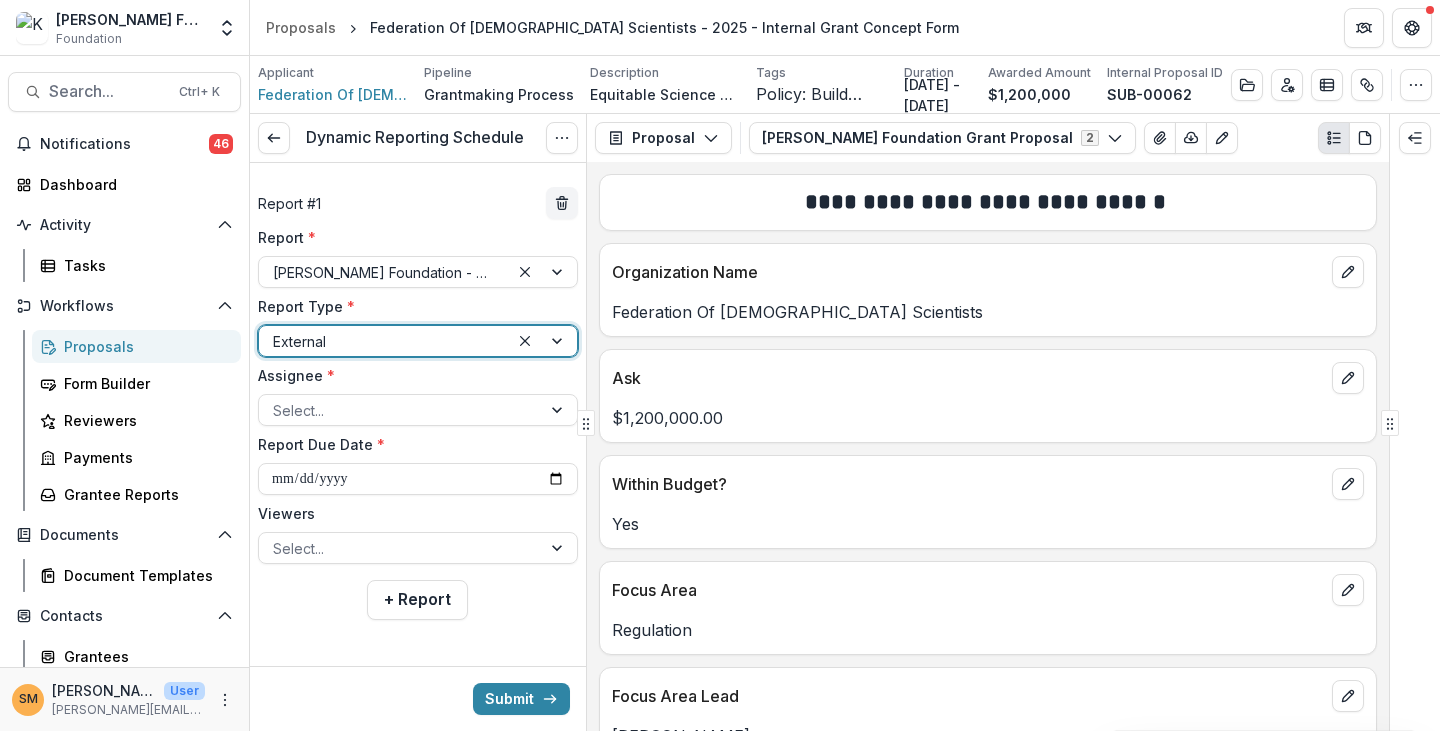 click at bounding box center [384, 341] 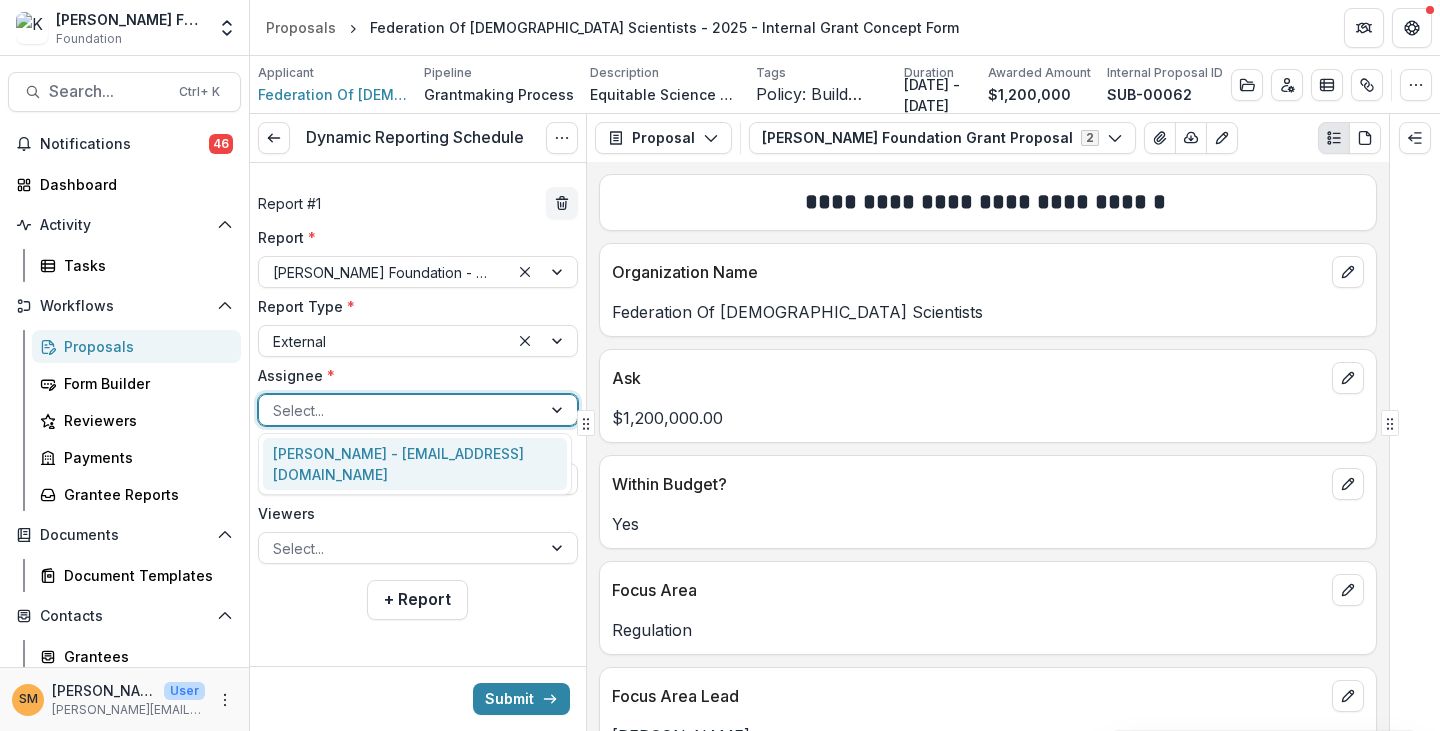 click at bounding box center (400, 410) 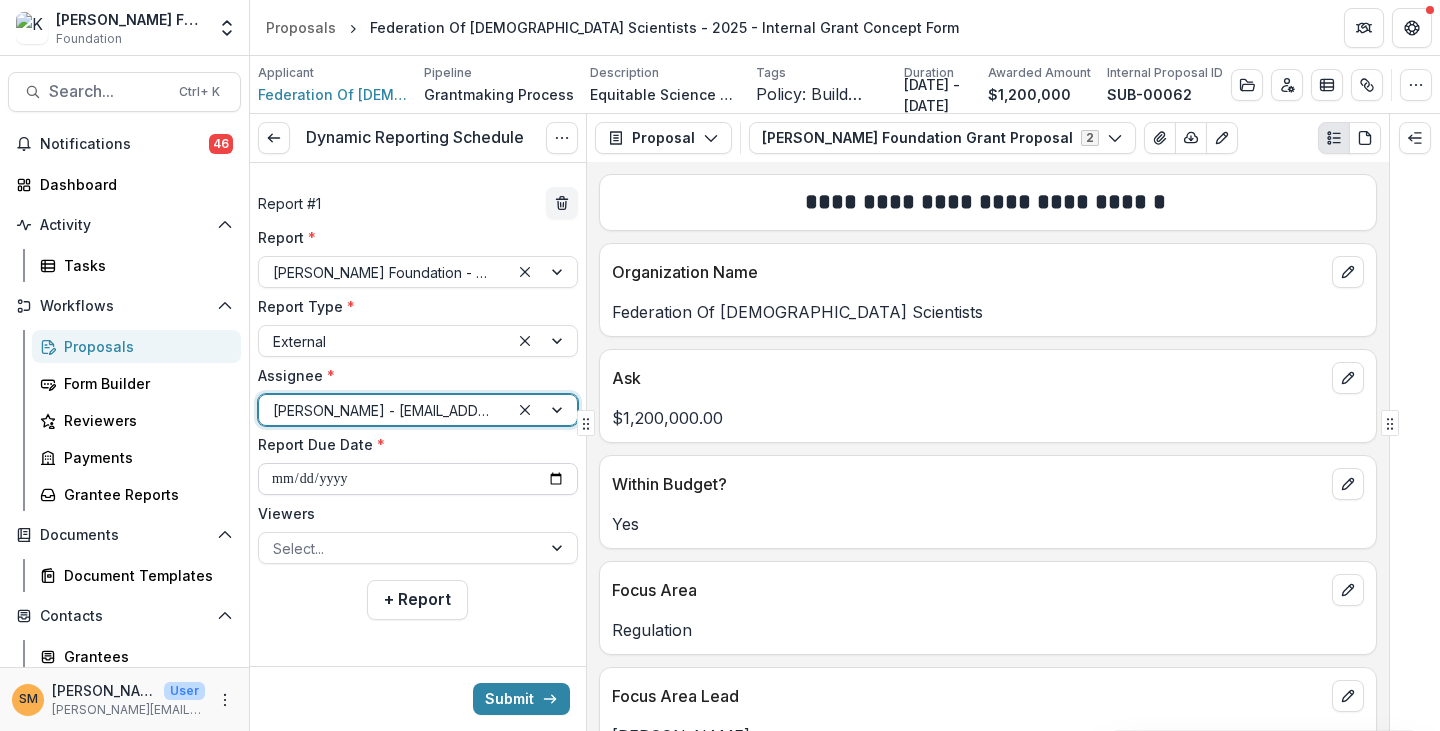 click on "**********" at bounding box center [418, 479] 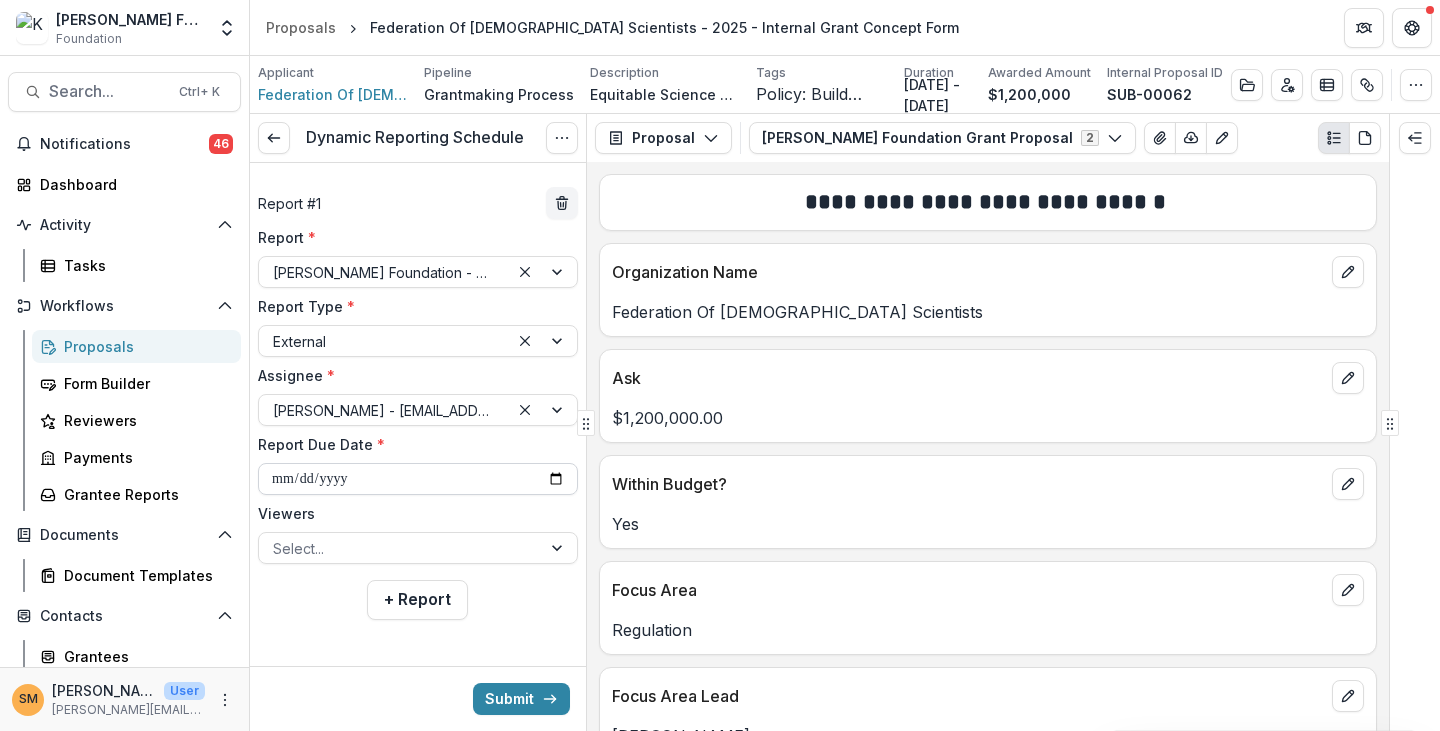 type on "**********" 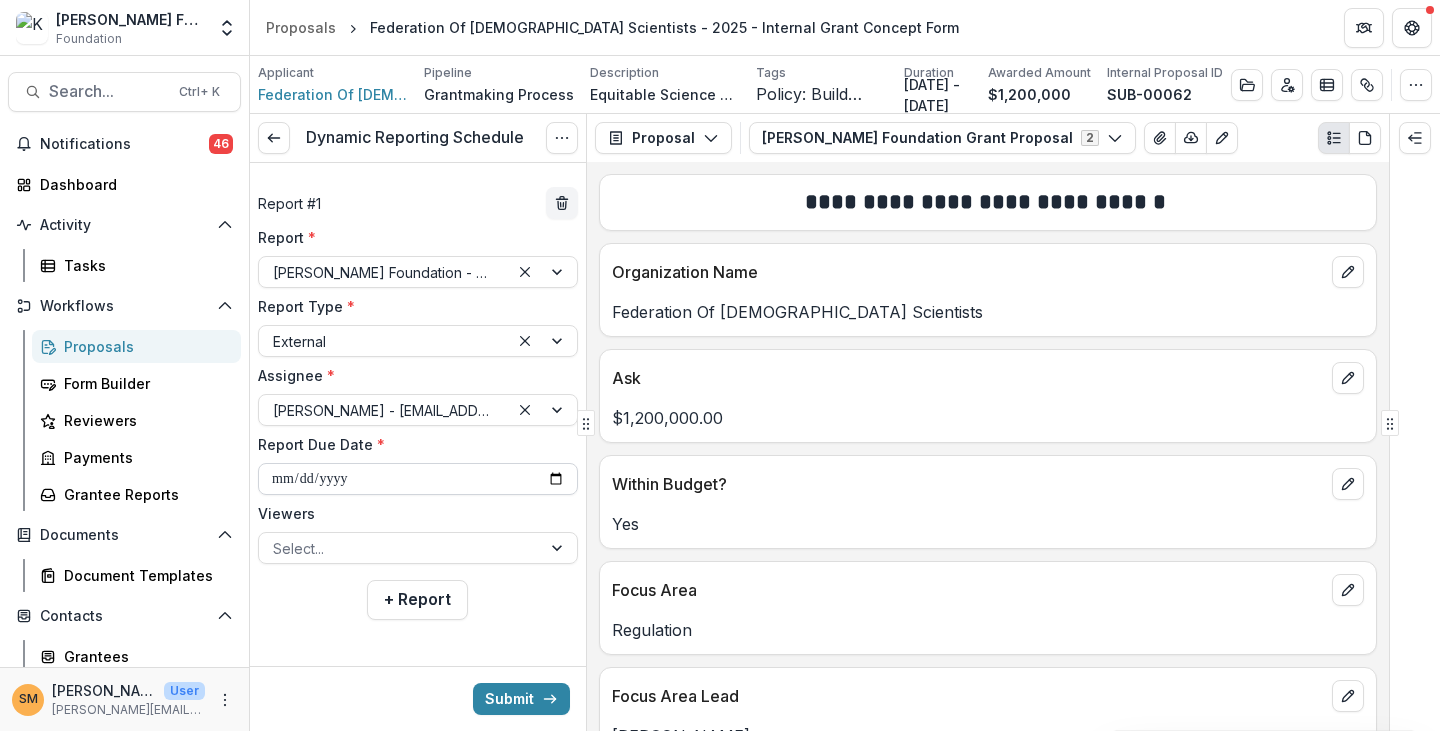 type on "**********" 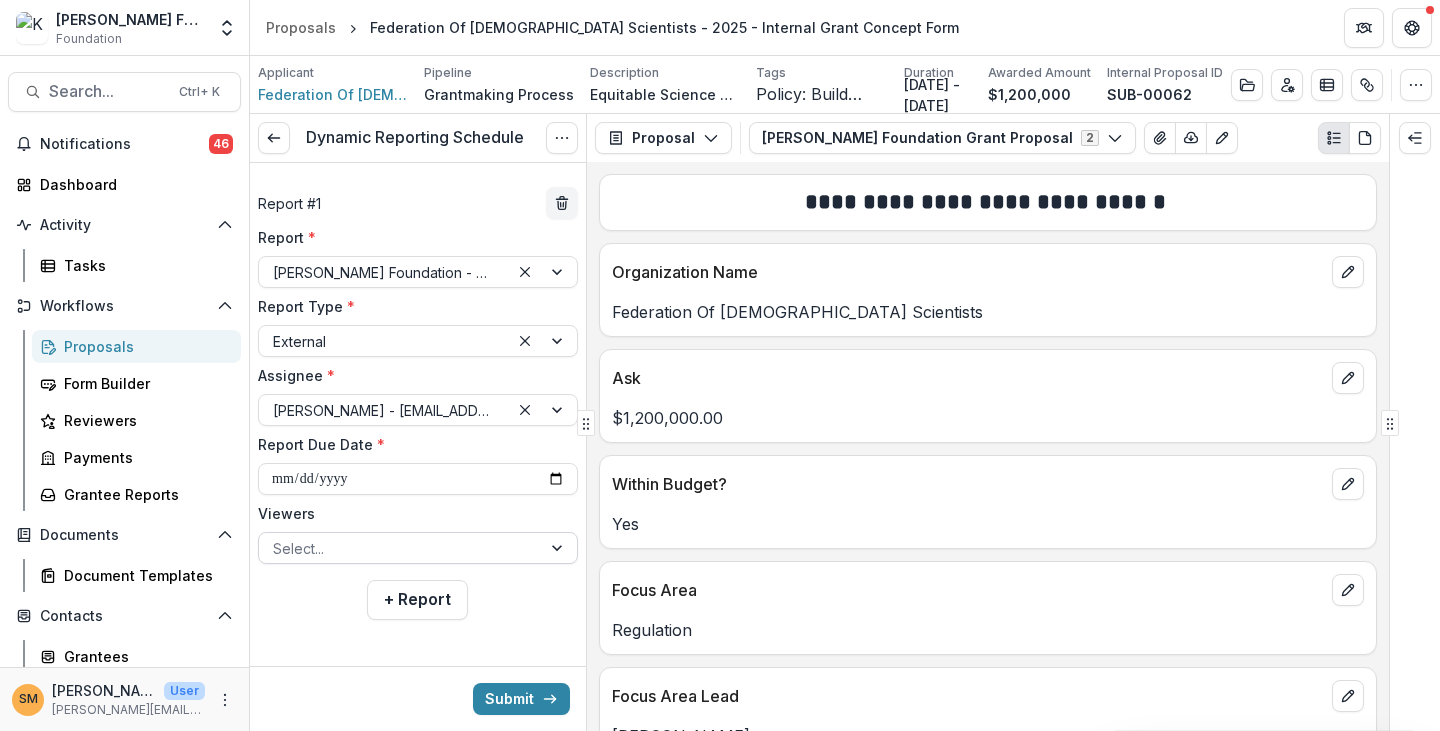 click at bounding box center [400, 548] 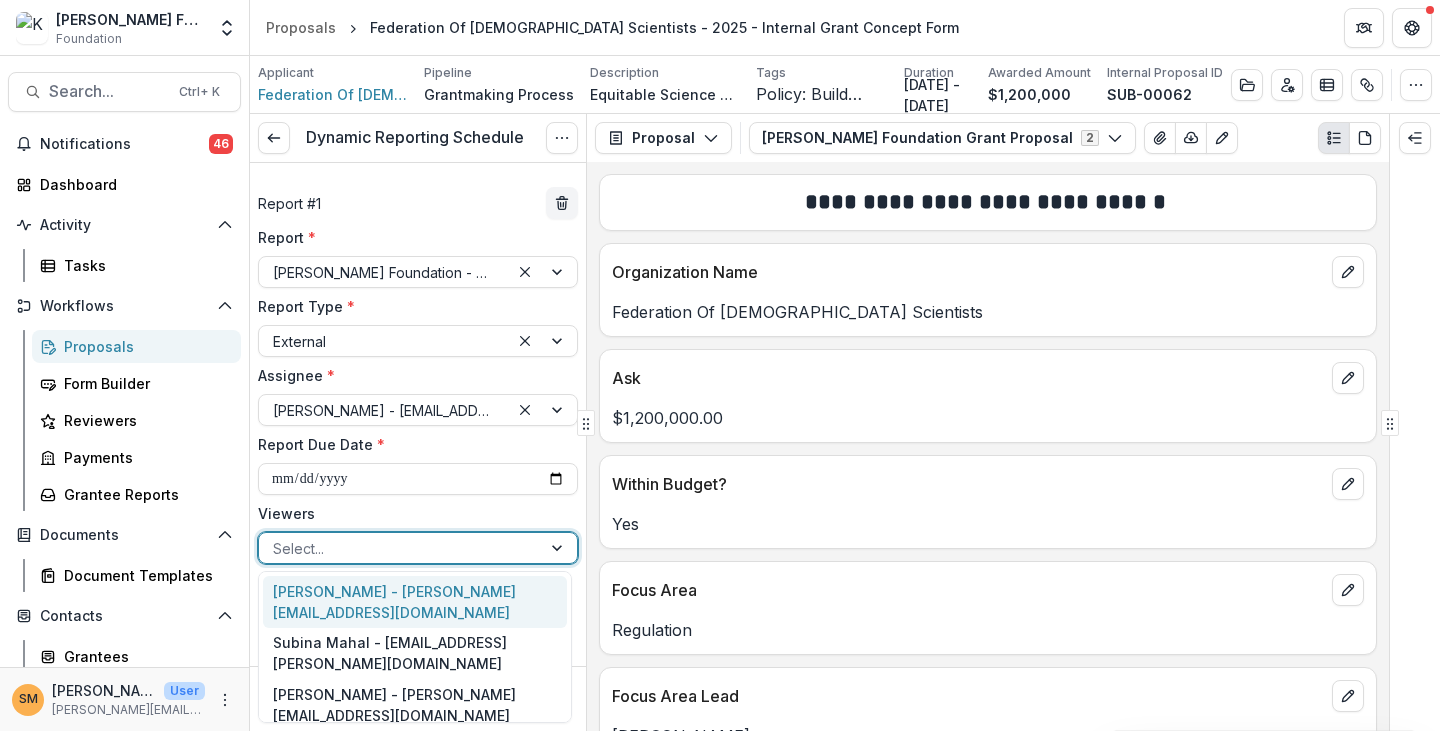 click on "[PERSON_NAME] - [PERSON_NAME][EMAIL_ADDRESS][DOMAIN_NAME]" at bounding box center [415, 602] 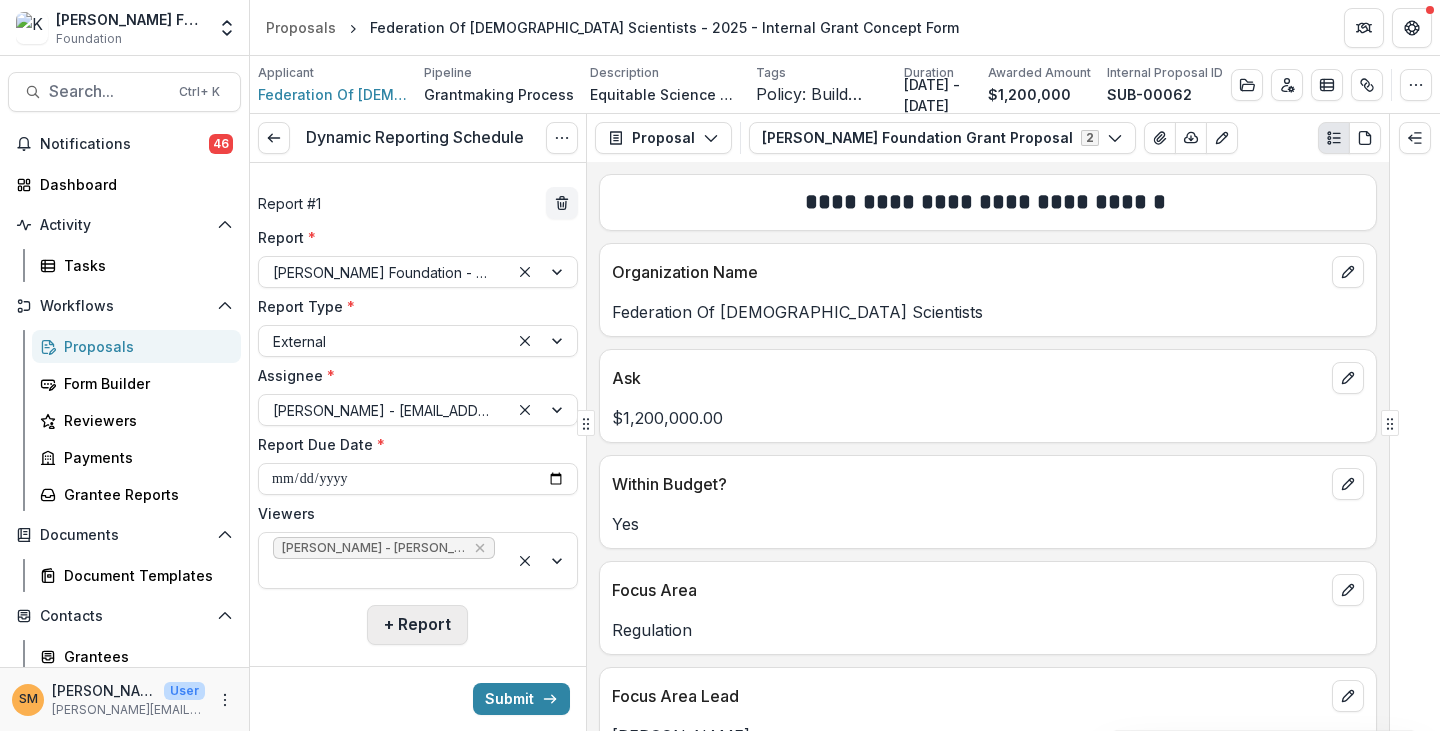 click on "+ Report" at bounding box center (417, 625) 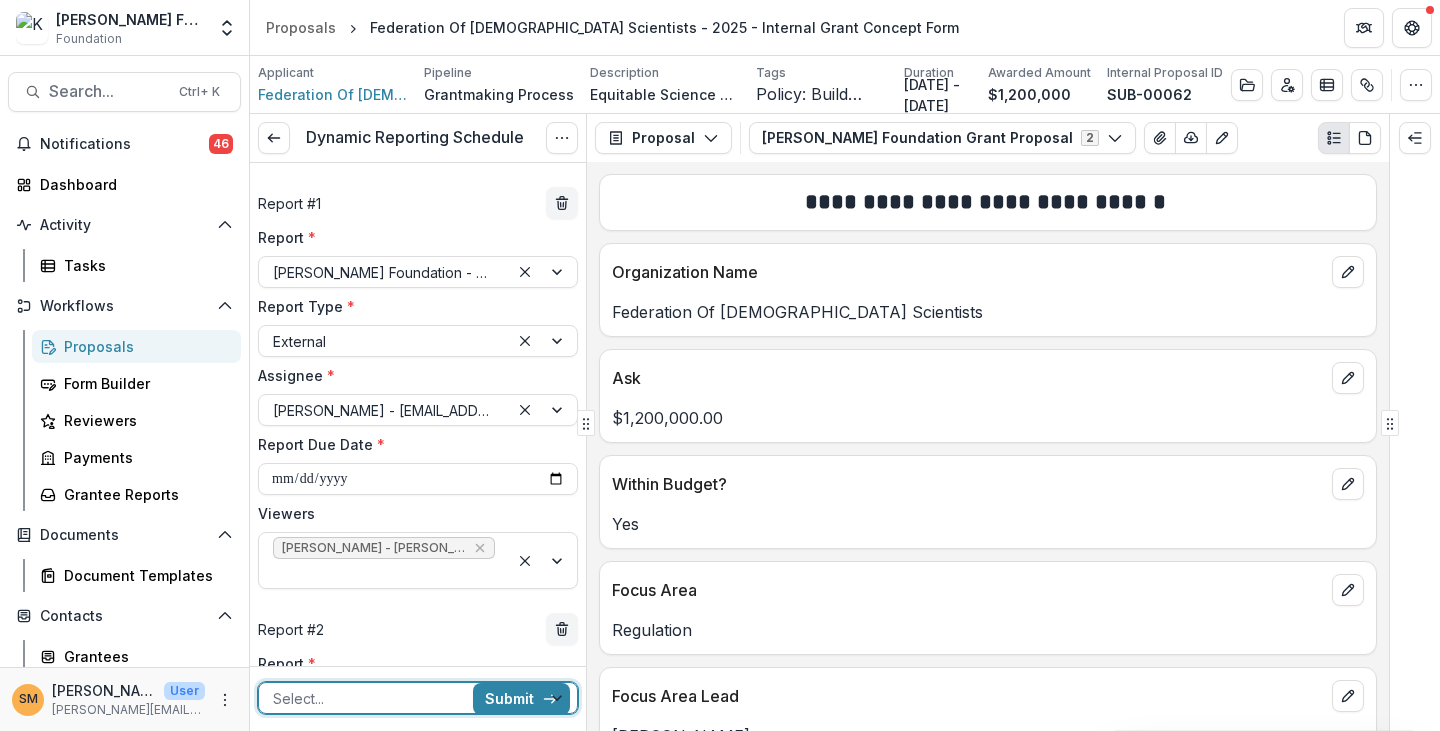 scroll, scrollTop: 200, scrollLeft: 0, axis: vertical 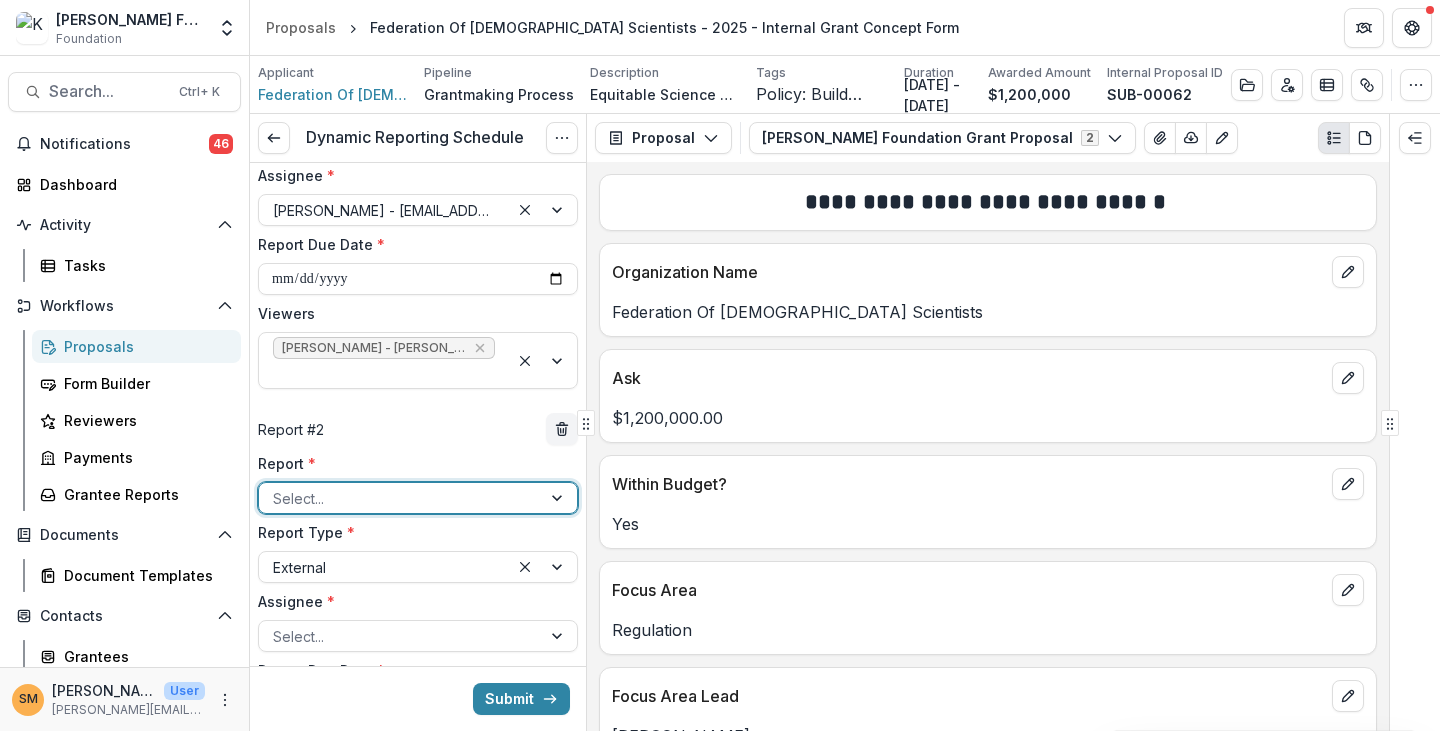 click at bounding box center (400, 498) 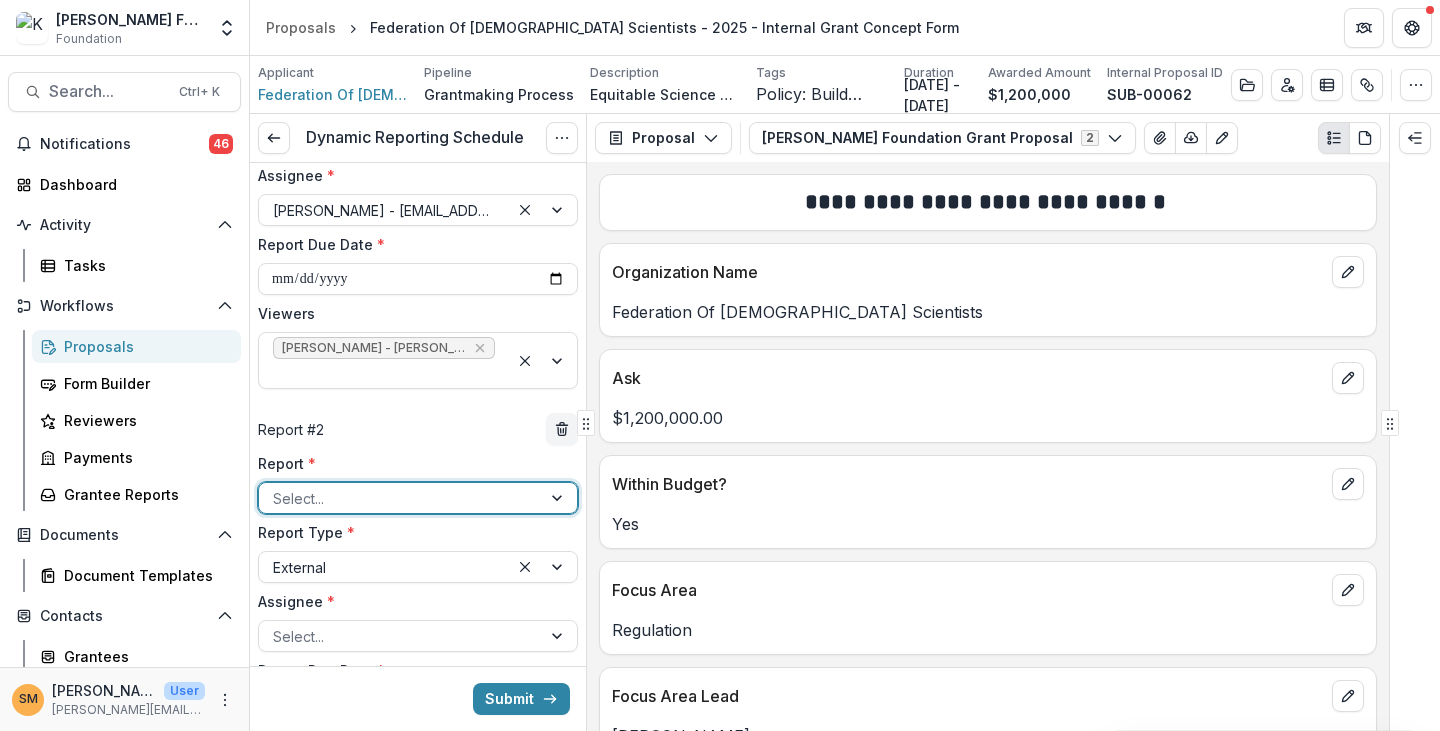 scroll, scrollTop: 100, scrollLeft: 0, axis: vertical 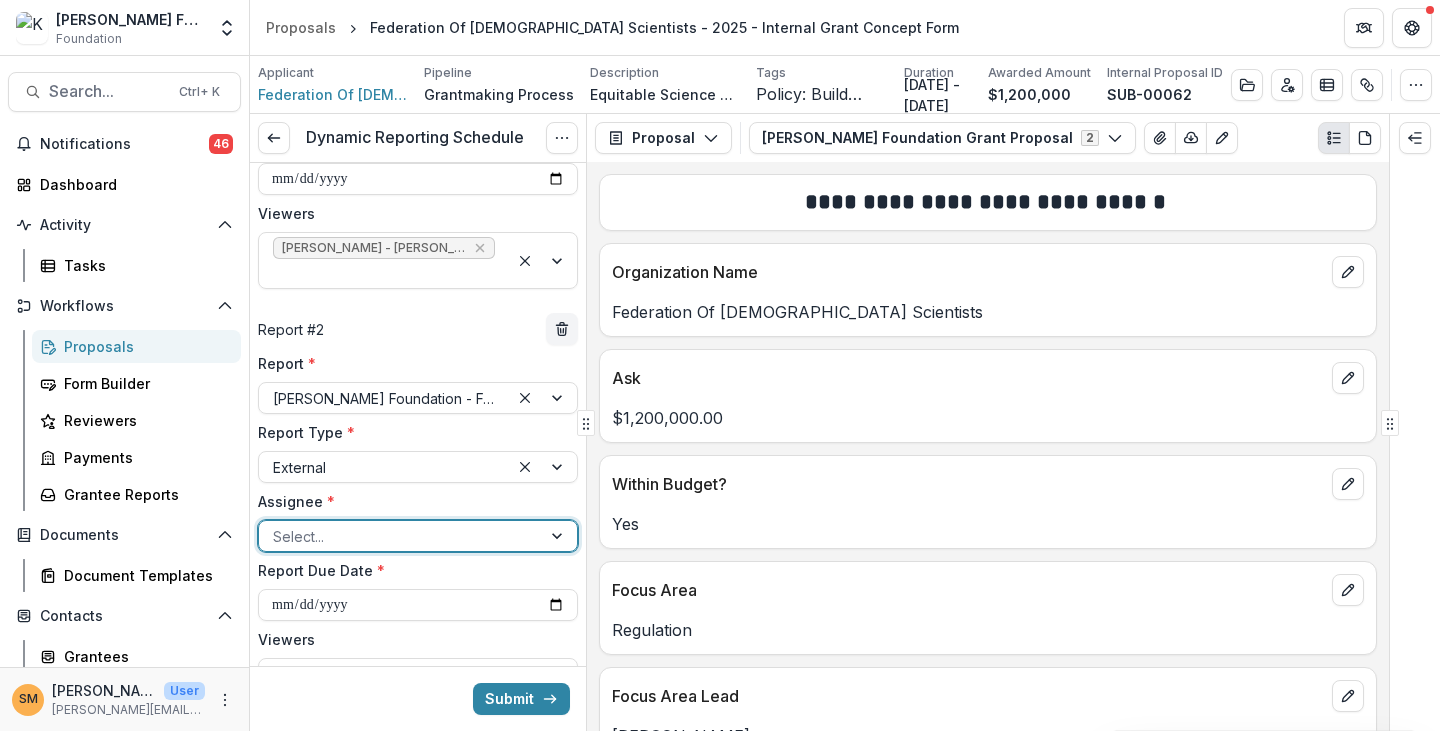 click at bounding box center (400, 536) 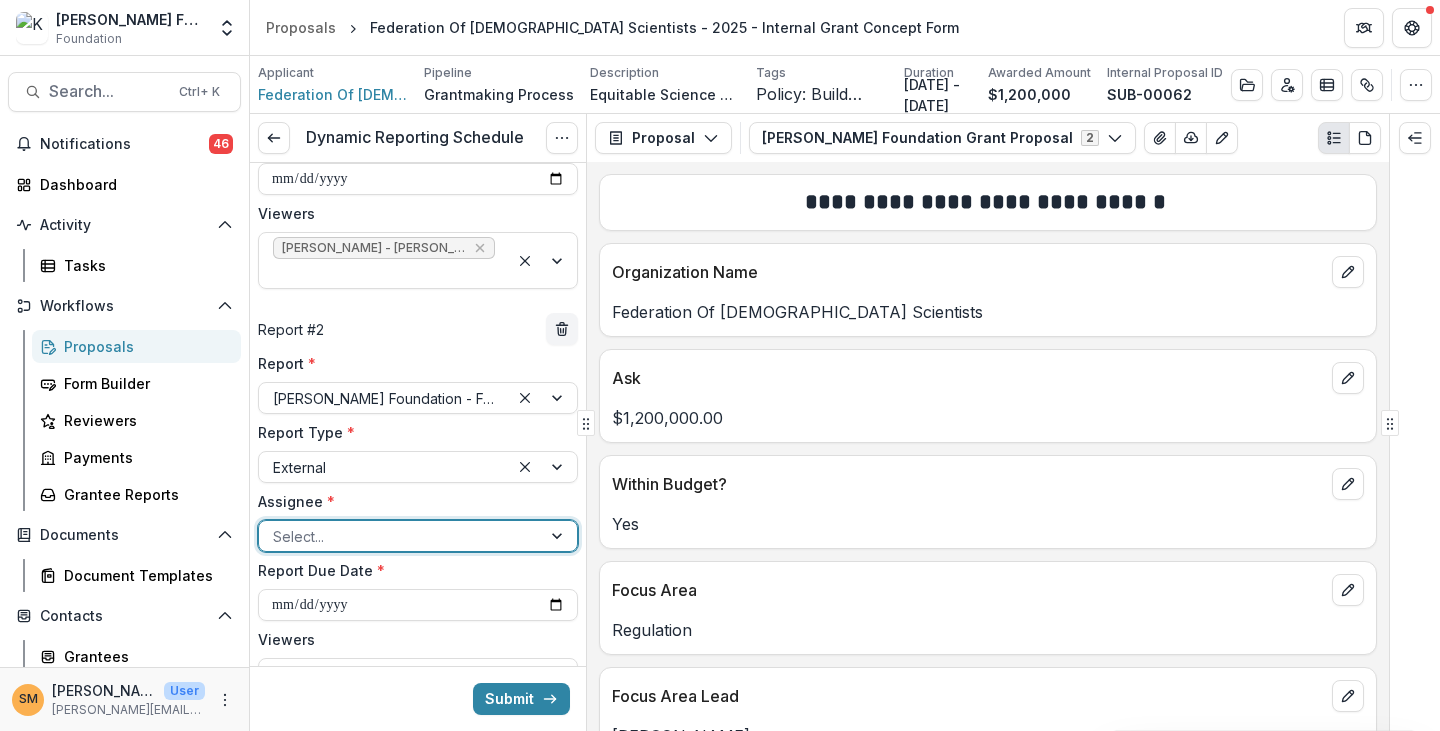 click on "[PERSON_NAME] - [EMAIL_ADDRESS][DOMAIN_NAME]" at bounding box center [720, 759] 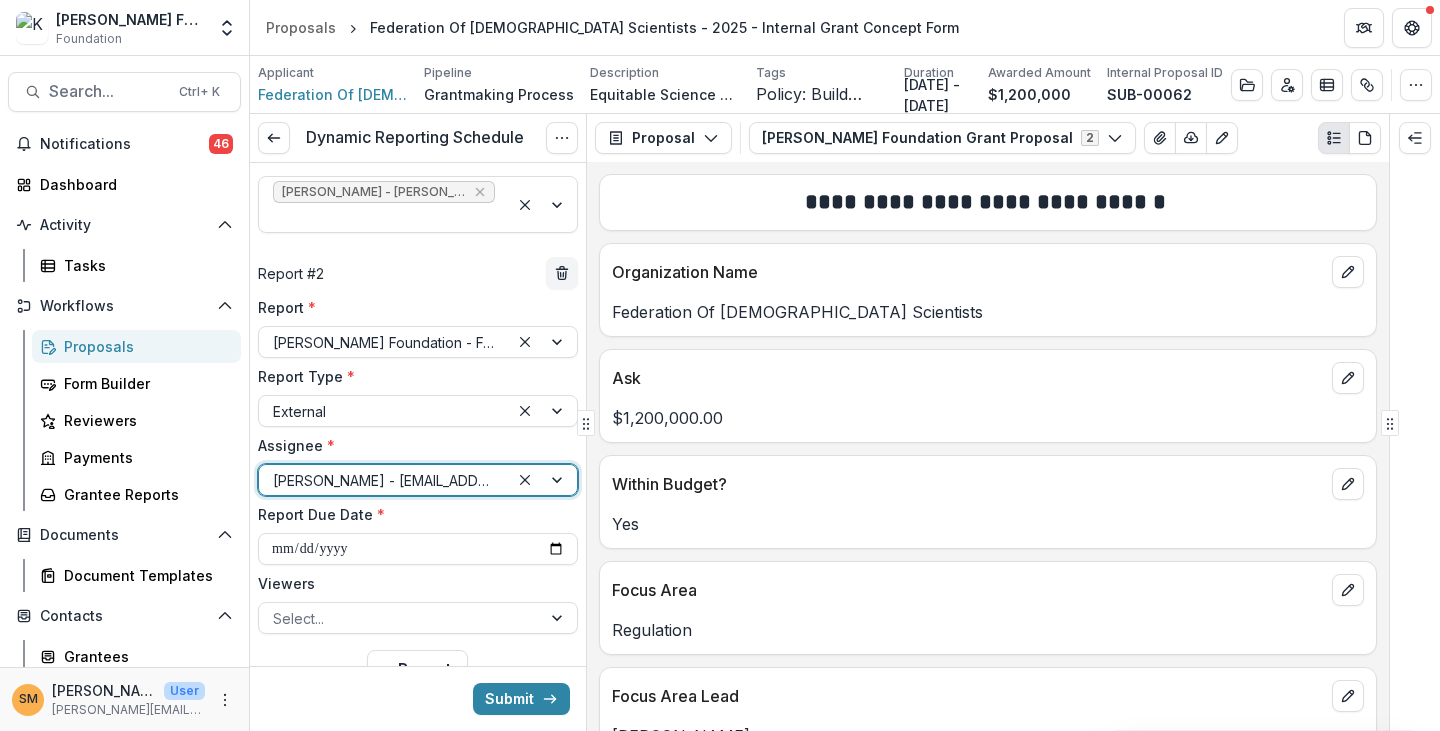 scroll, scrollTop: 400, scrollLeft: 0, axis: vertical 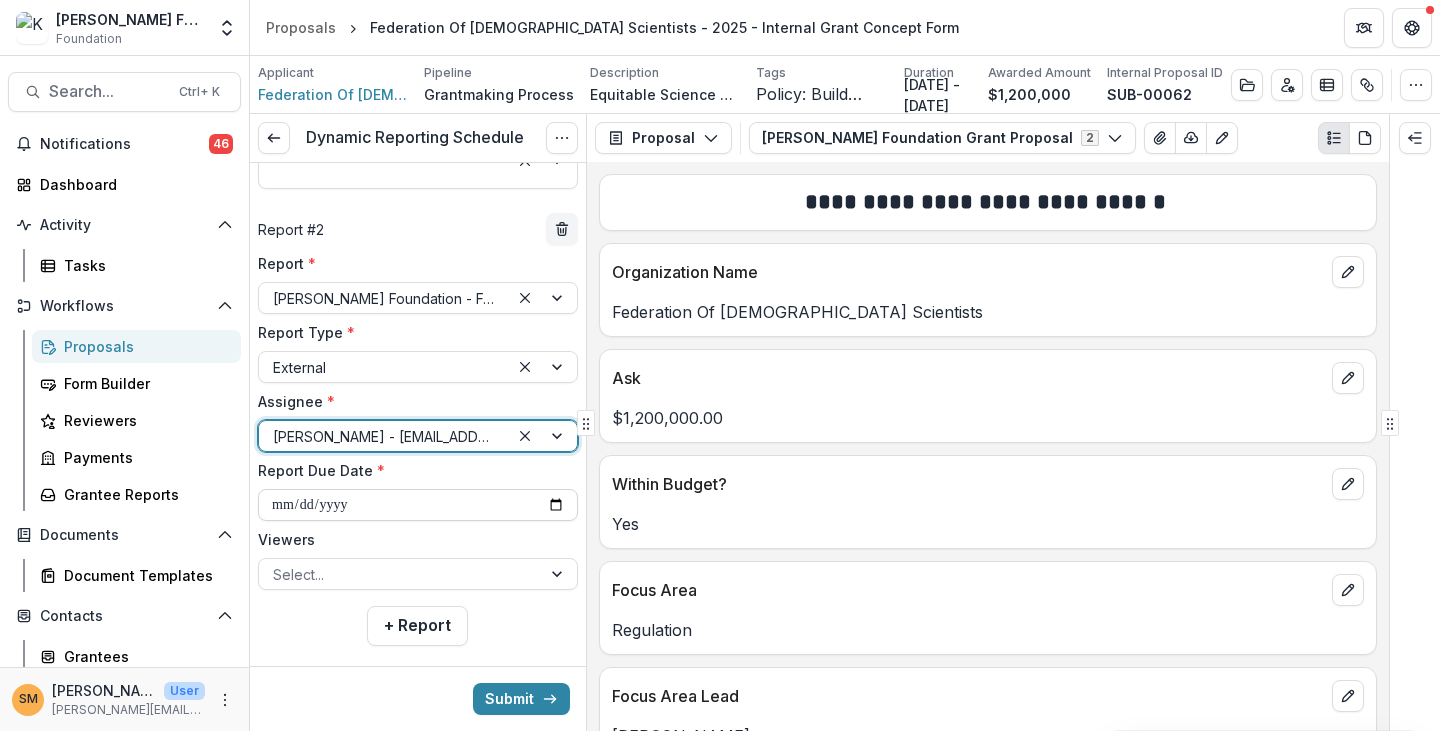 click on "**********" at bounding box center [418, 505] 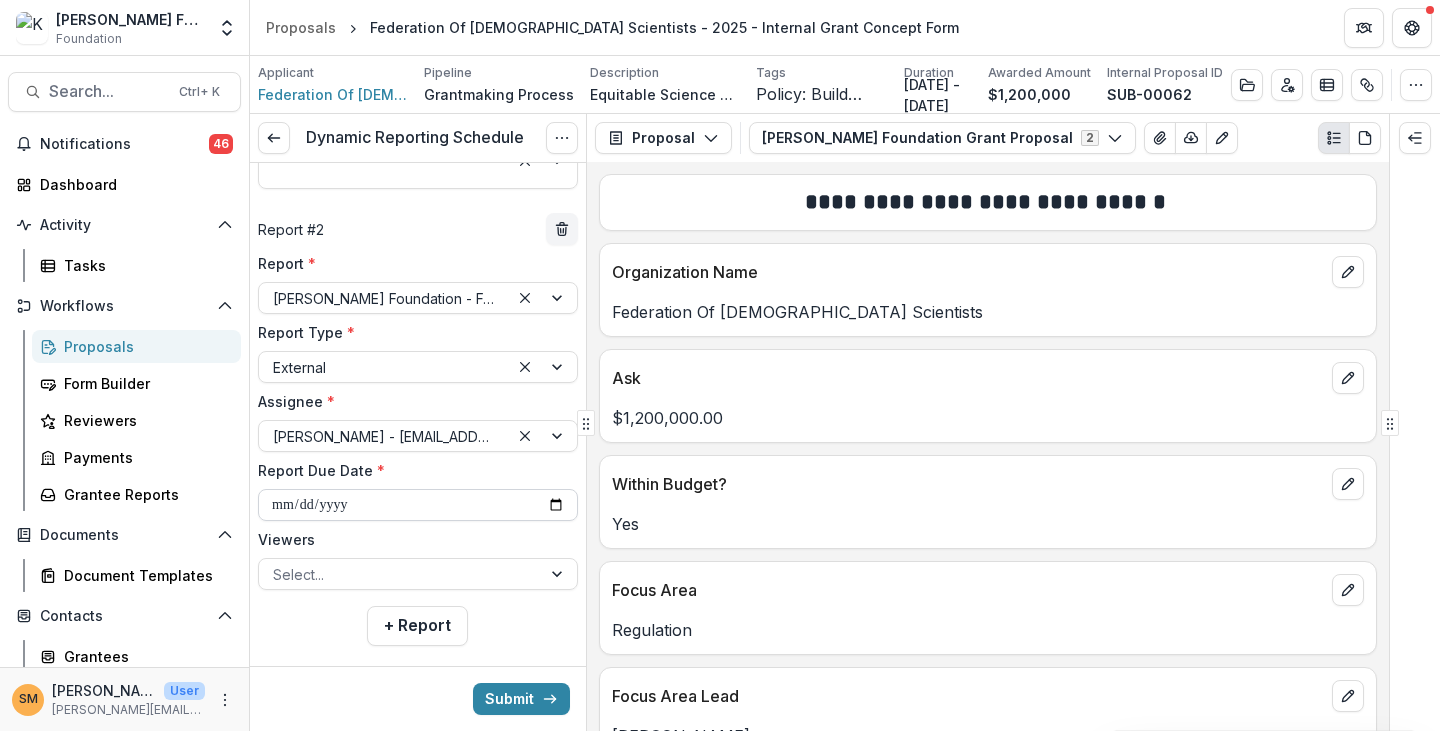 click on "**********" at bounding box center [418, 505] 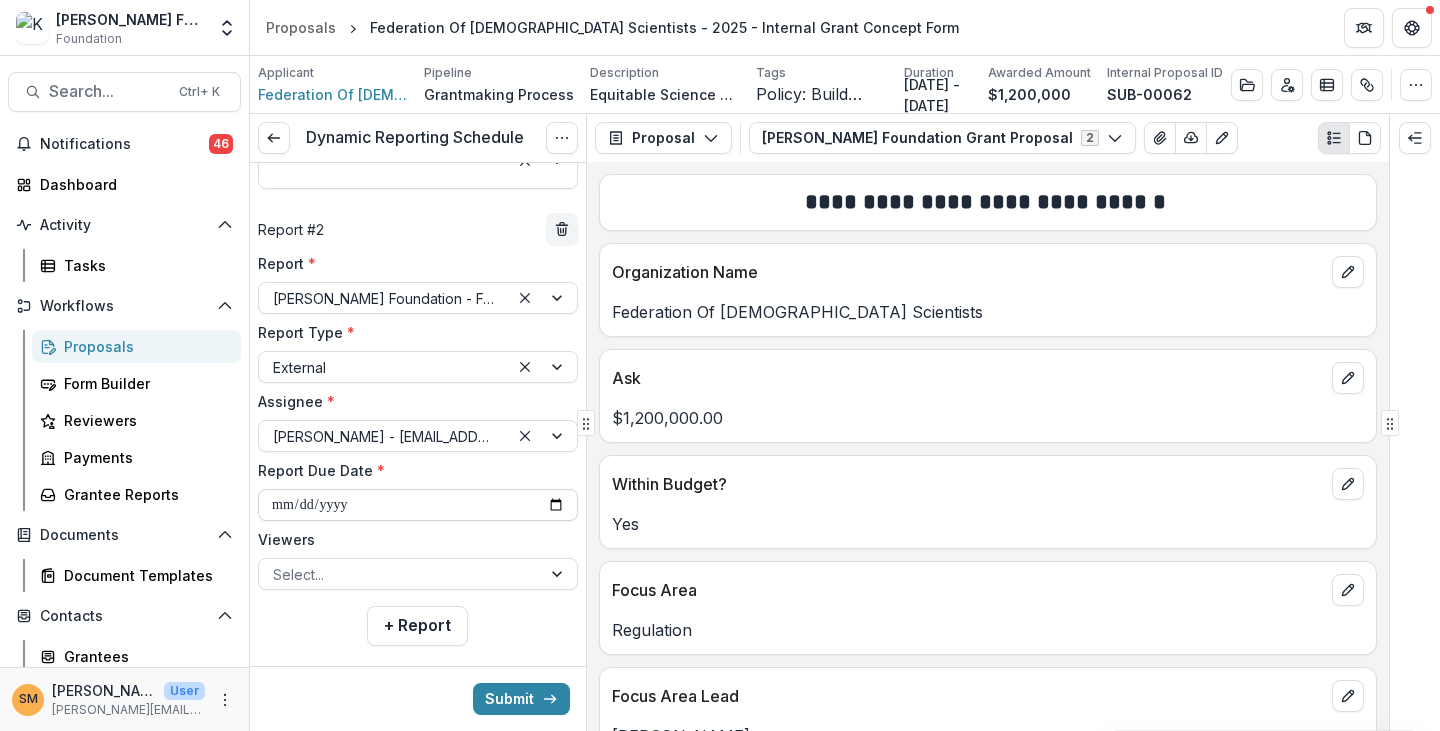 type on "**********" 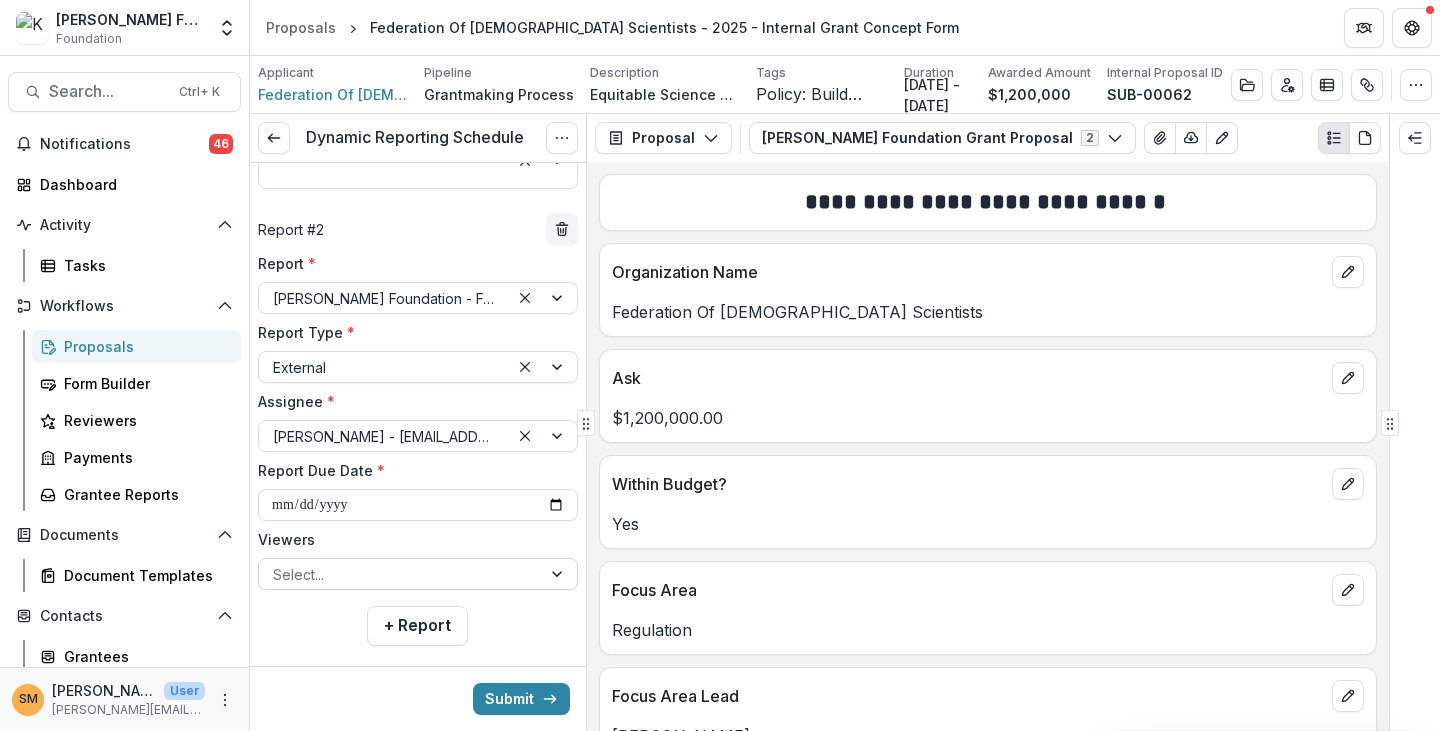 click at bounding box center (400, 574) 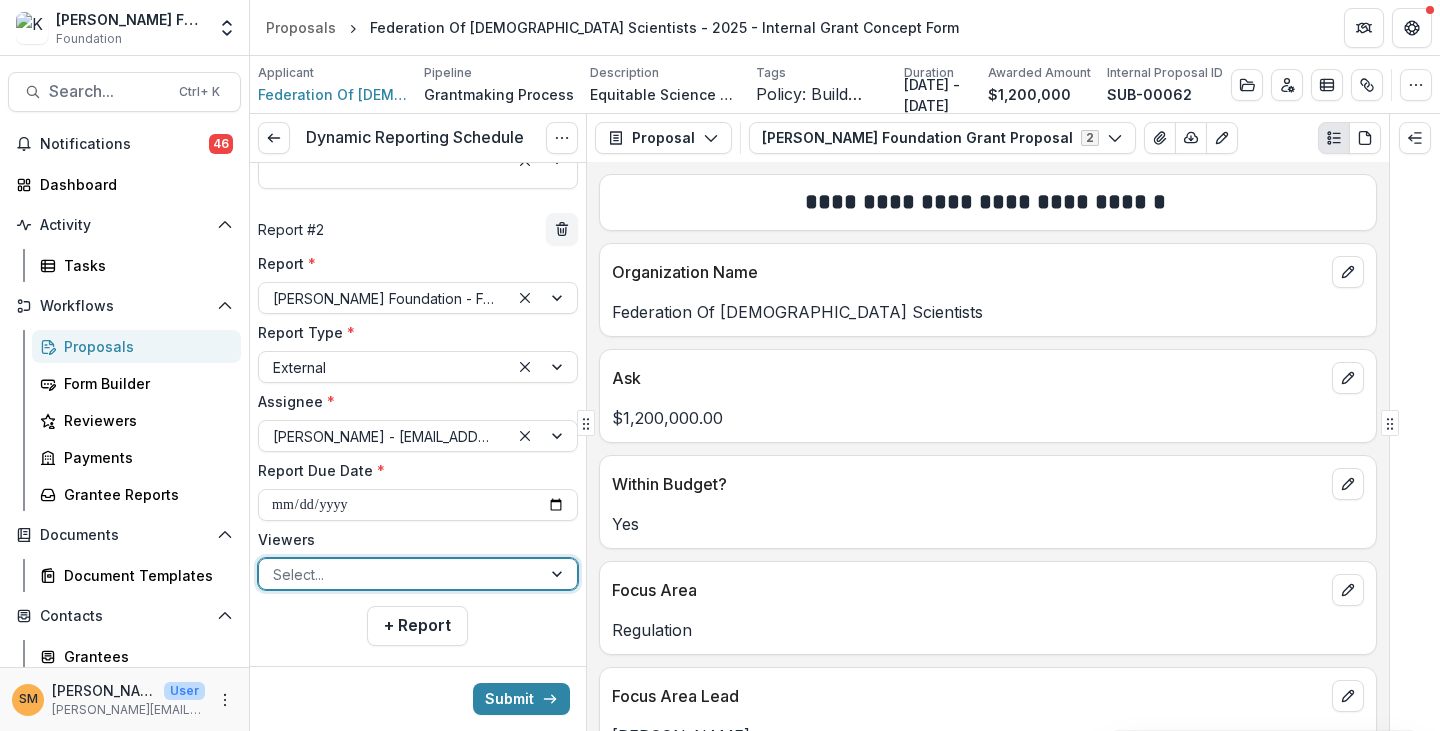 click at bounding box center [400, 574] 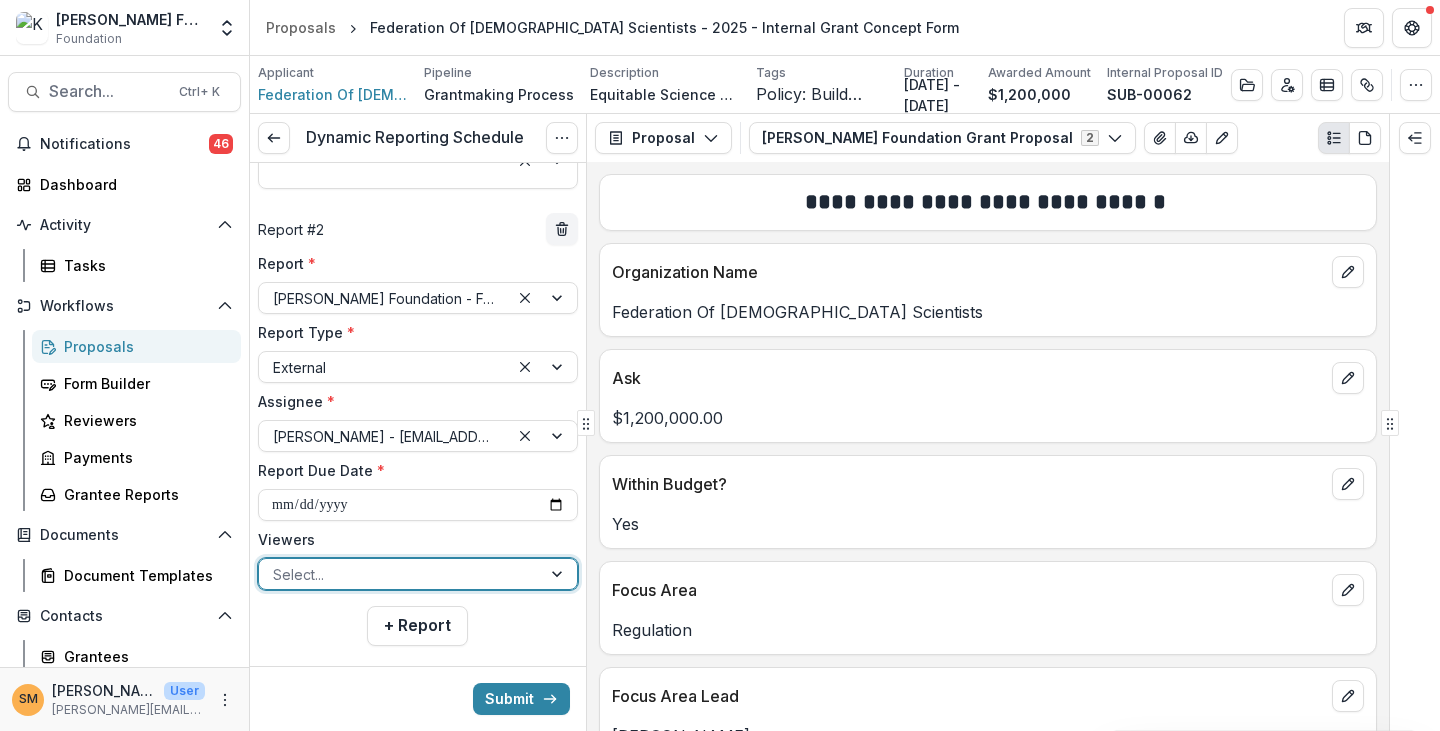 scroll, scrollTop: 0, scrollLeft: 0, axis: both 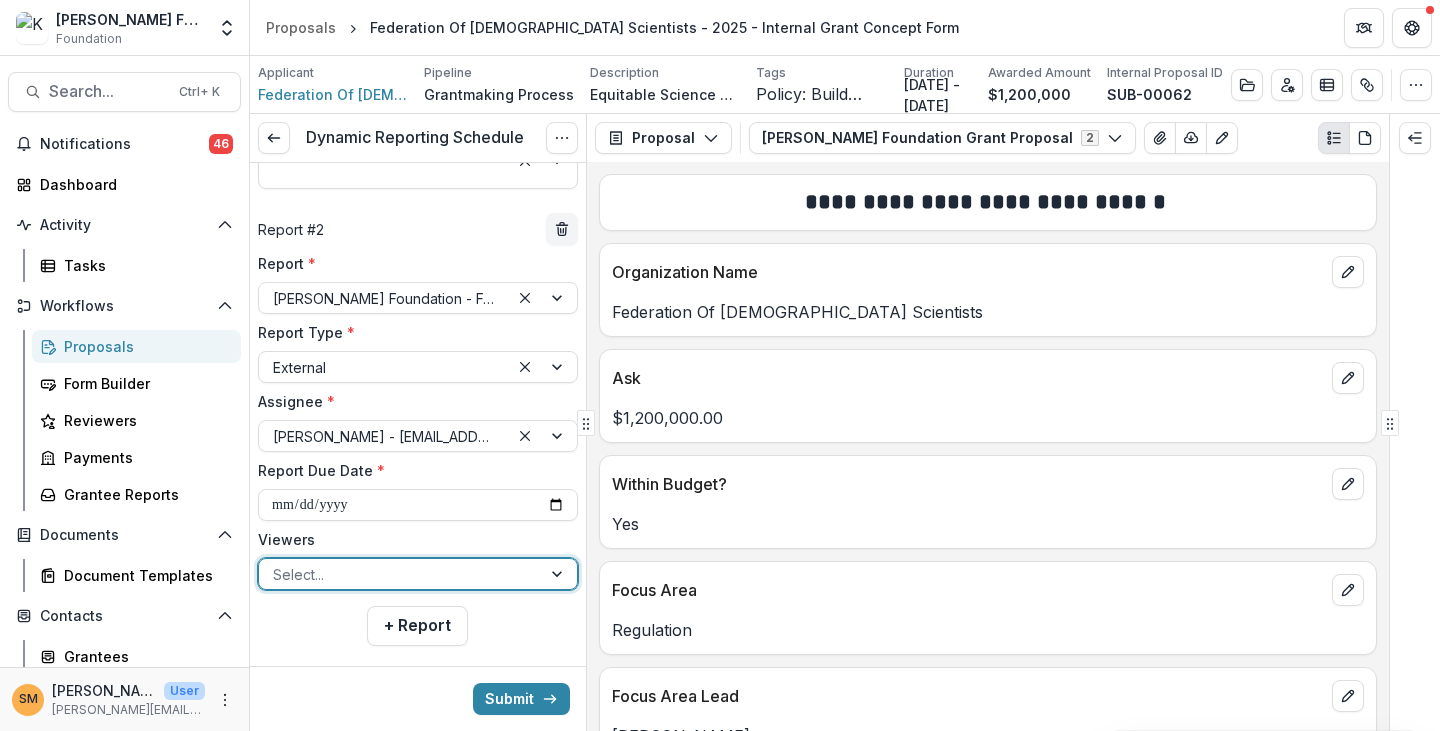 click on "[PERSON_NAME] - [PERSON_NAME][EMAIL_ADDRESS][DOMAIN_NAME]" at bounding box center (720, -288) 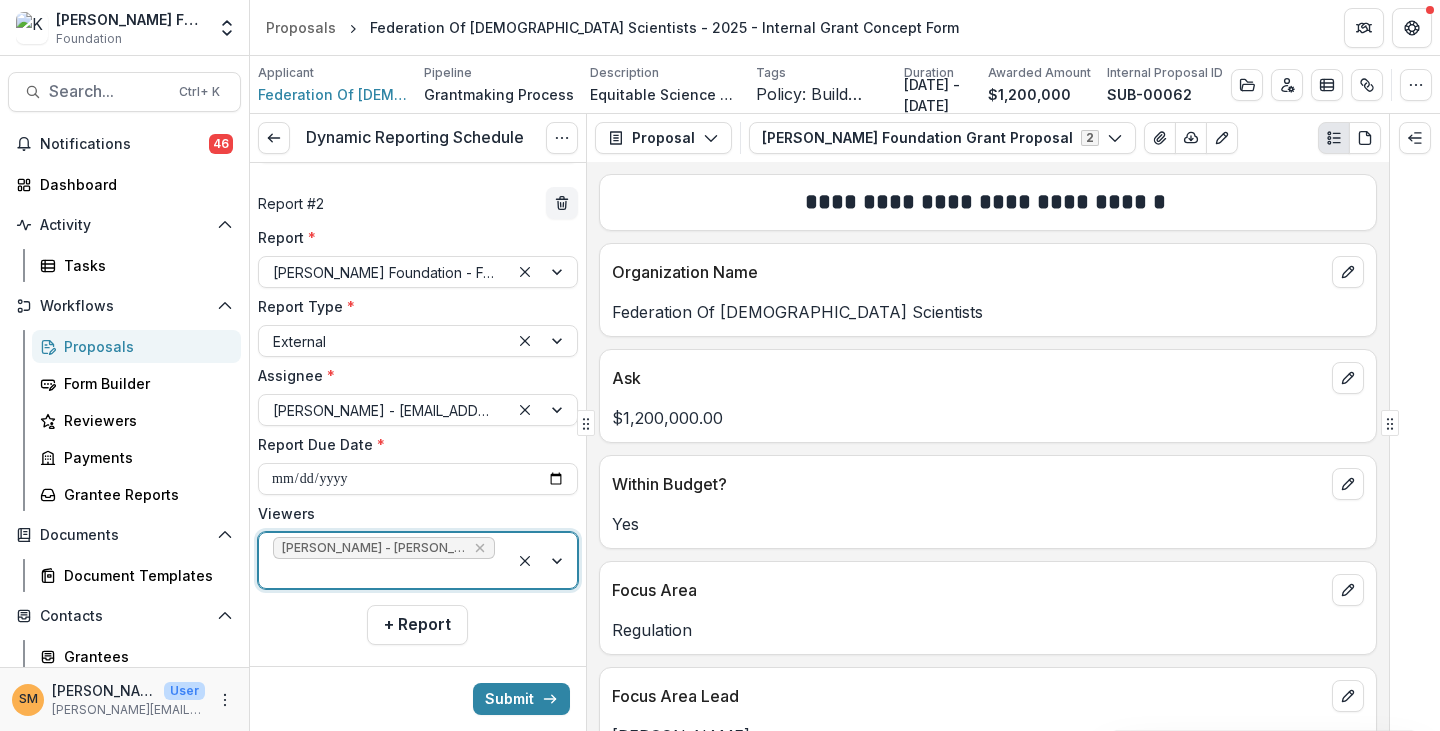 scroll, scrollTop: 448, scrollLeft: 0, axis: vertical 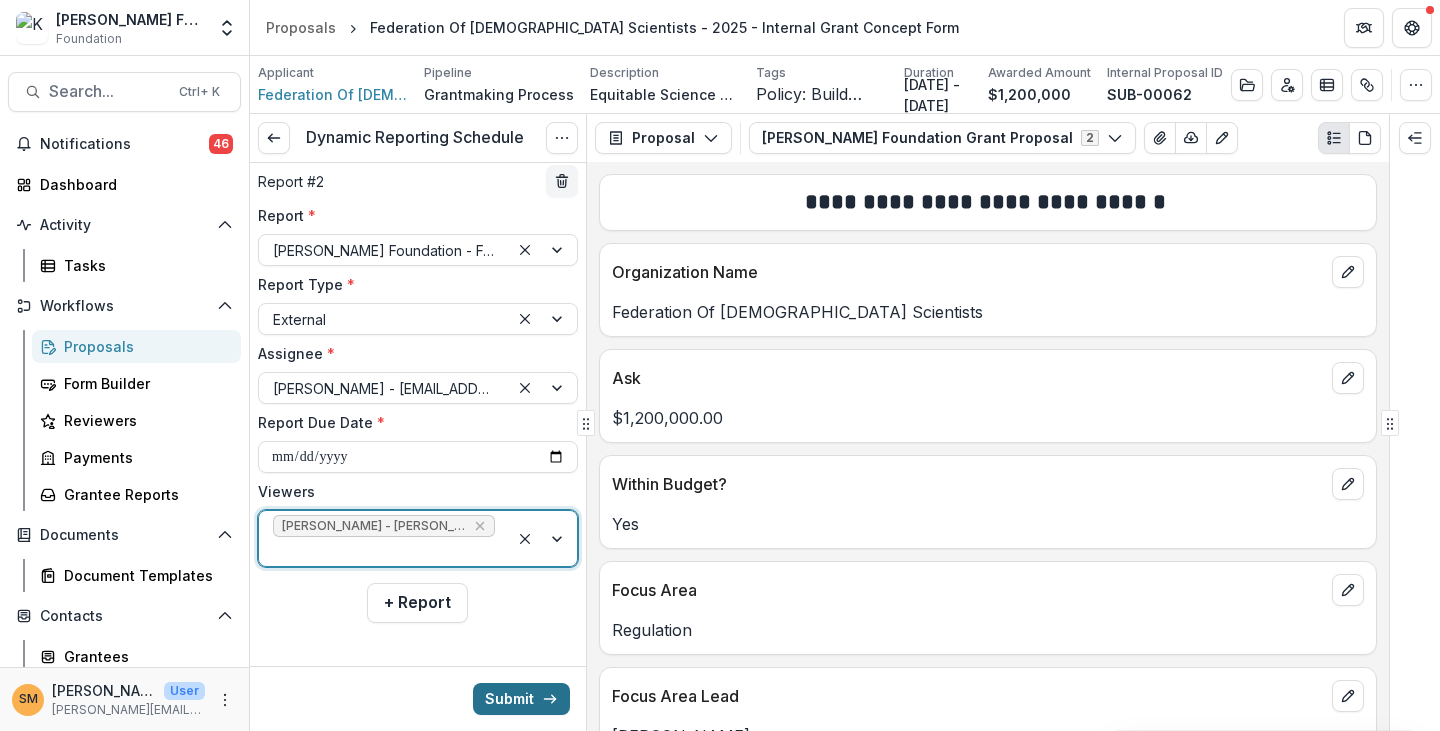 click on "Submit" at bounding box center [521, 699] 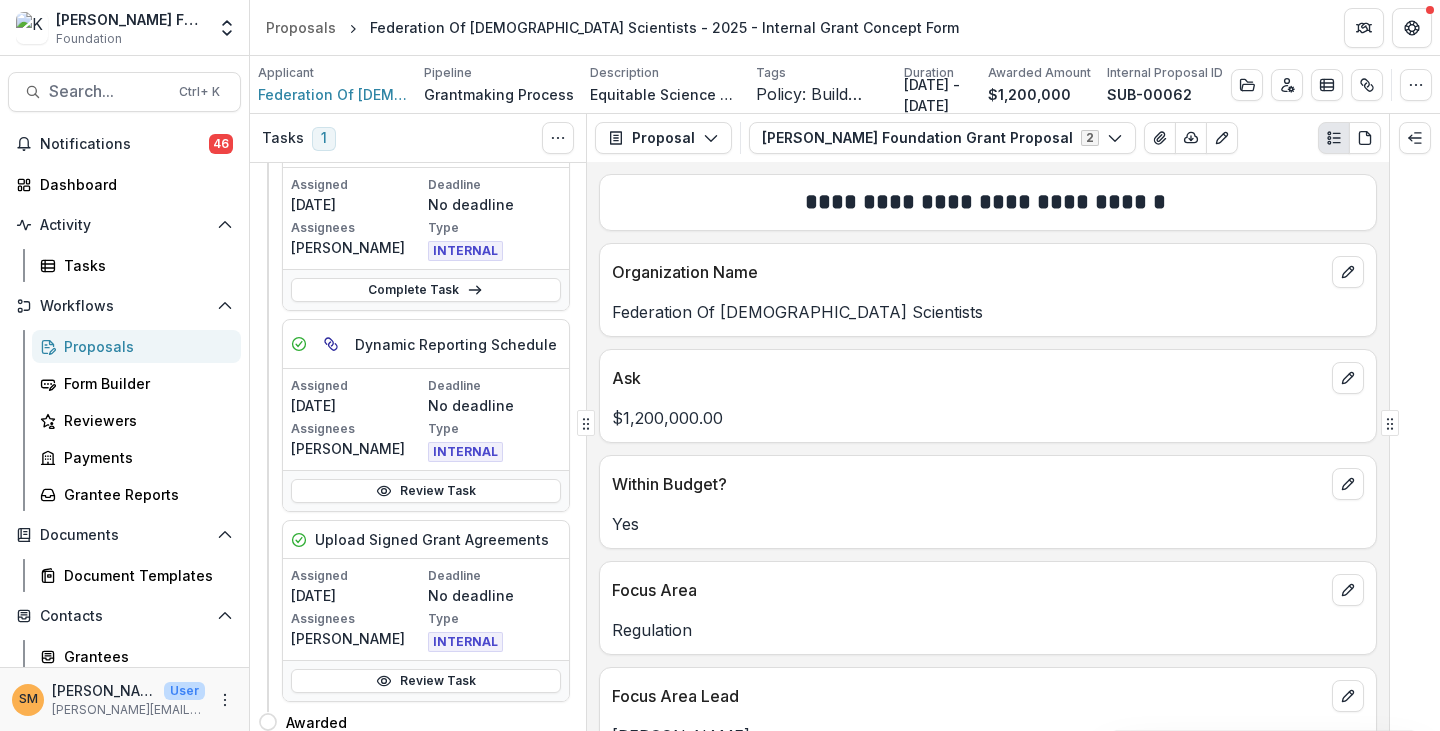 scroll, scrollTop: 156, scrollLeft: 0, axis: vertical 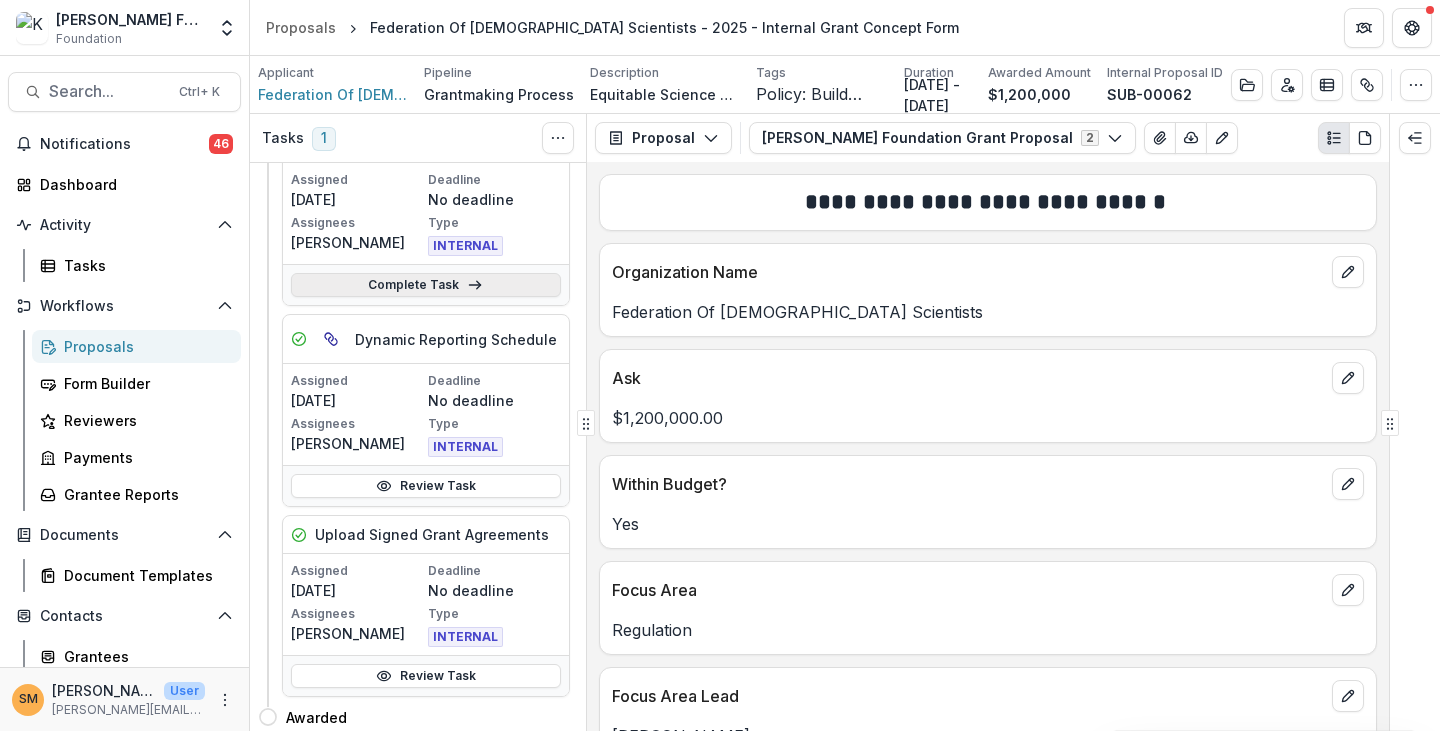 click on "Complete Task" at bounding box center (426, 285) 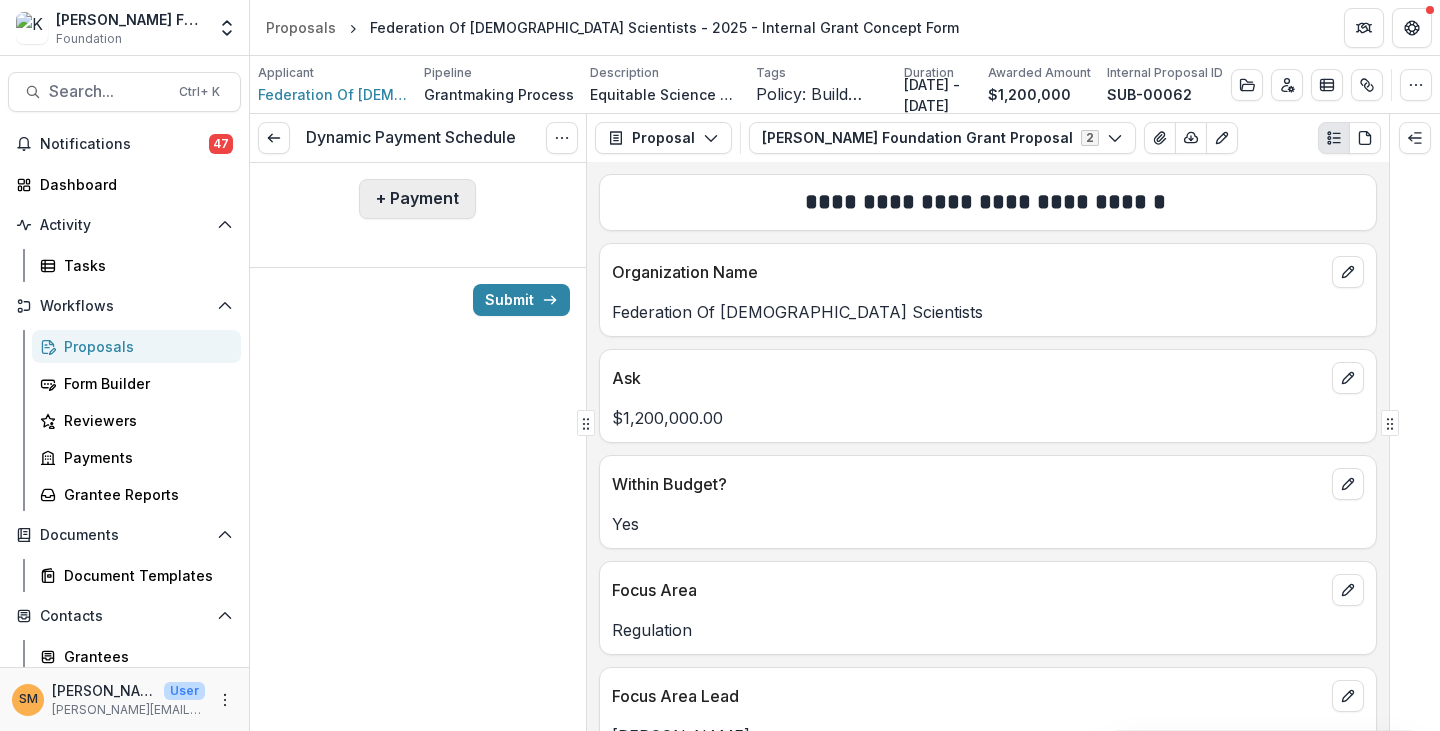 click on "+ Payment" at bounding box center (417, 199) 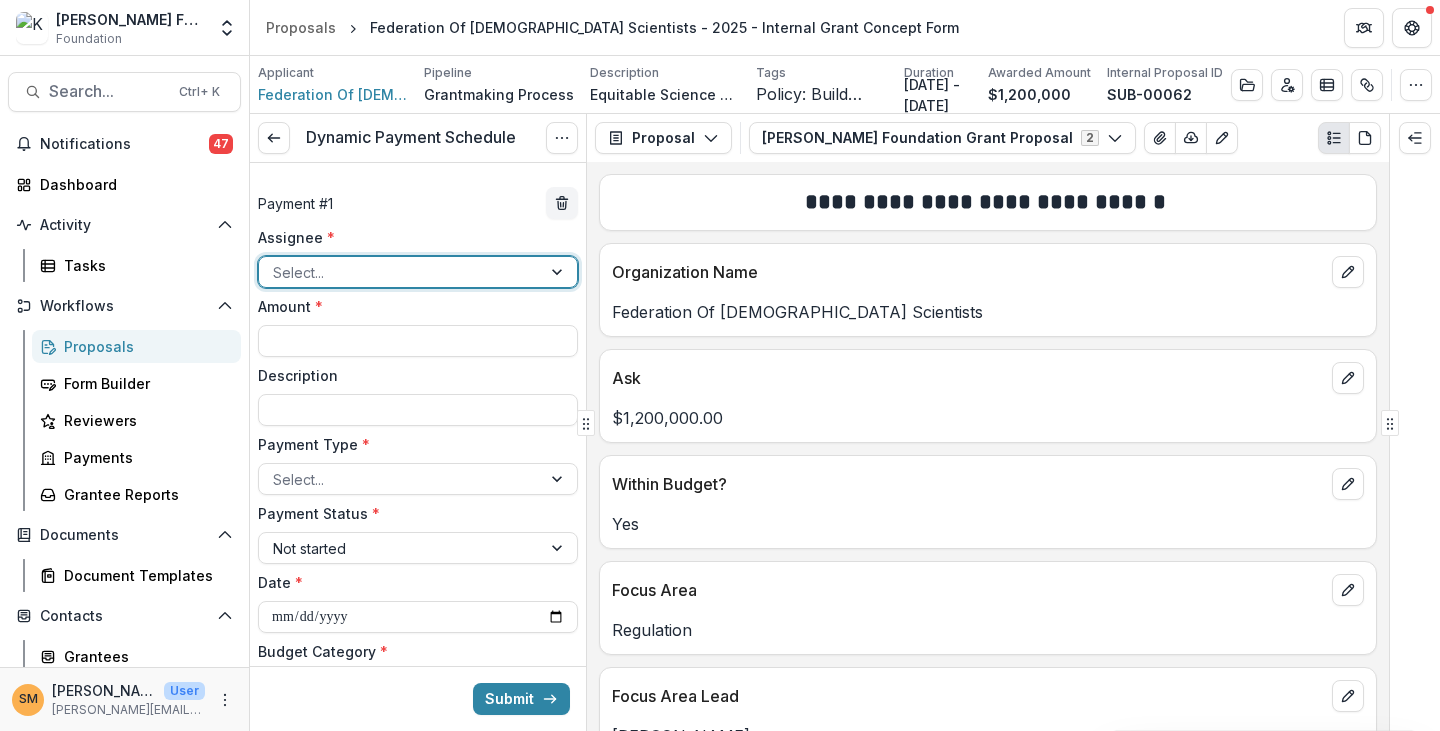 click at bounding box center (400, 272) 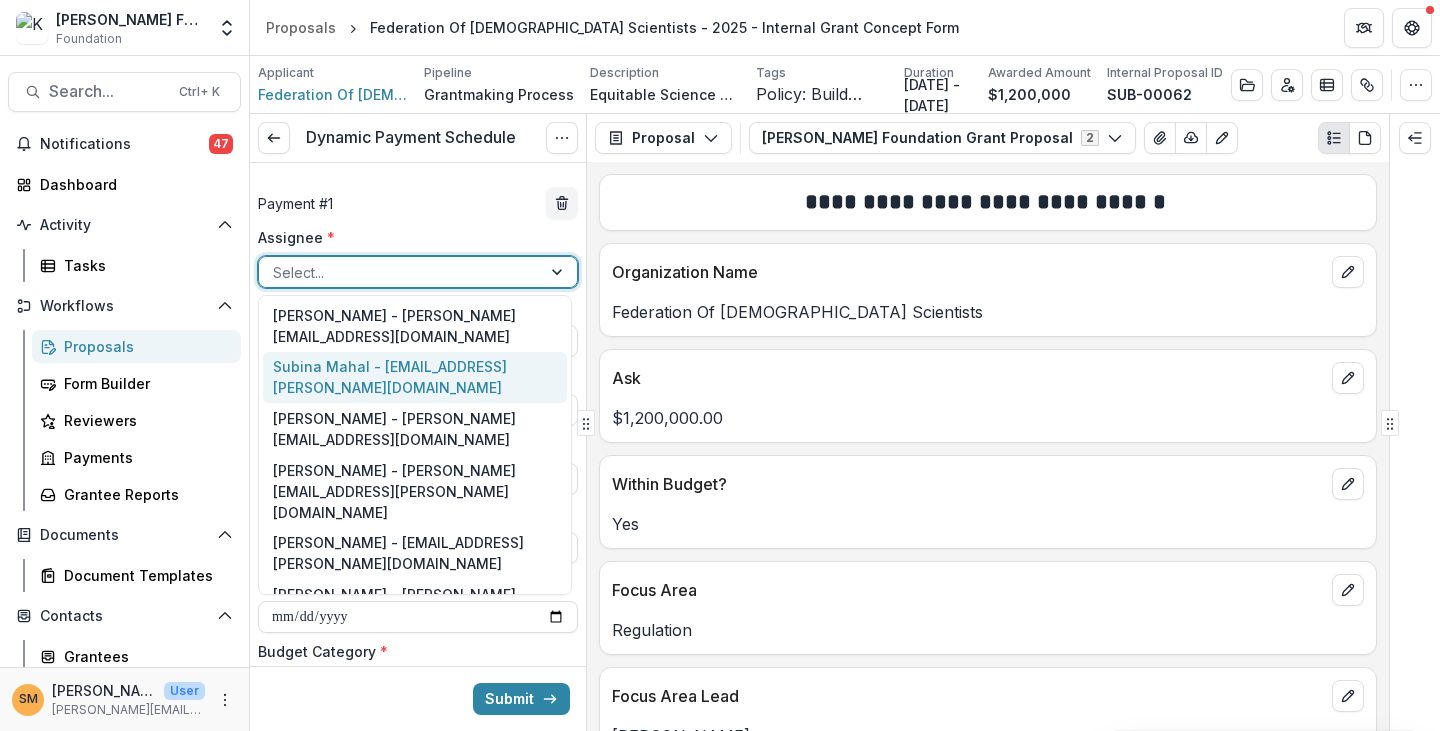click on "Subina Mahal - [EMAIL_ADDRESS][PERSON_NAME][DOMAIN_NAME]" at bounding box center (415, 378) 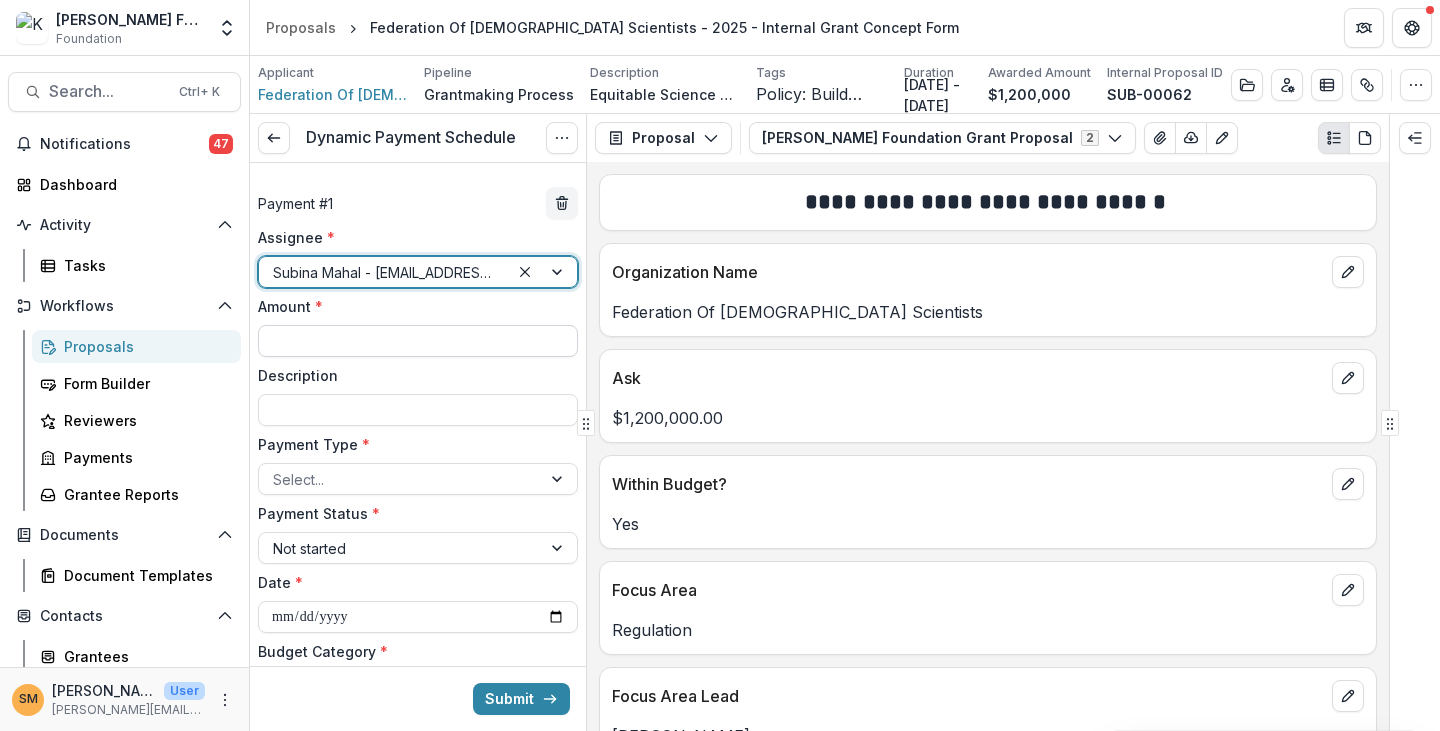 click on "Amount *" at bounding box center [418, 341] 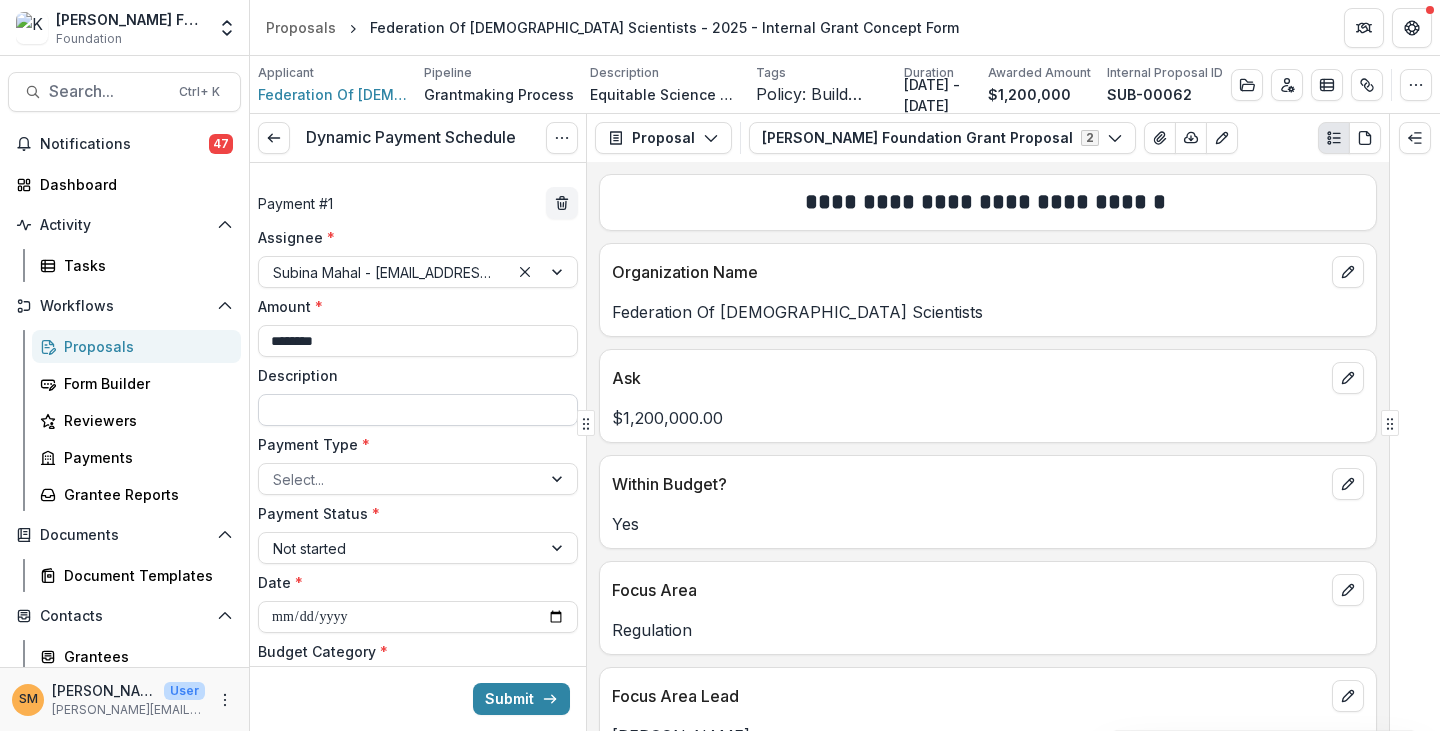 type on "********" 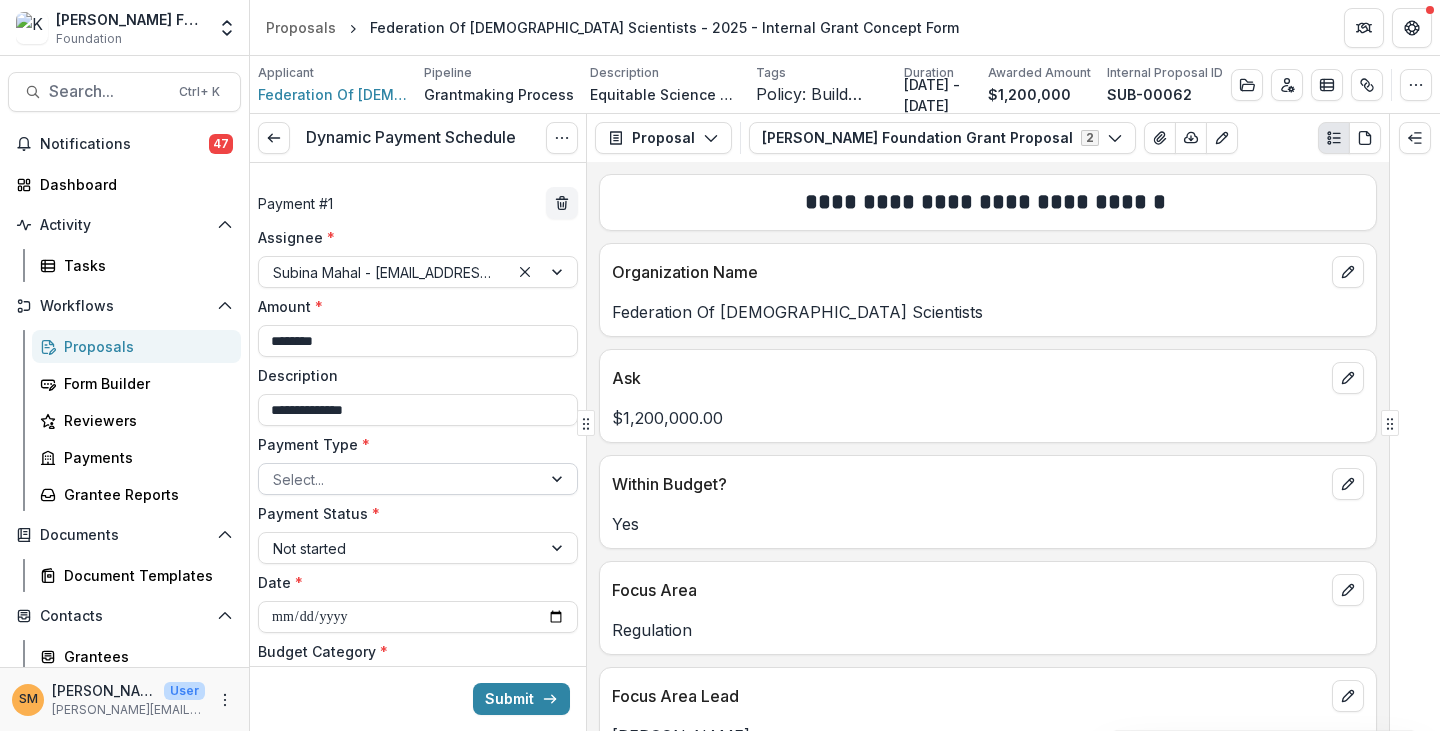type on "**********" 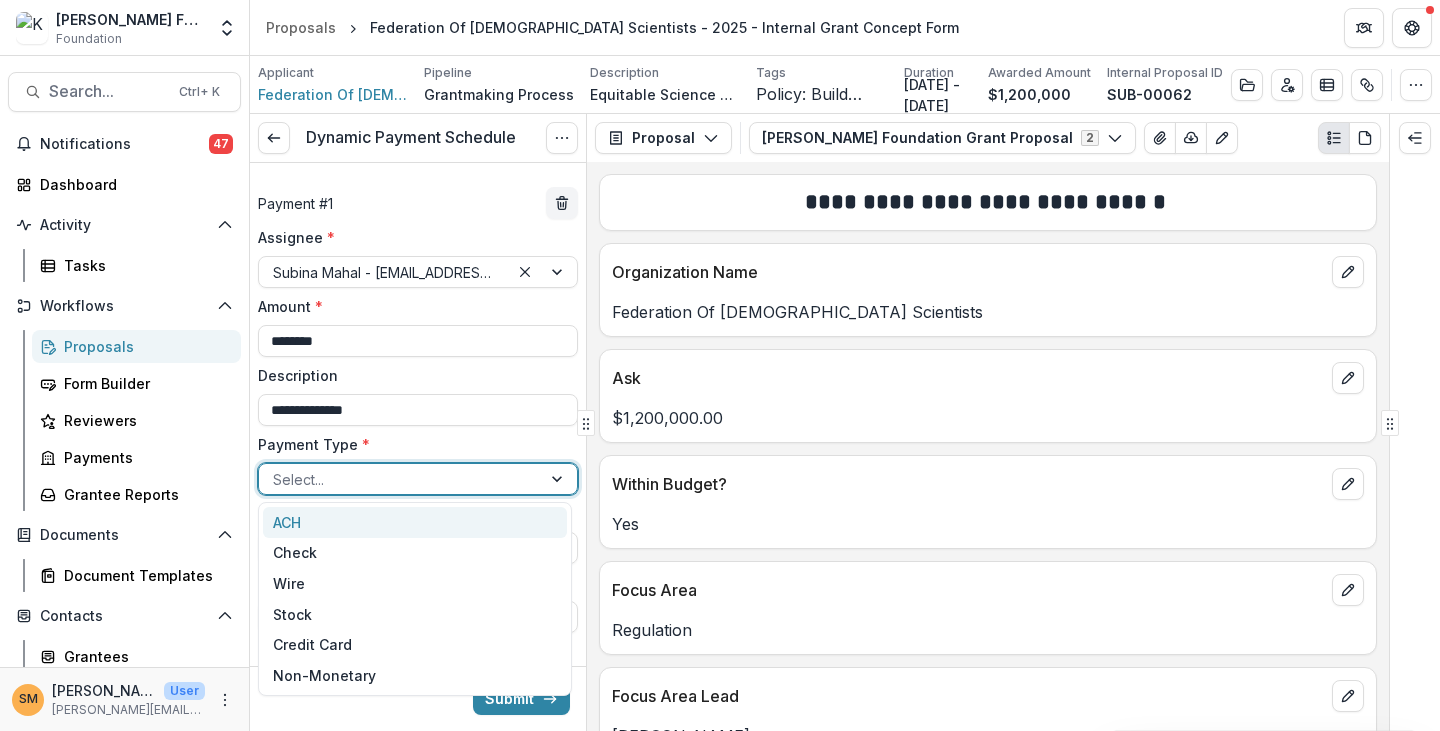 click at bounding box center [400, 479] 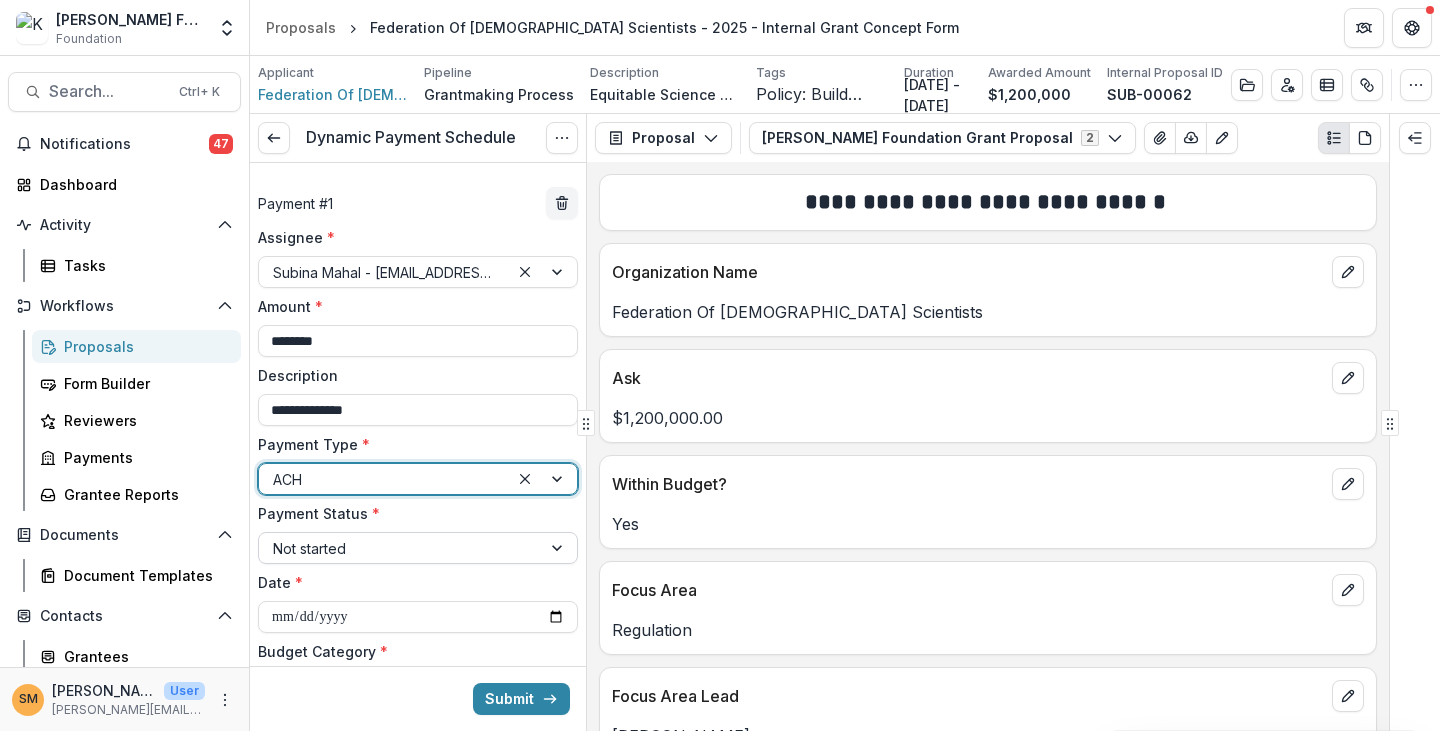 click at bounding box center (400, 548) 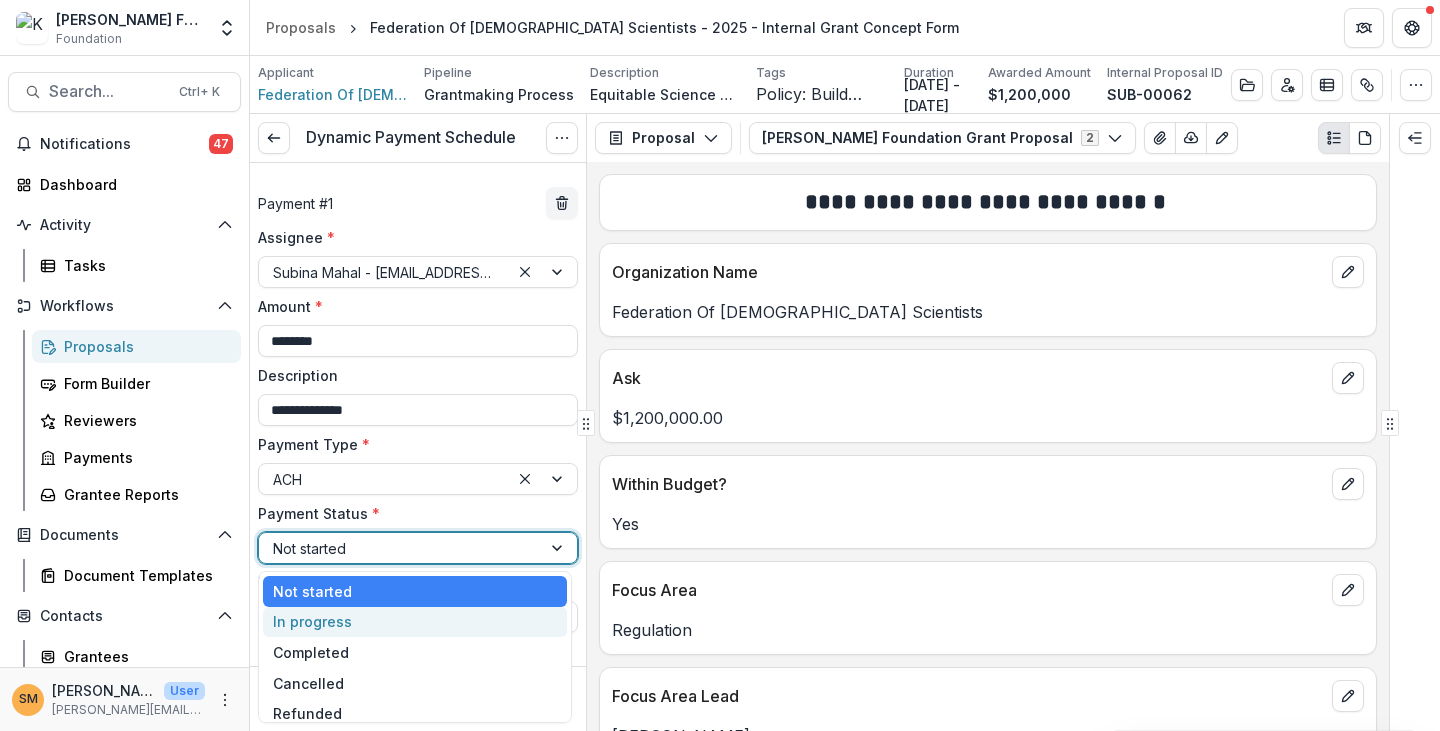 click on "In progress" at bounding box center (415, 622) 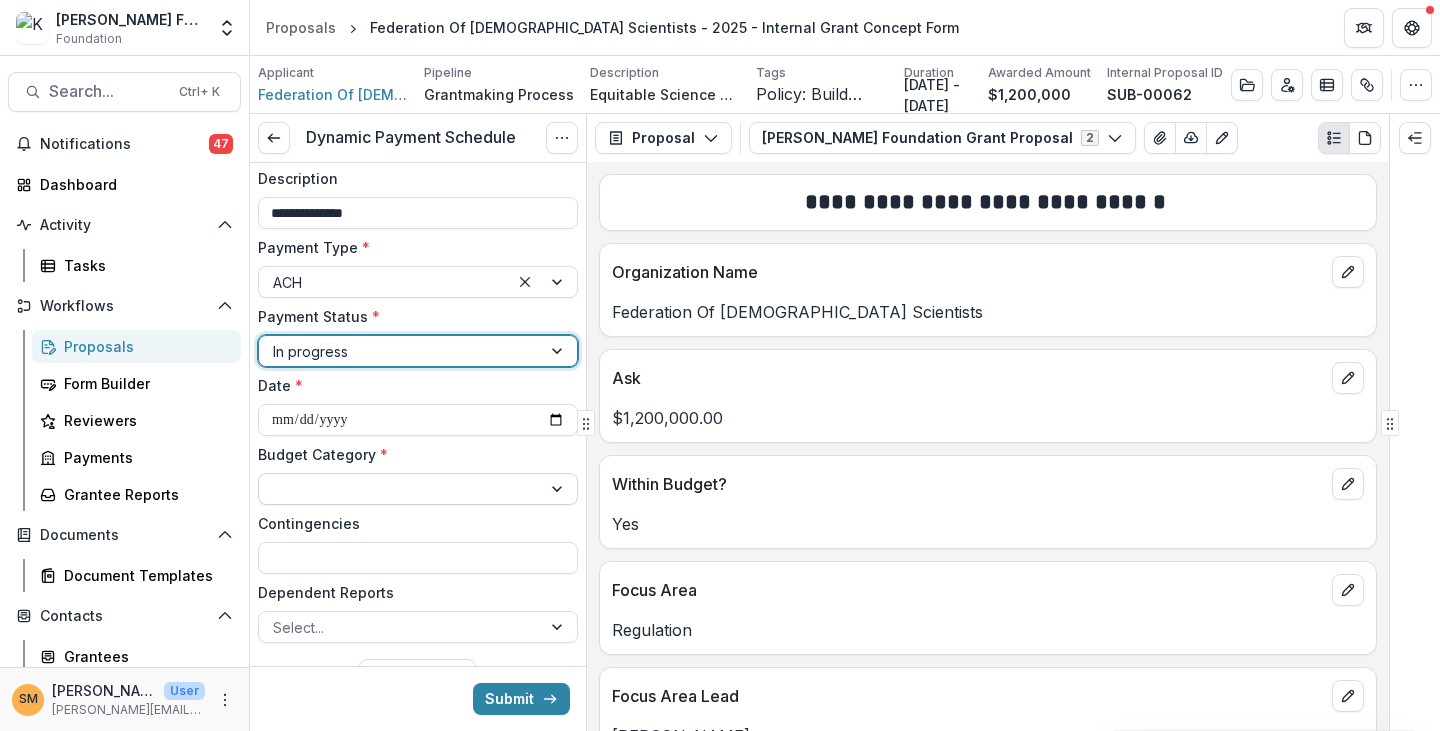 scroll, scrollTop: 200, scrollLeft: 0, axis: vertical 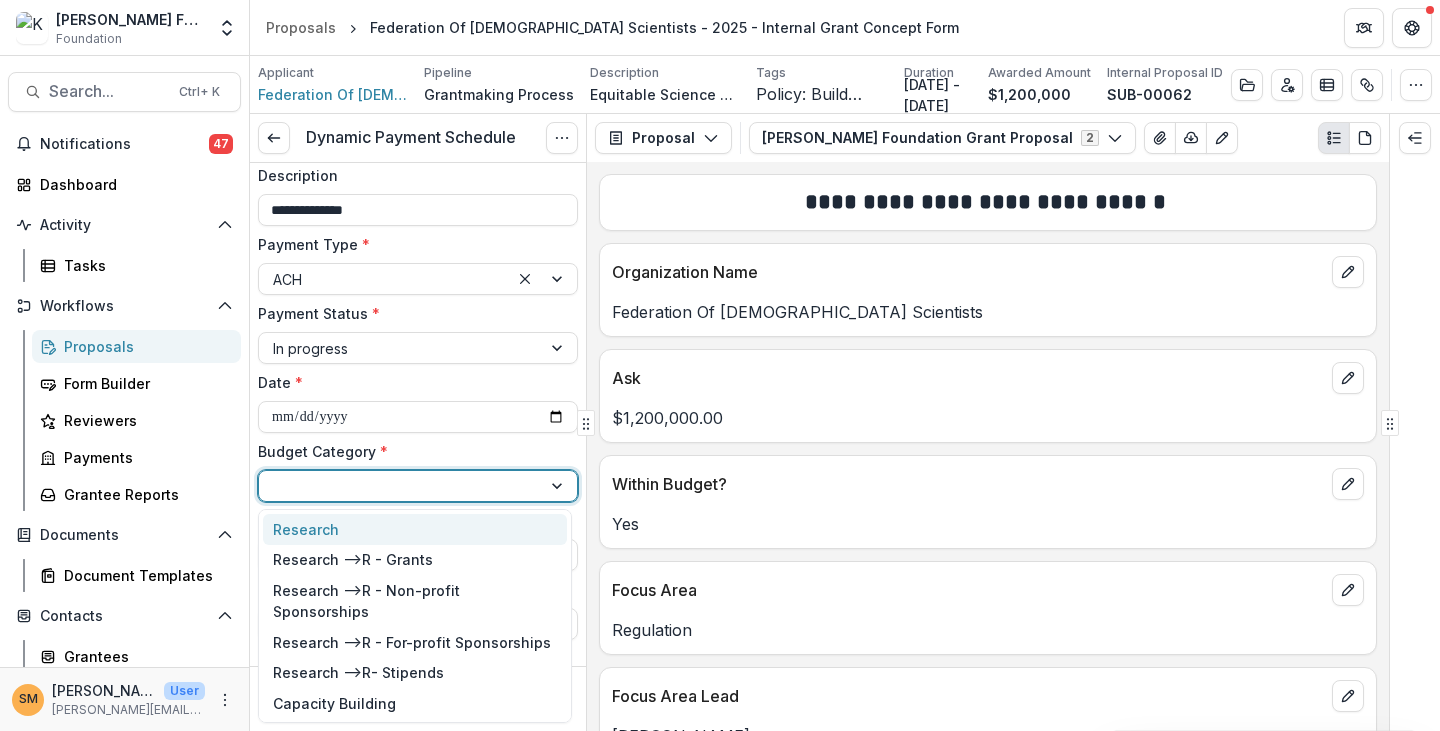 click at bounding box center (400, 486) 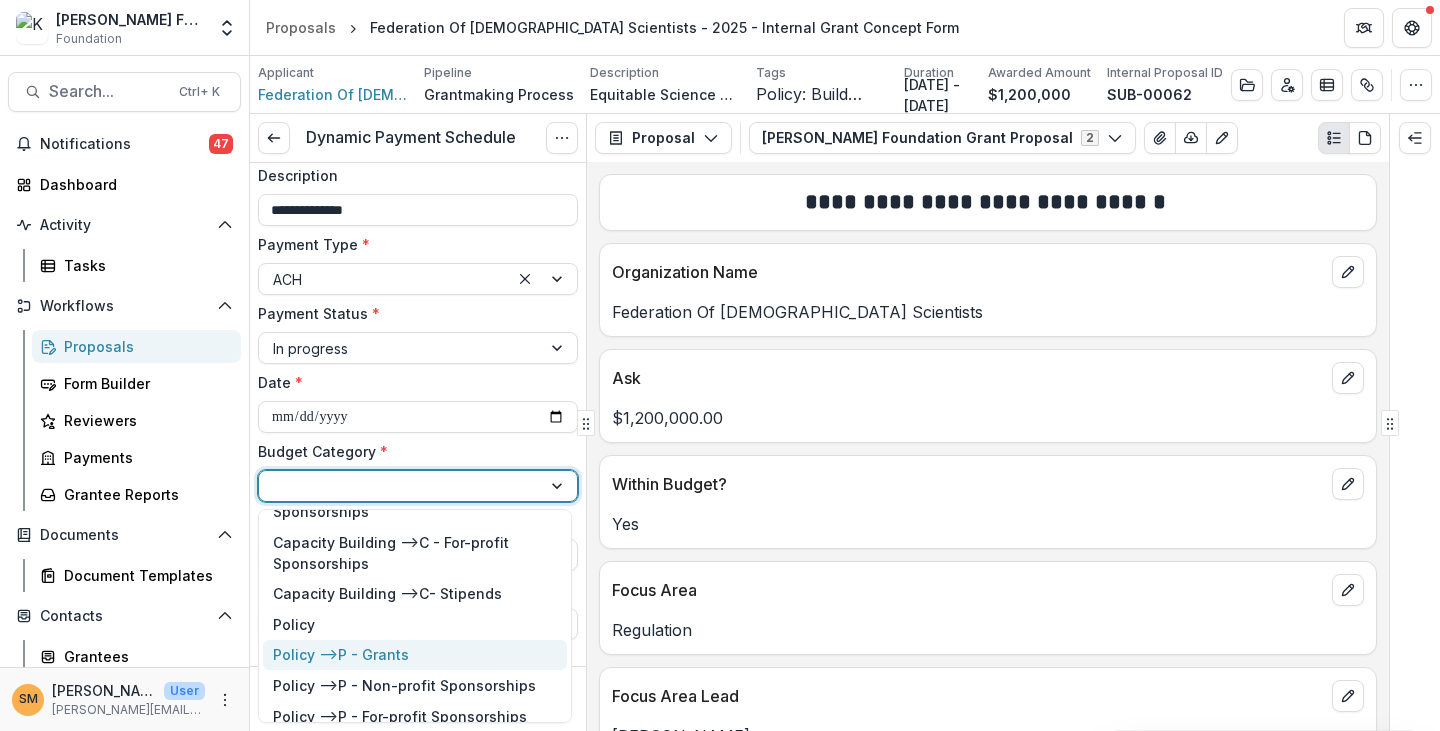 scroll, scrollTop: 300, scrollLeft: 0, axis: vertical 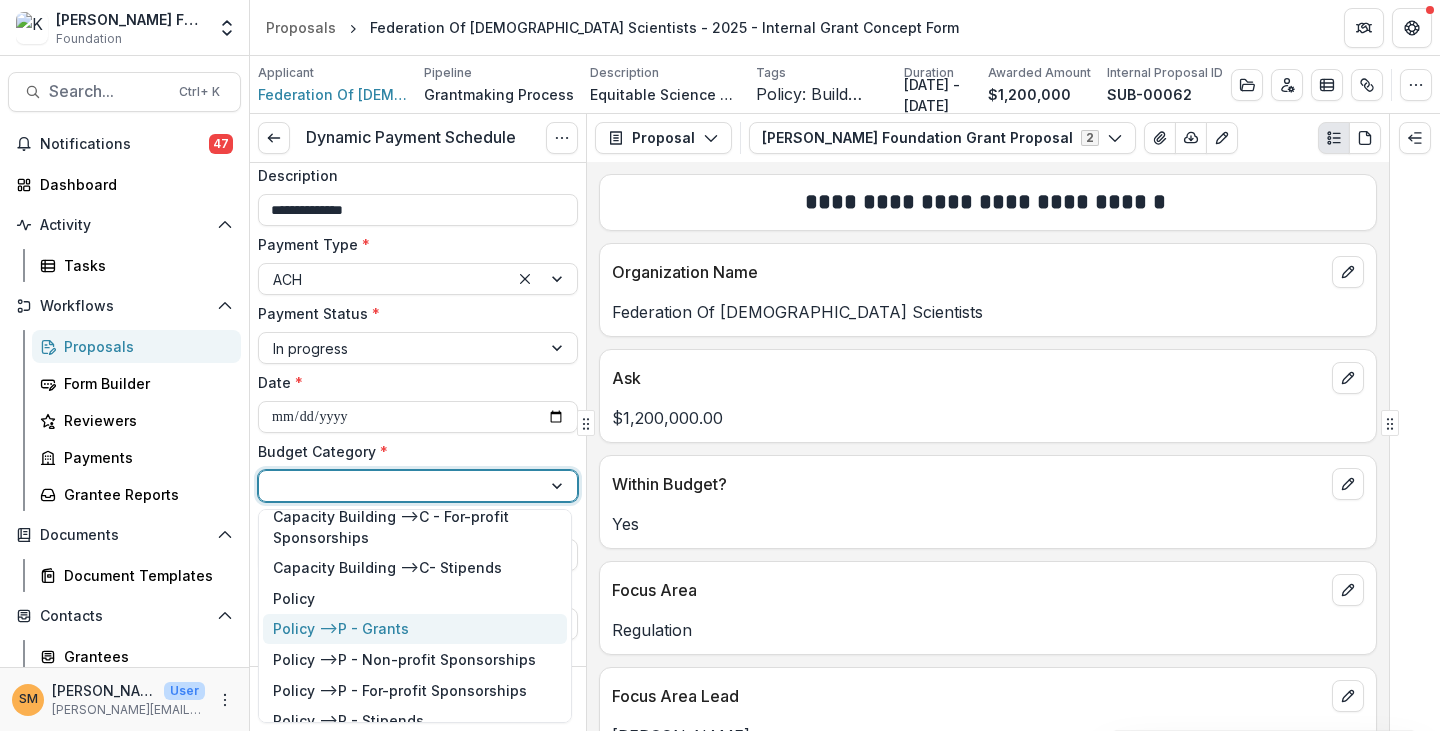 click on "Policy -->  P - Grants" at bounding box center [341, 628] 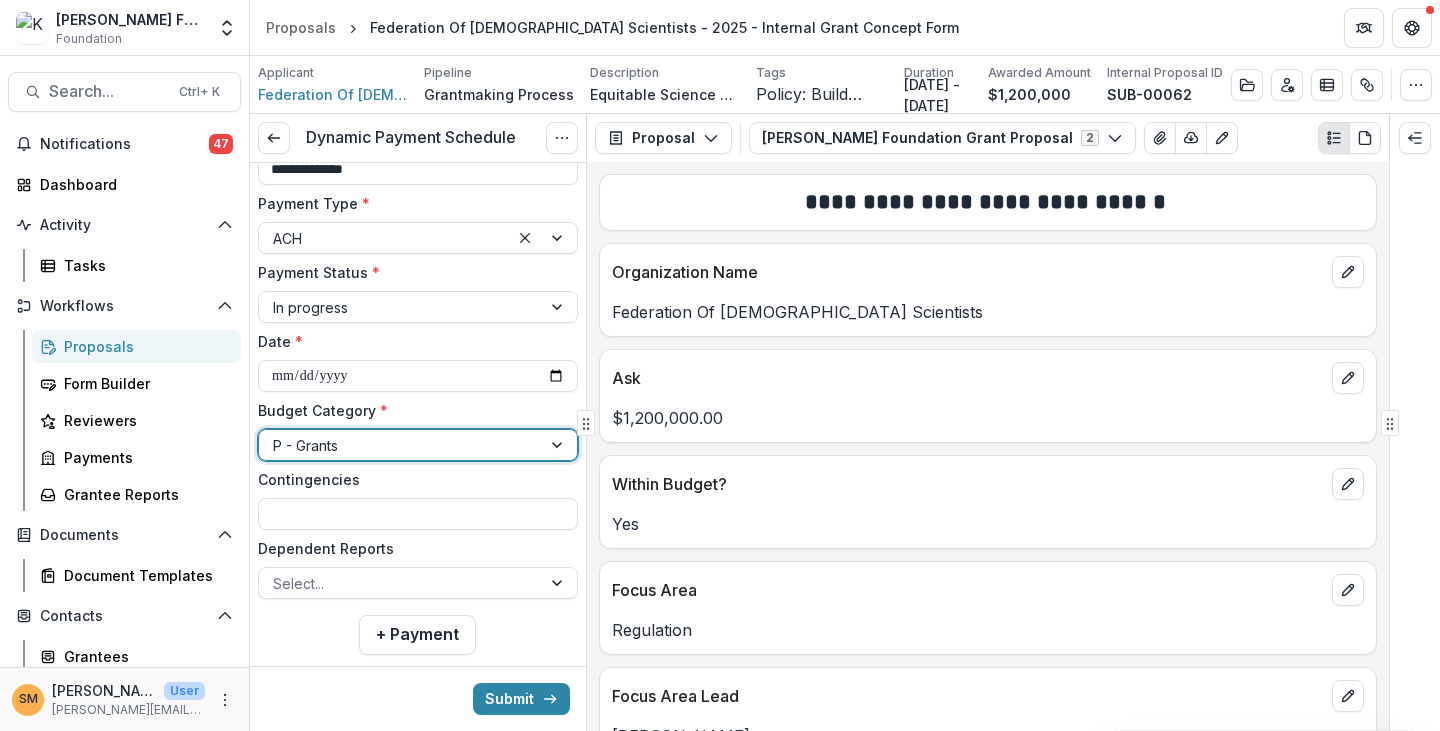 scroll, scrollTop: 276, scrollLeft: 0, axis: vertical 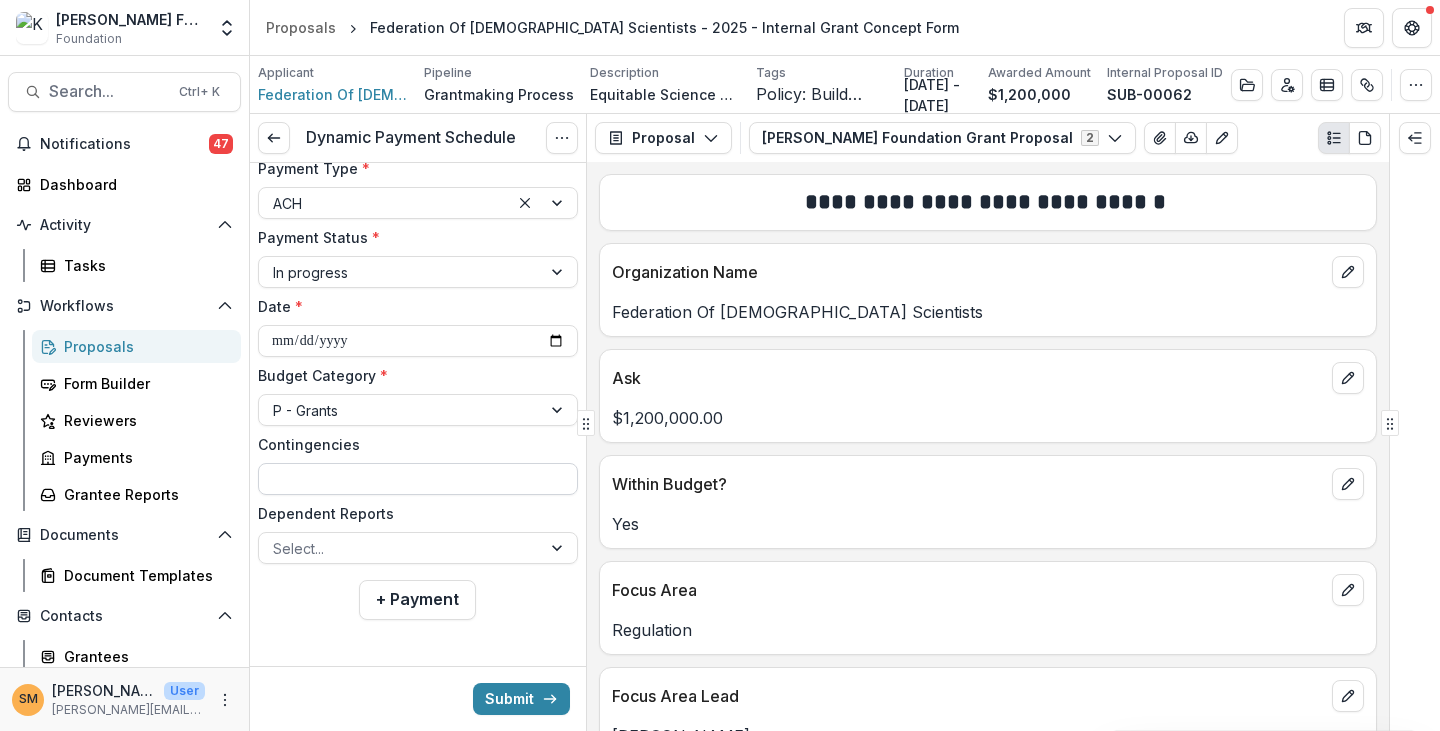 click on "Contingencies" at bounding box center [418, 479] 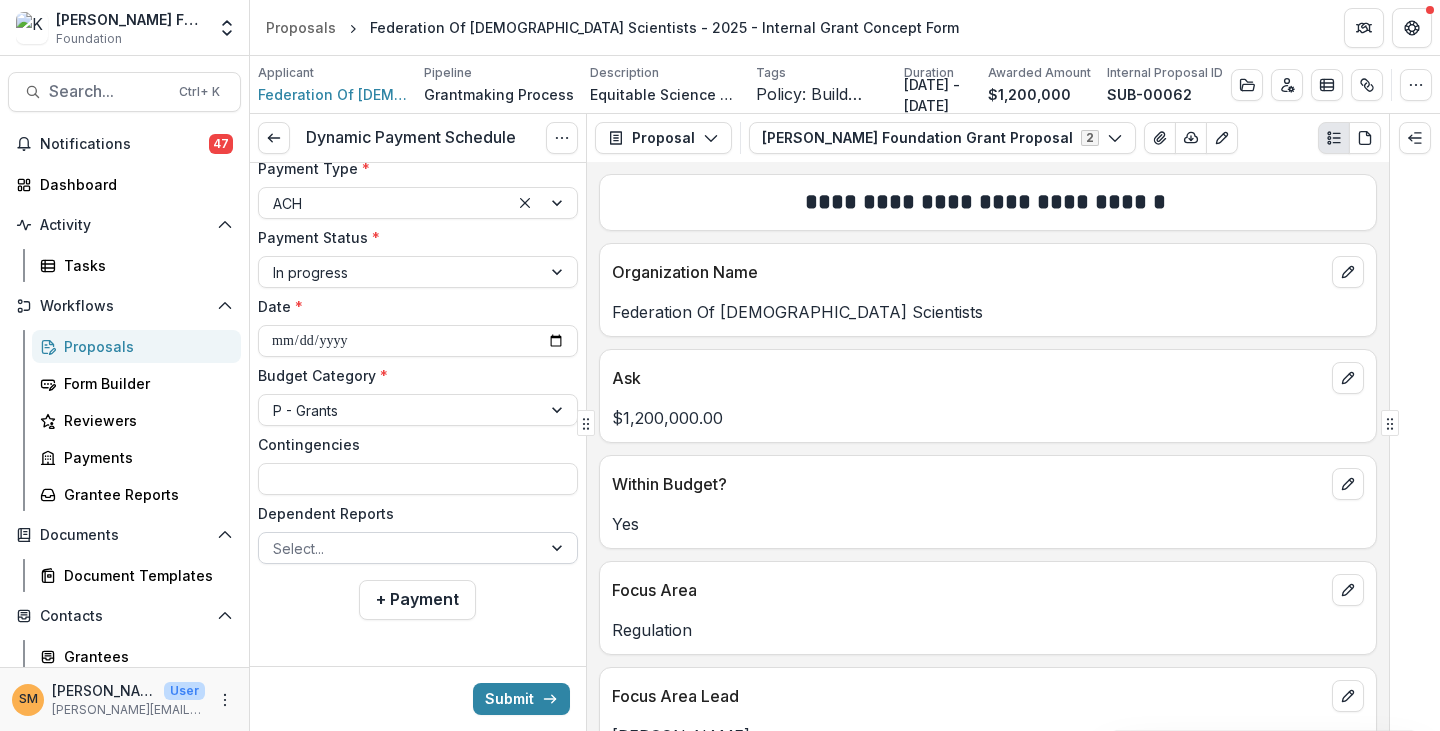 click at bounding box center [400, 548] 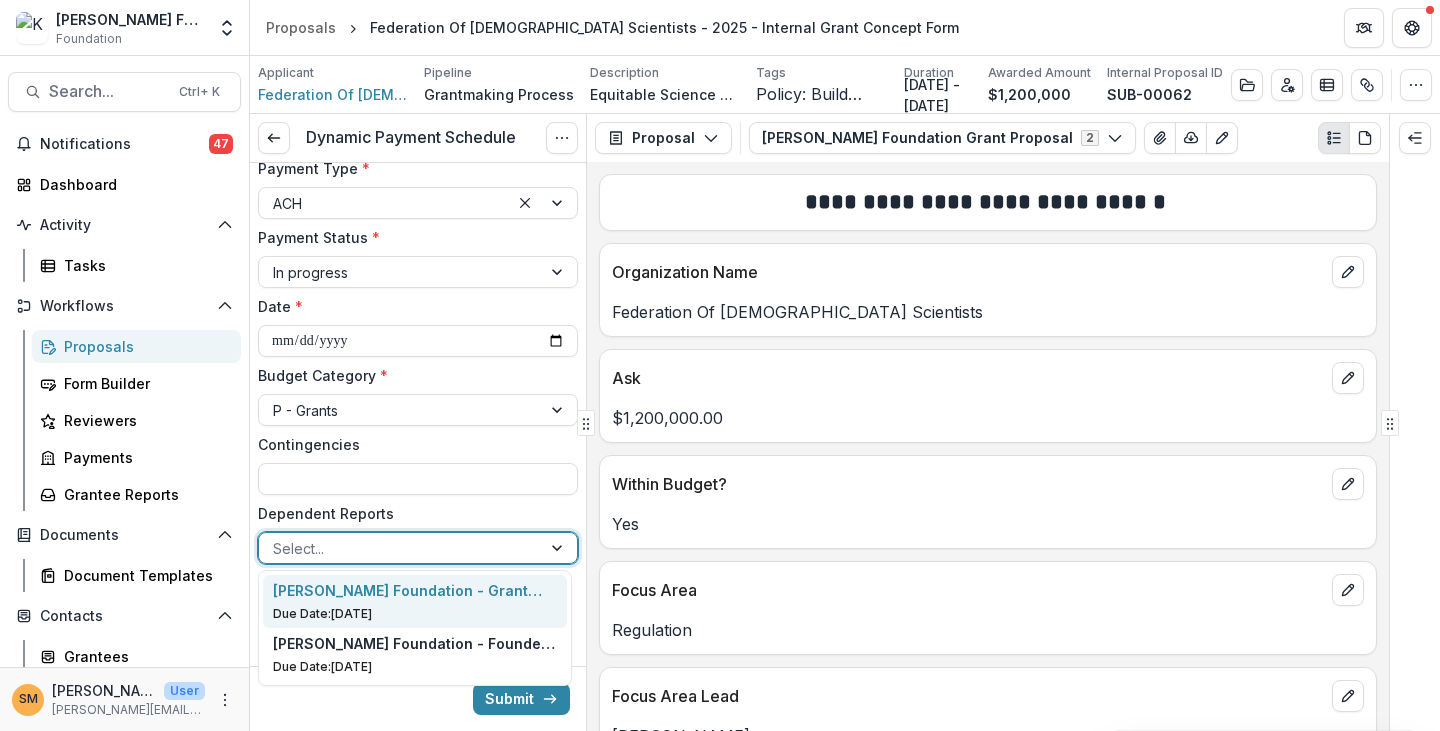 click on "Dependent Reports" at bounding box center [412, 513] 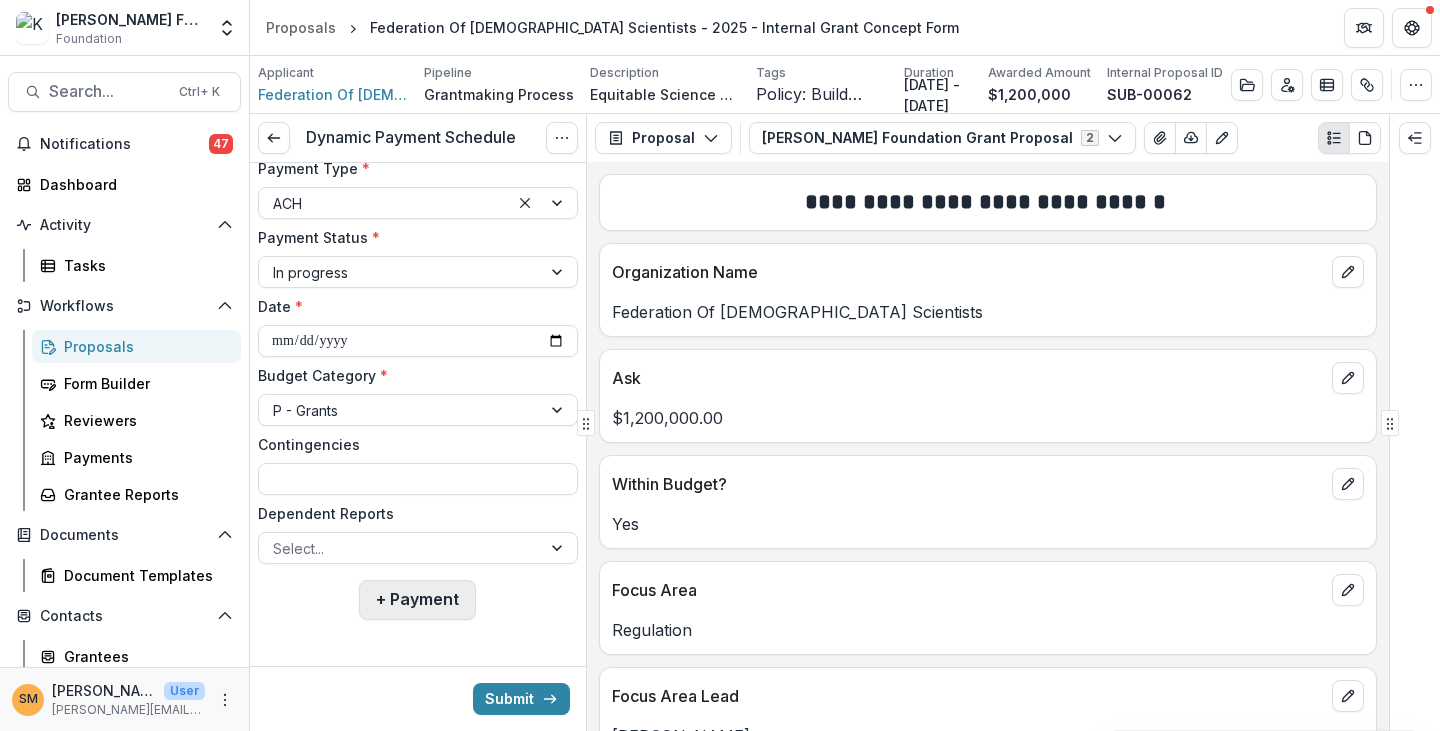 click on "+ Payment" at bounding box center [417, 600] 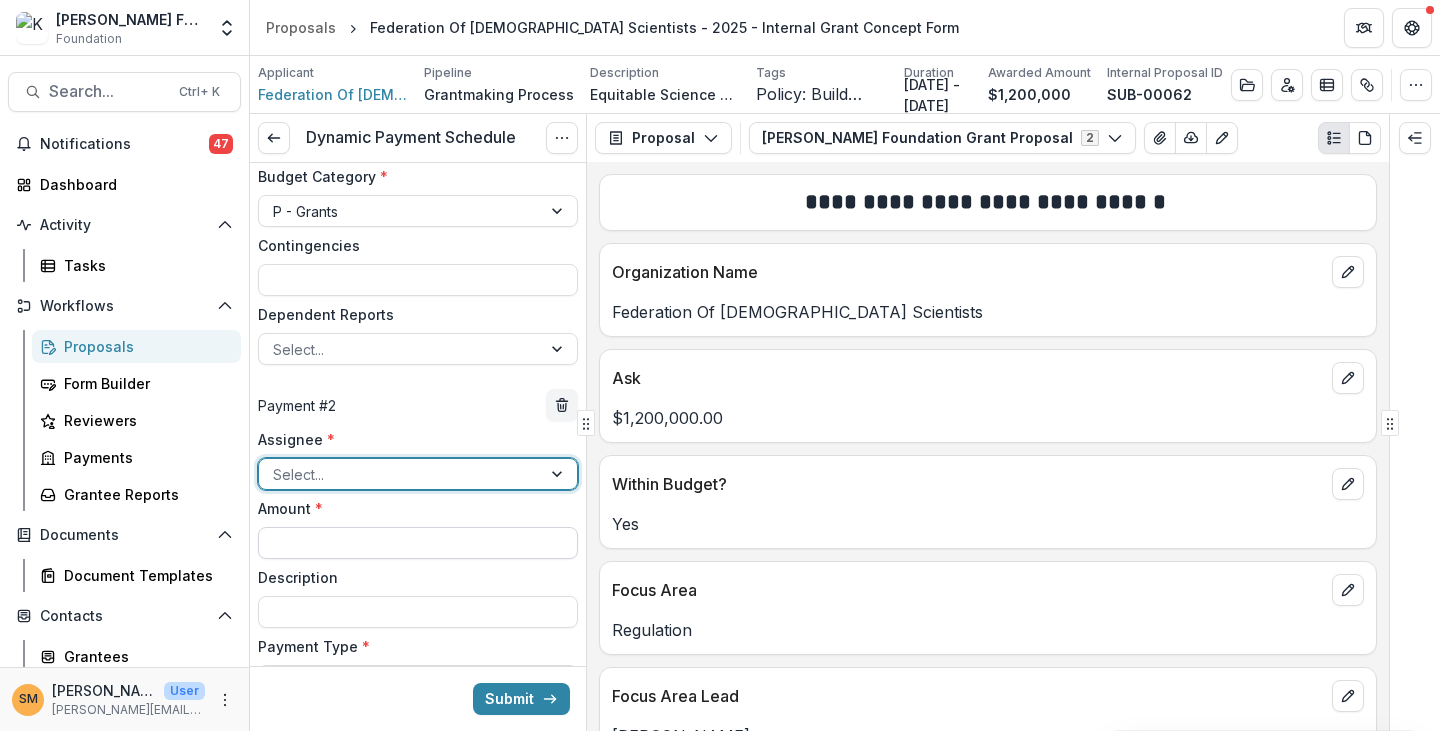 scroll, scrollTop: 476, scrollLeft: 0, axis: vertical 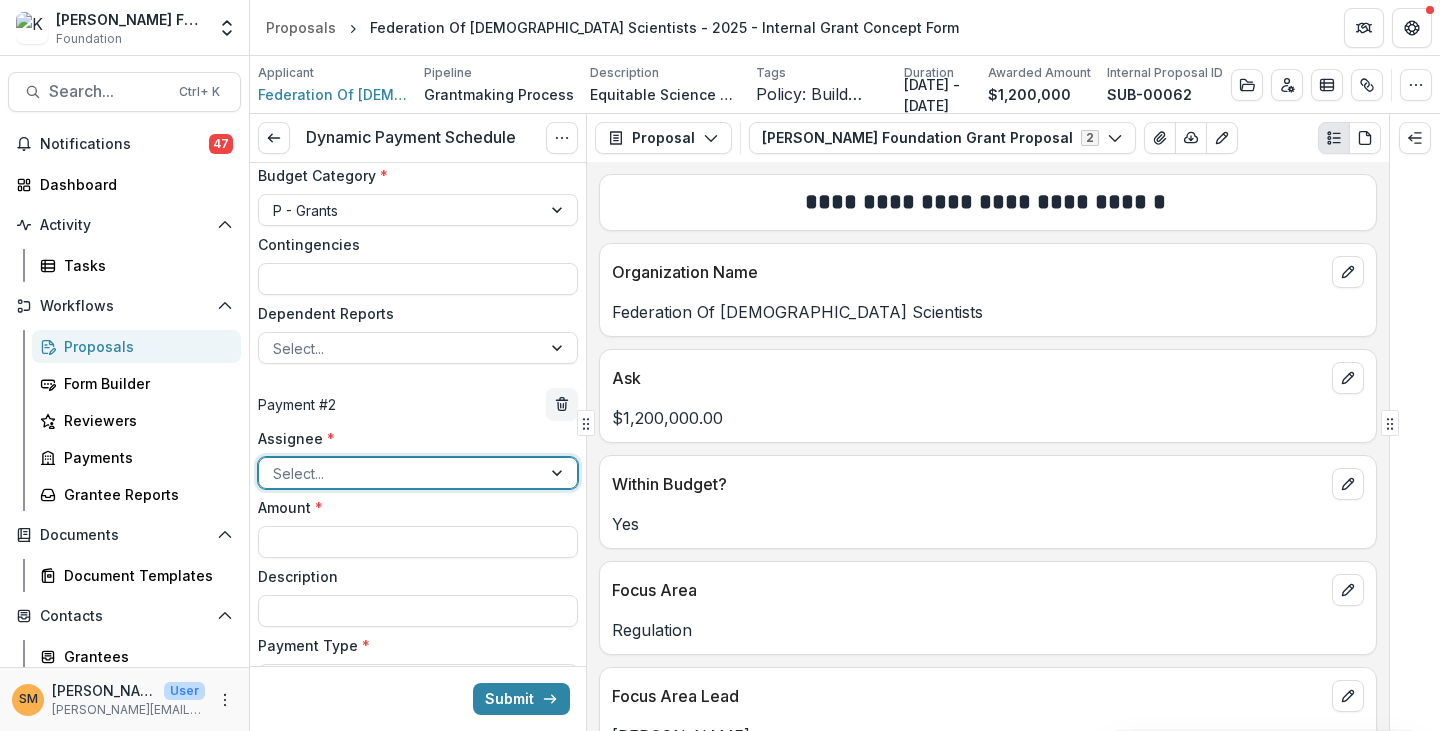 click at bounding box center [400, 473] 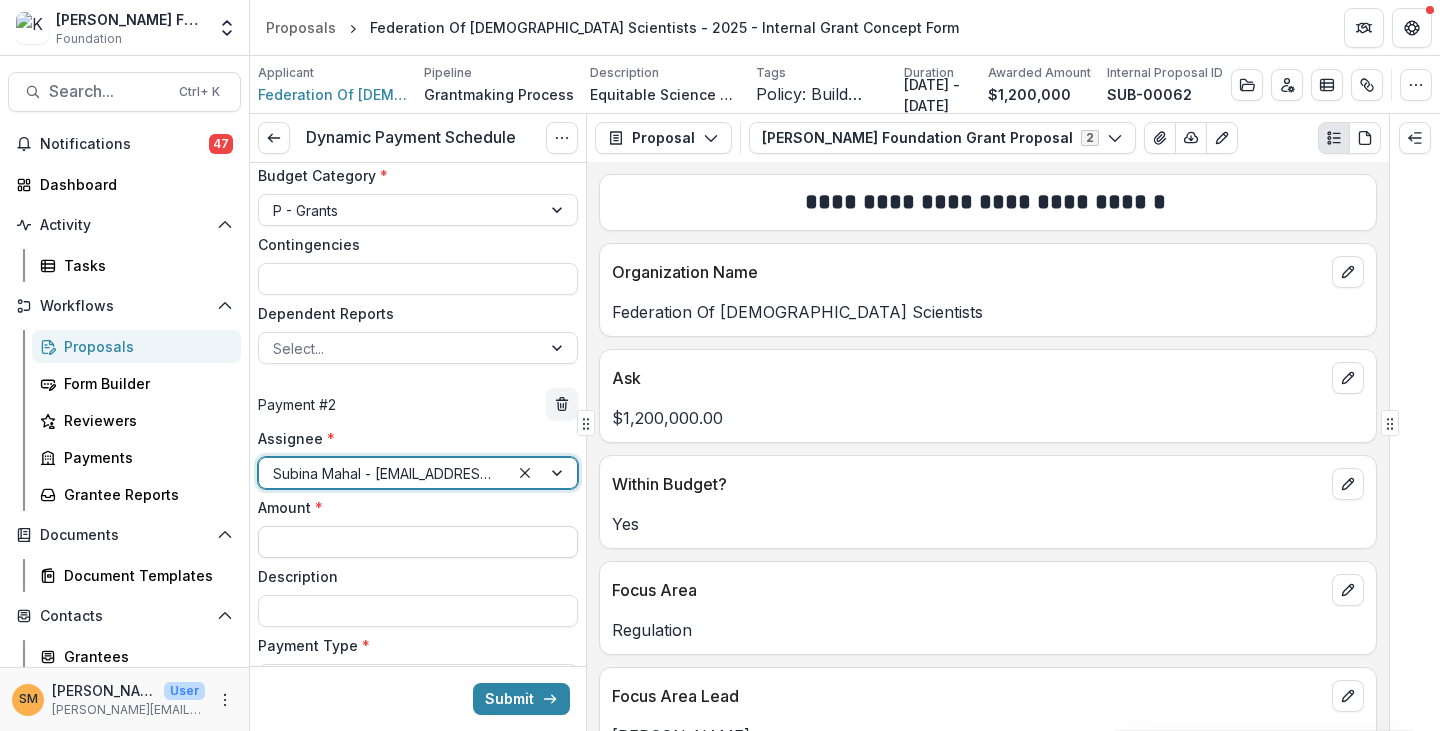 click on "Amount *" at bounding box center [418, 542] 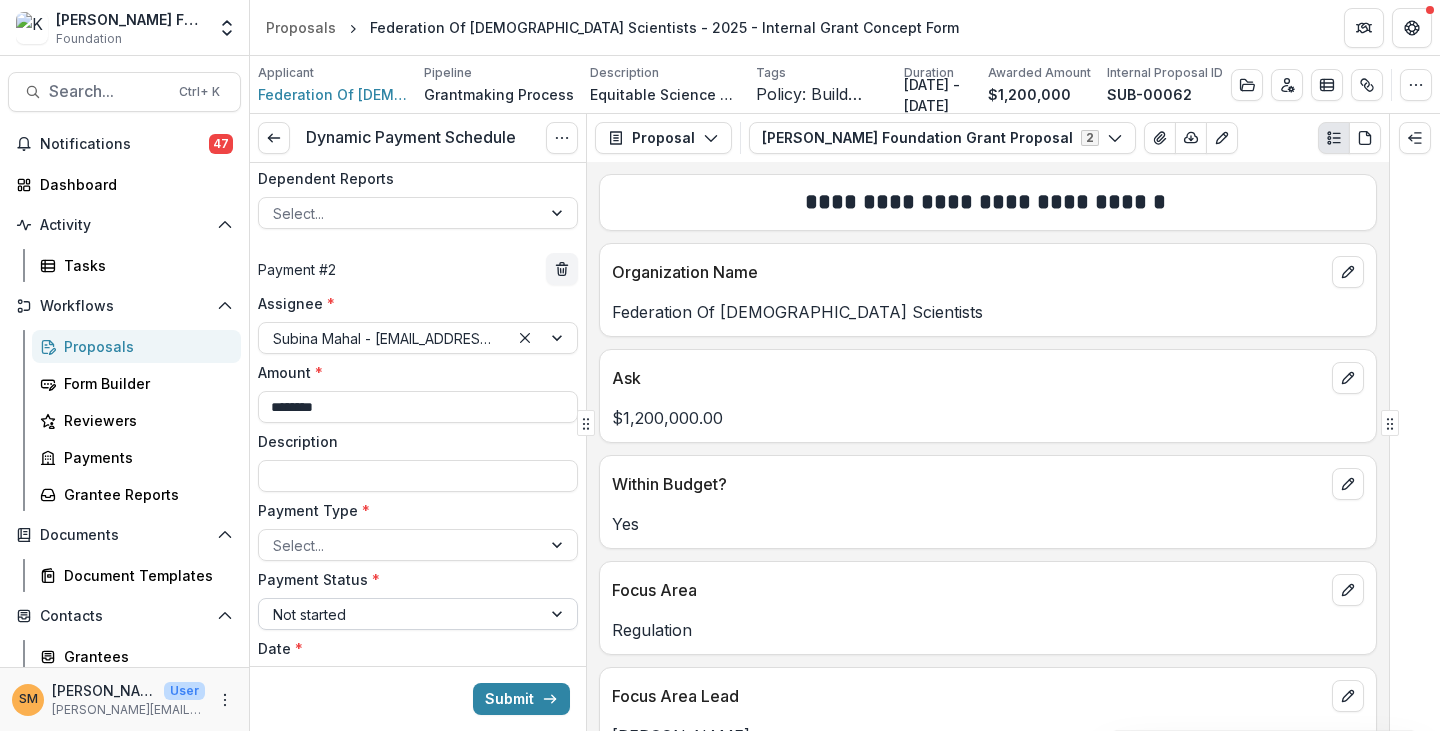 scroll, scrollTop: 676, scrollLeft: 0, axis: vertical 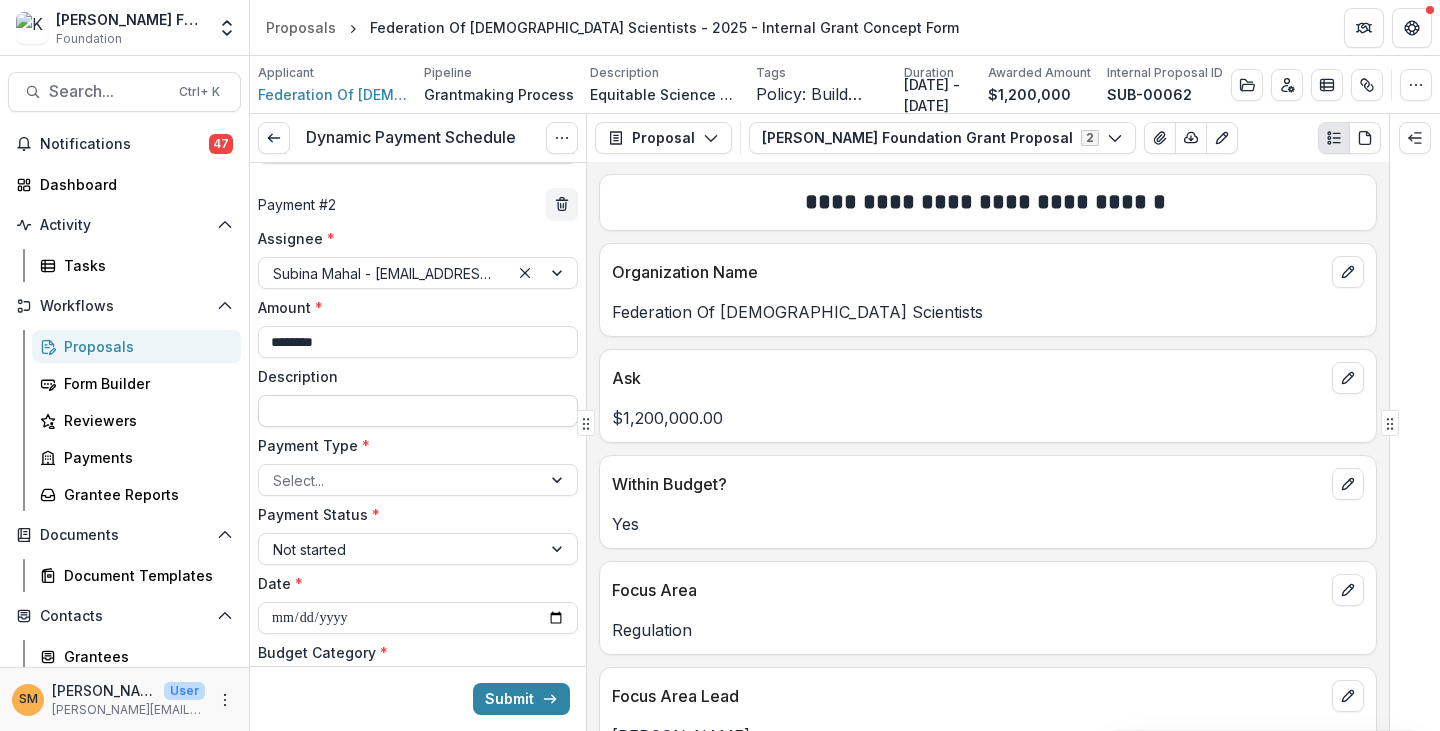 type on "********" 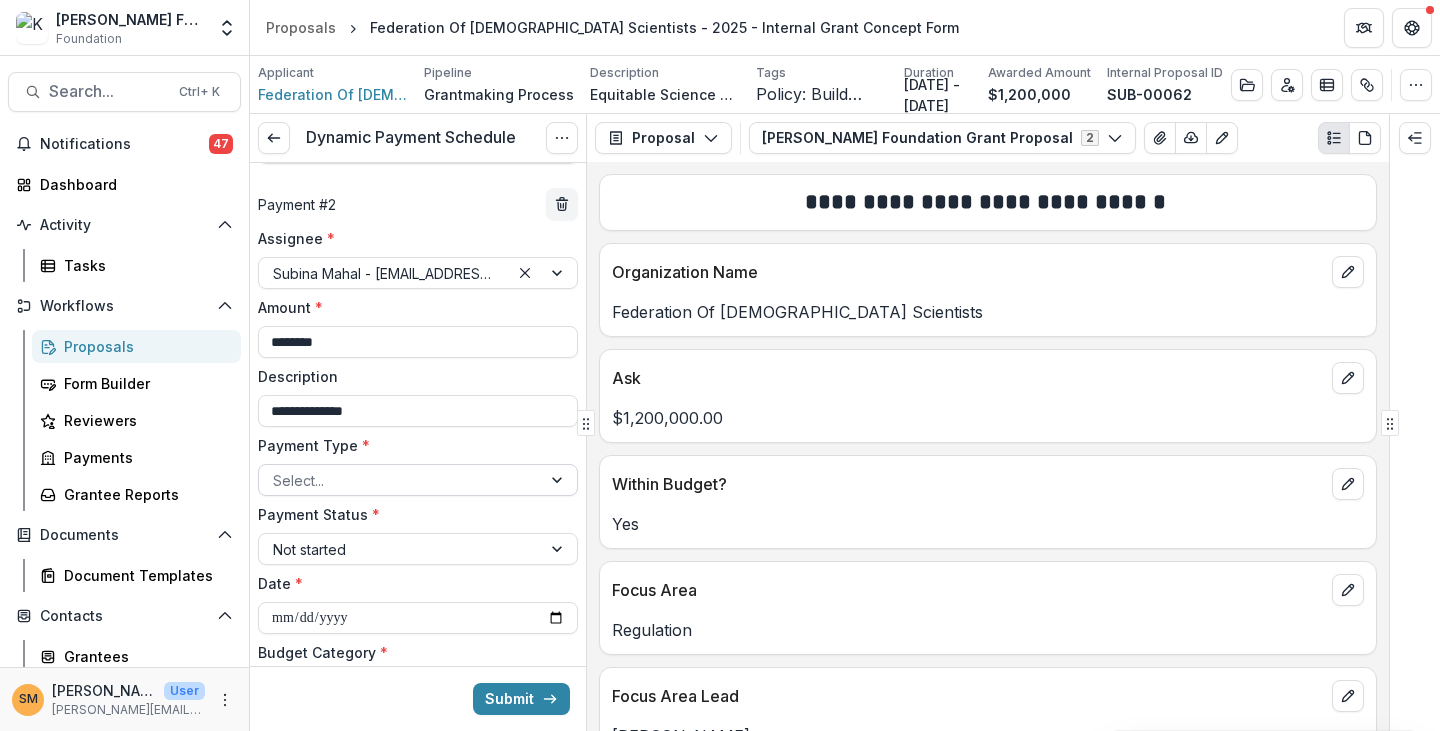 type on "**********" 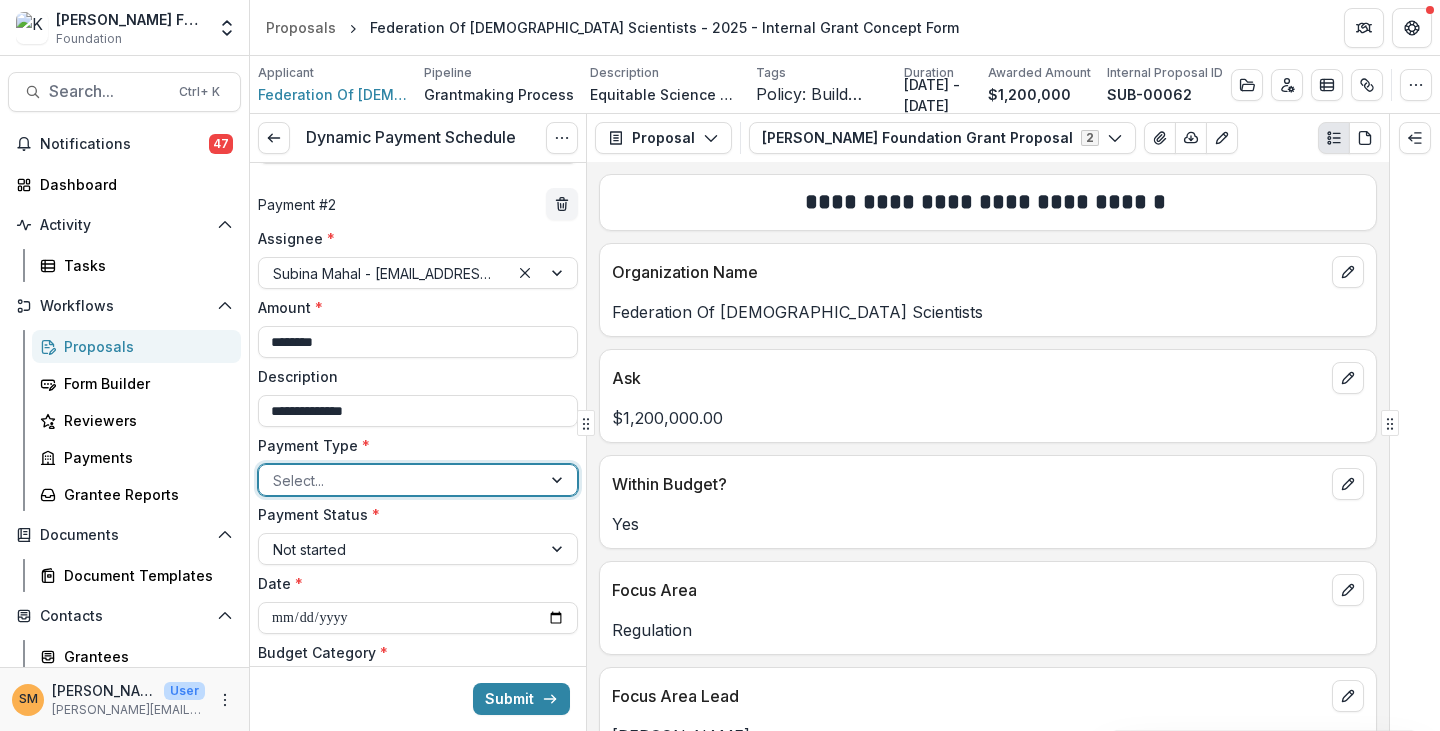 click at bounding box center [400, 480] 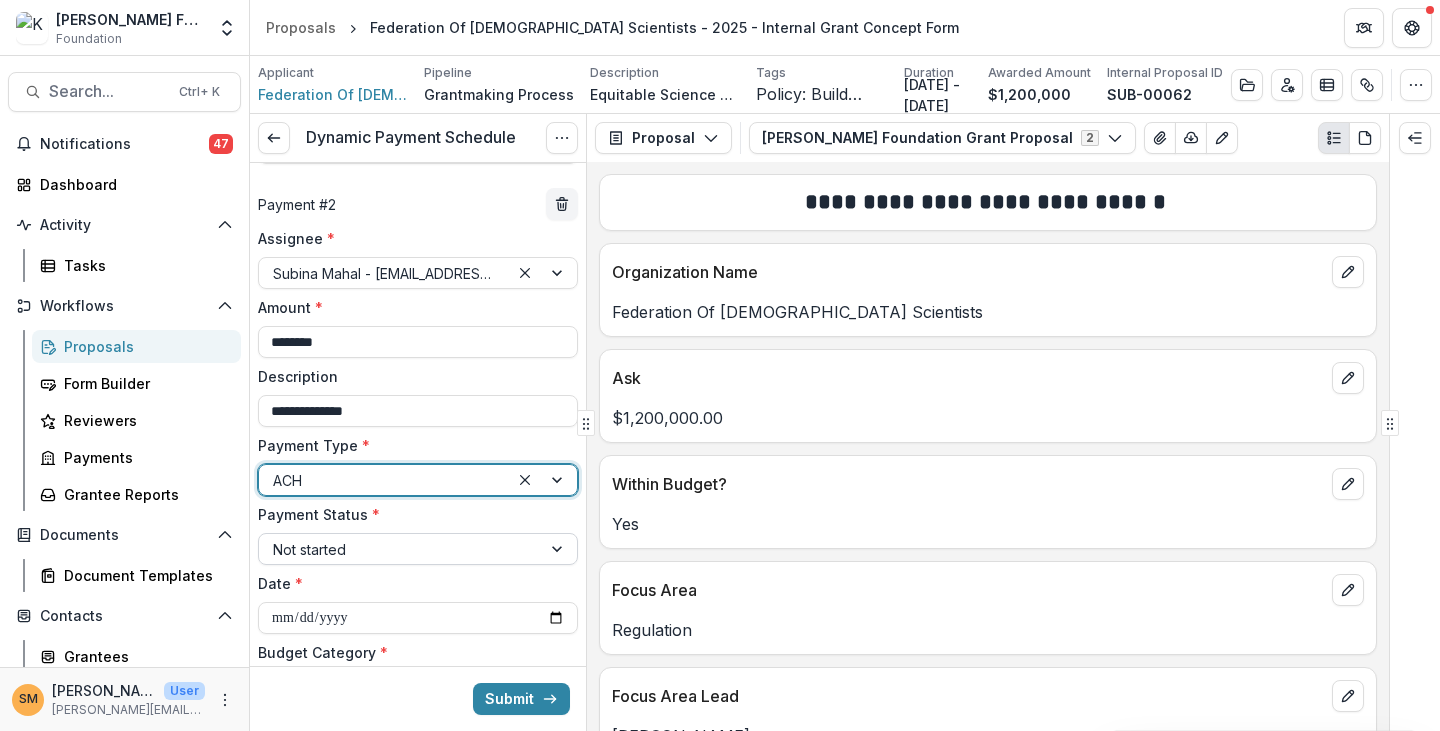 click at bounding box center [400, 549] 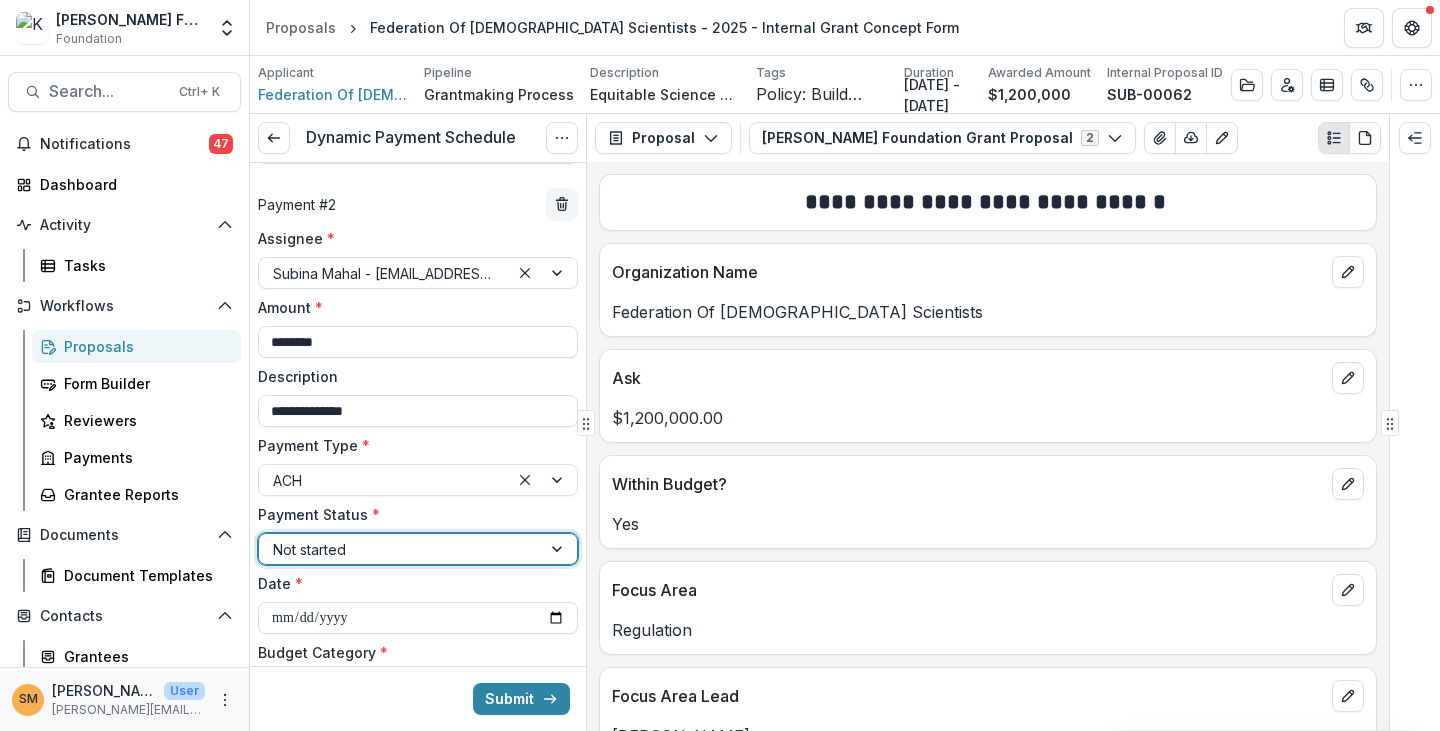 click at bounding box center [400, 549] 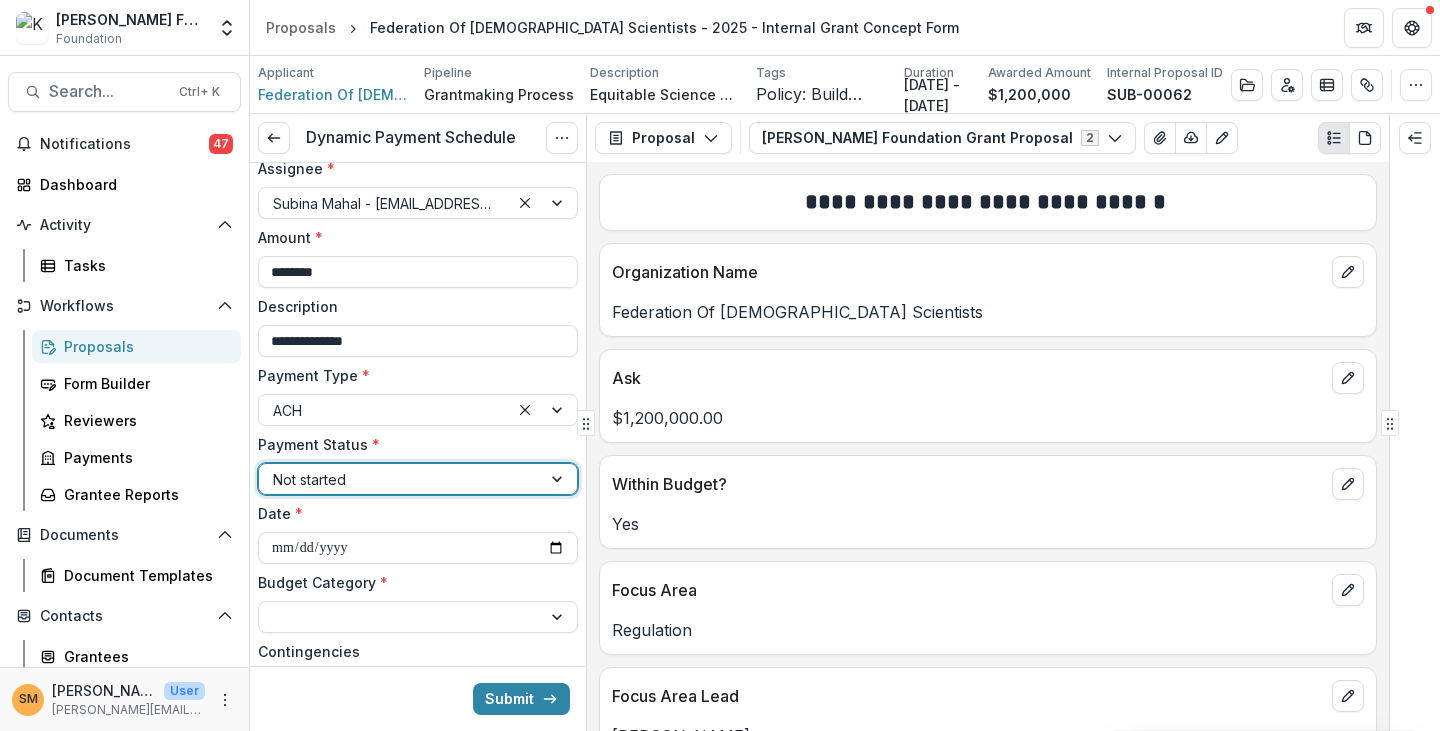 scroll, scrollTop: 776, scrollLeft: 0, axis: vertical 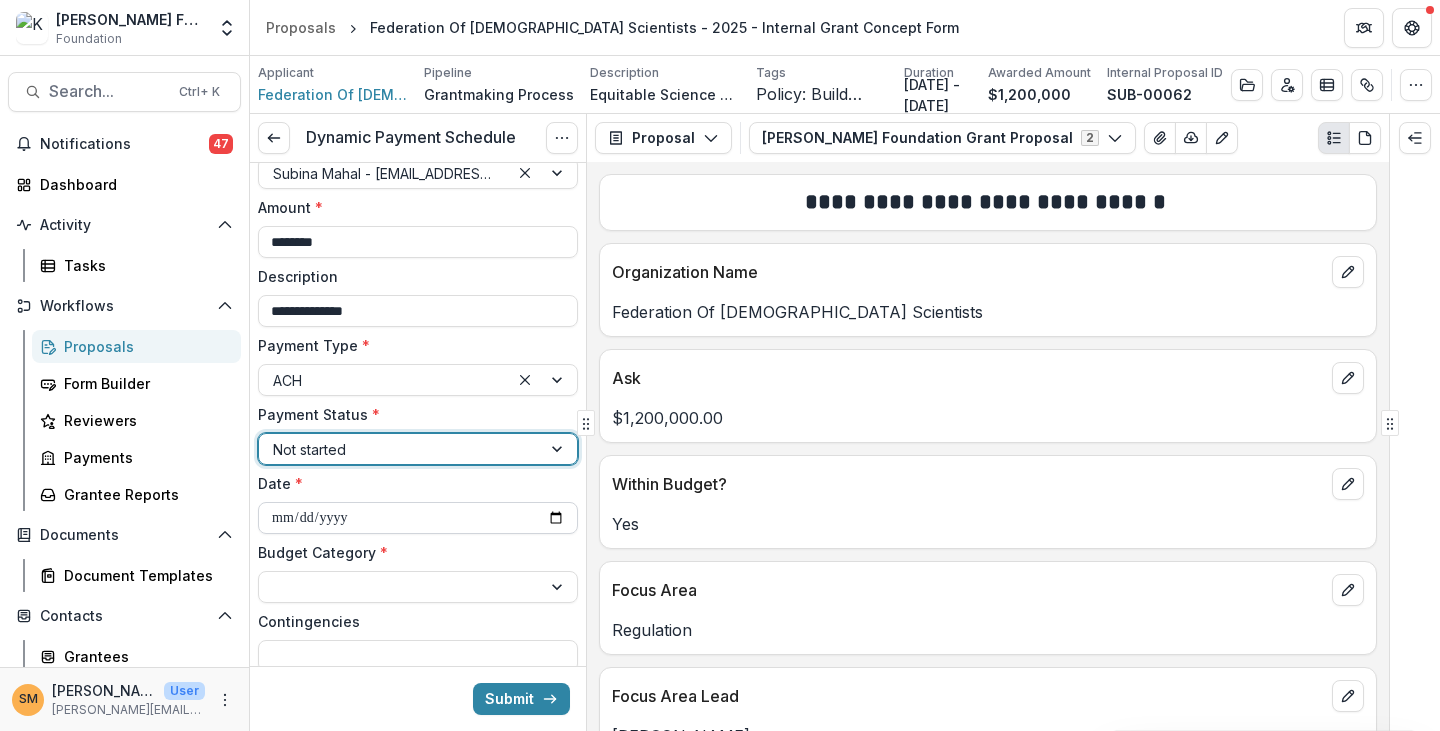 click on "**********" at bounding box center [418, 518] 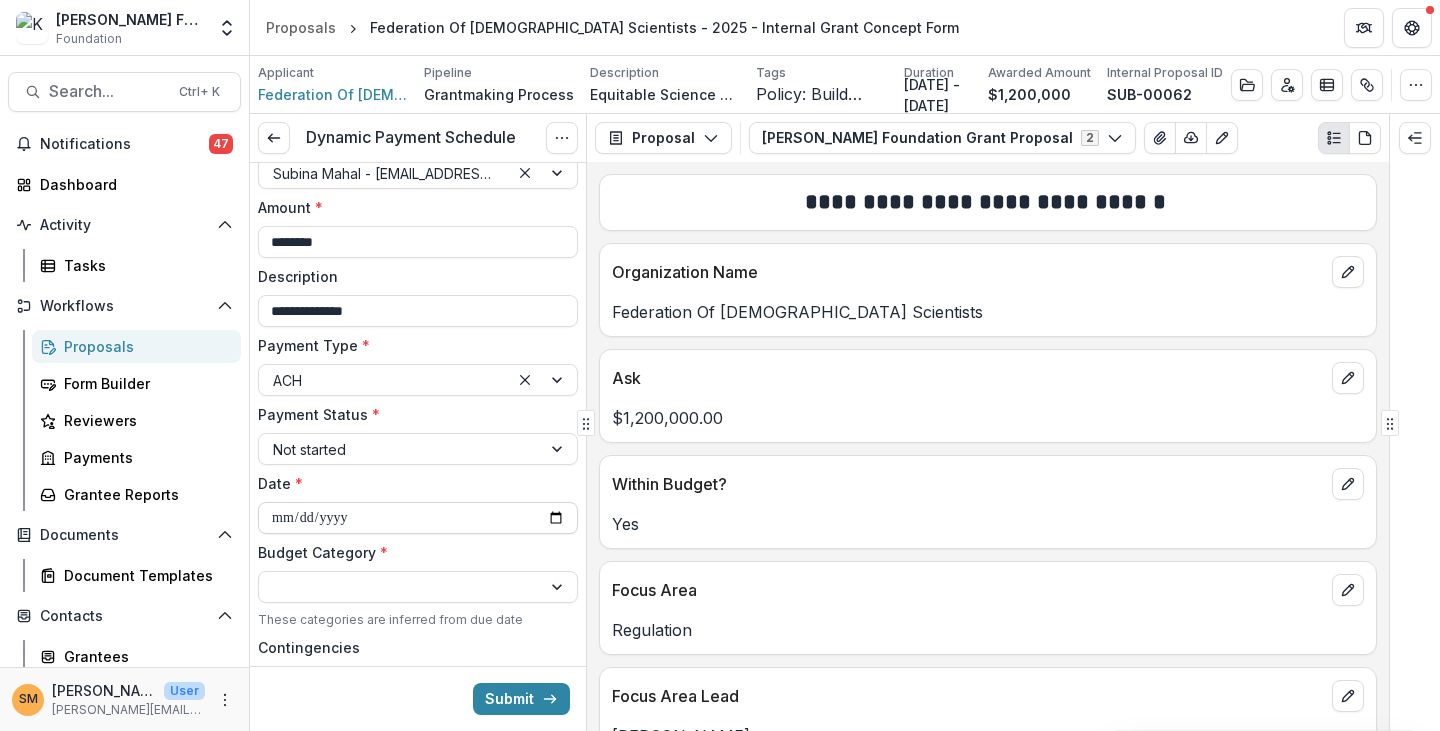 type on "**********" 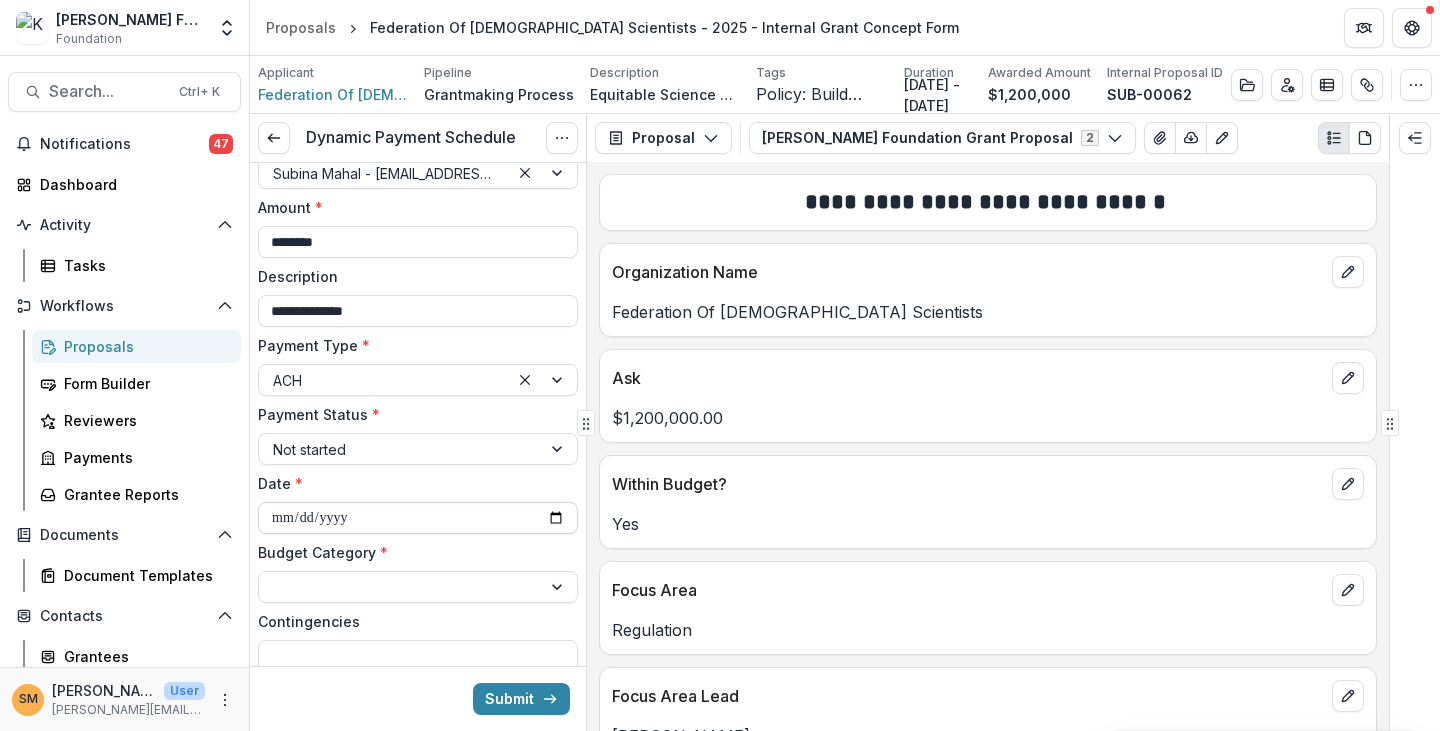 click on "**********" at bounding box center [418, 518] 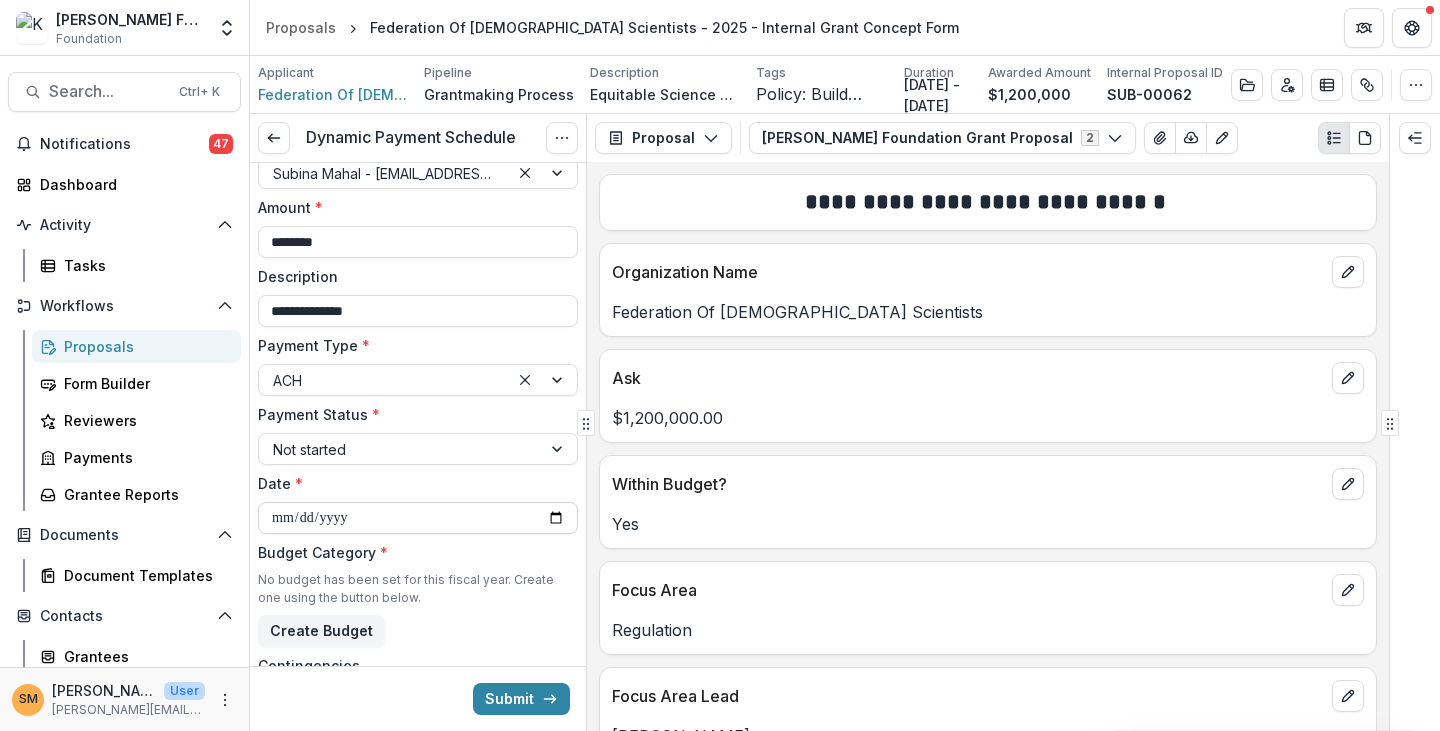 type on "**********" 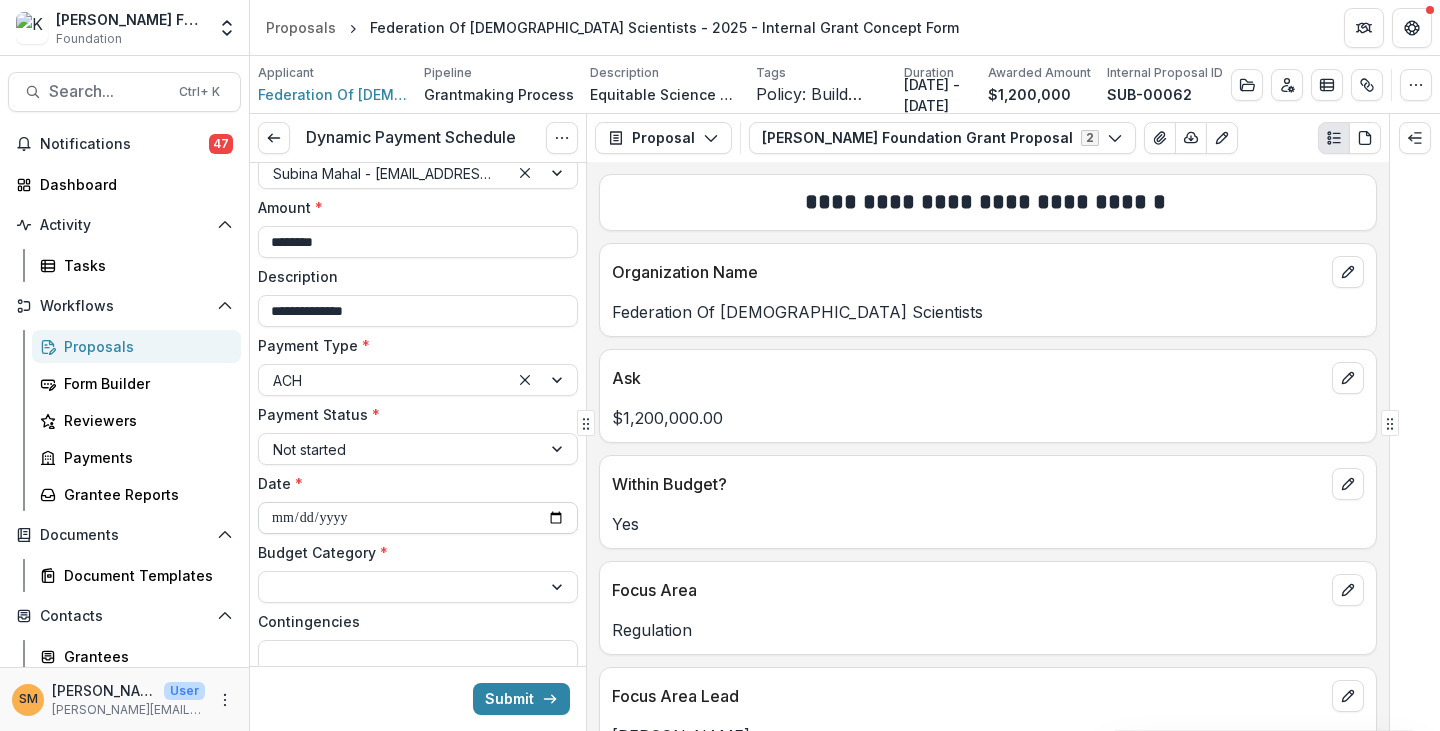 click on "**********" at bounding box center (418, 518) 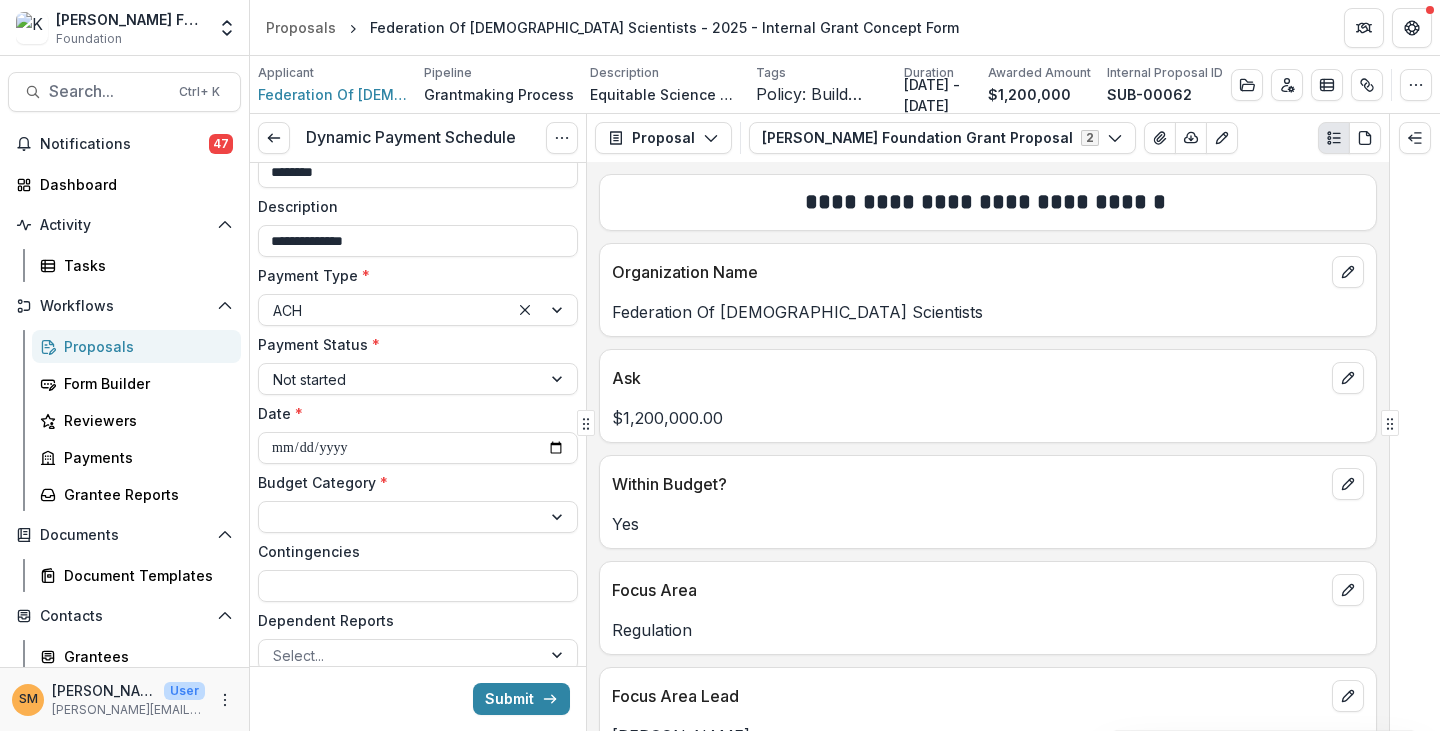 scroll, scrollTop: 876, scrollLeft: 0, axis: vertical 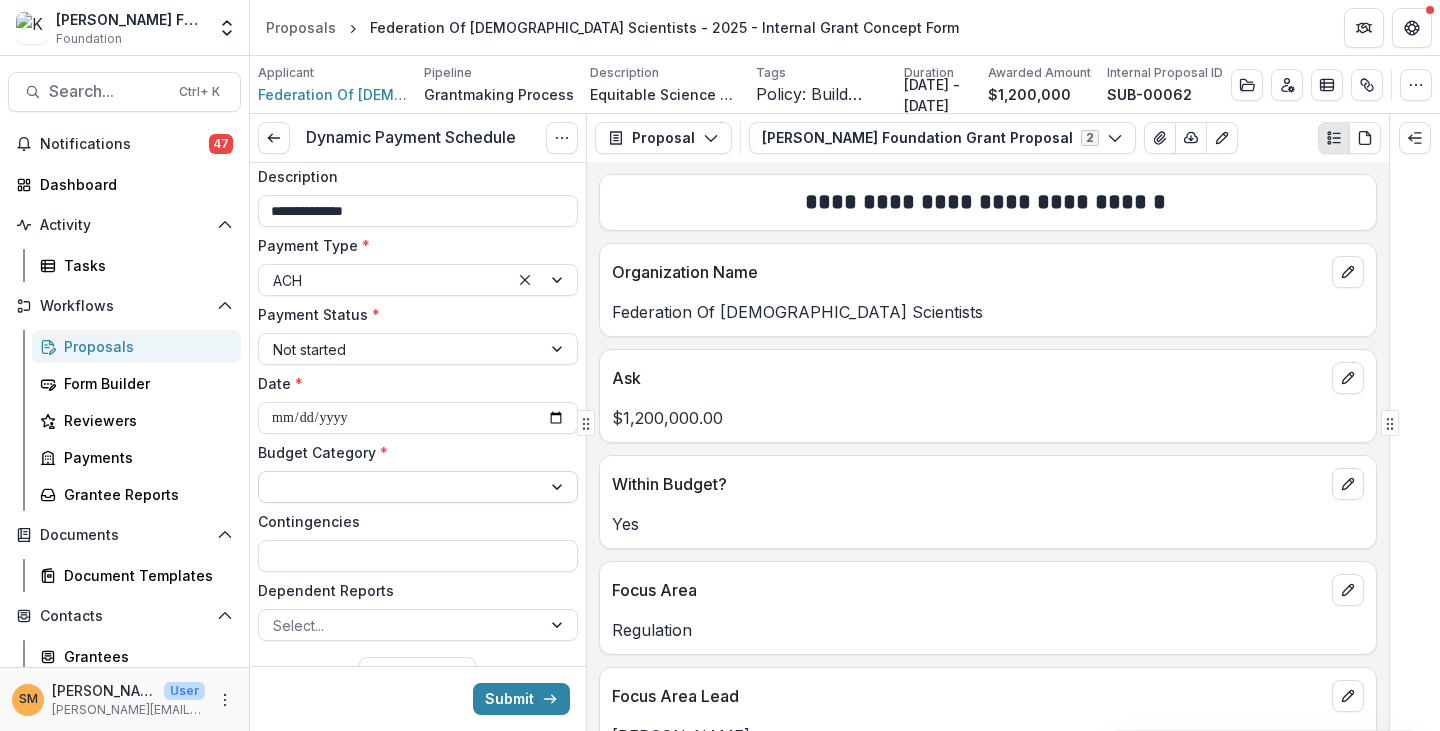 click at bounding box center [400, 487] 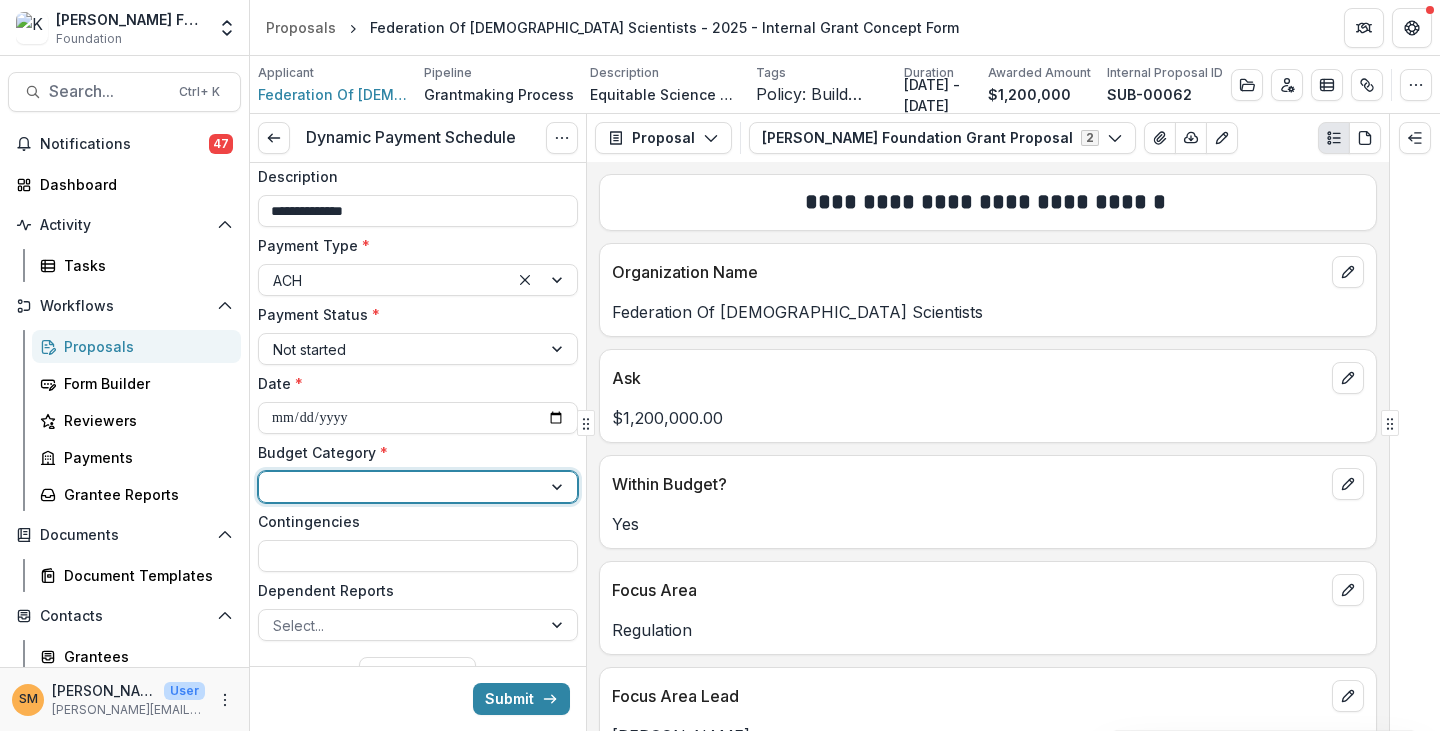 scroll, scrollTop: 300, scrollLeft: 0, axis: vertical 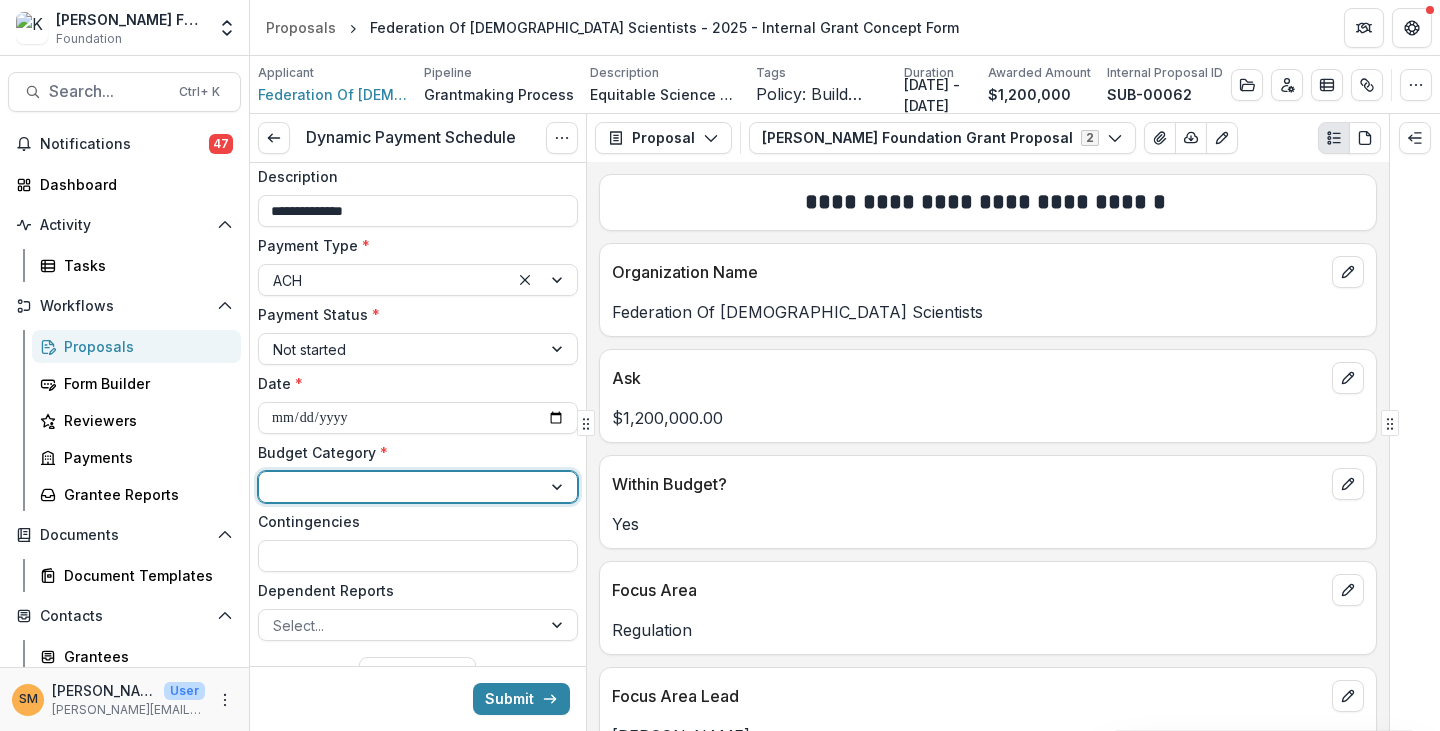 click on "Policy -->  P - Grants" at bounding box center (78, 1090) 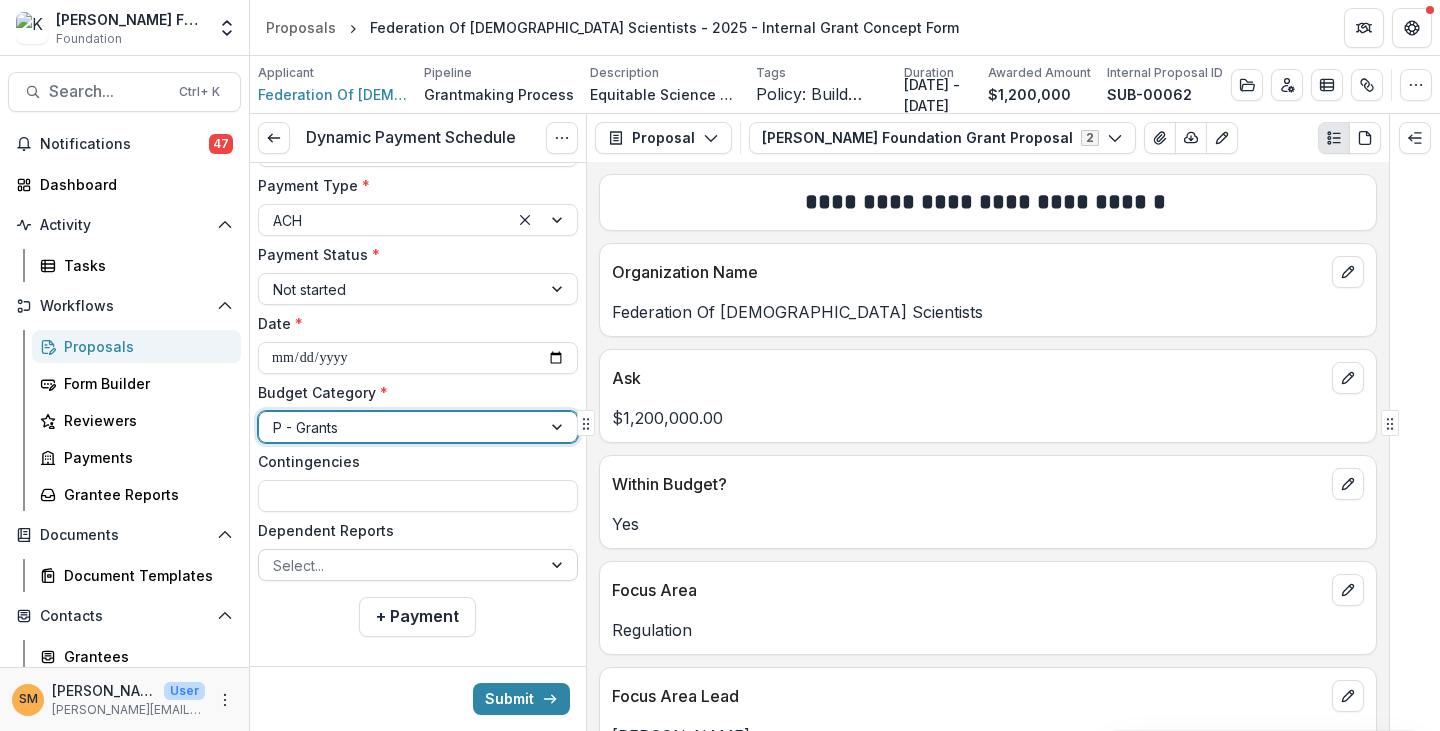 scroll, scrollTop: 953, scrollLeft: 0, axis: vertical 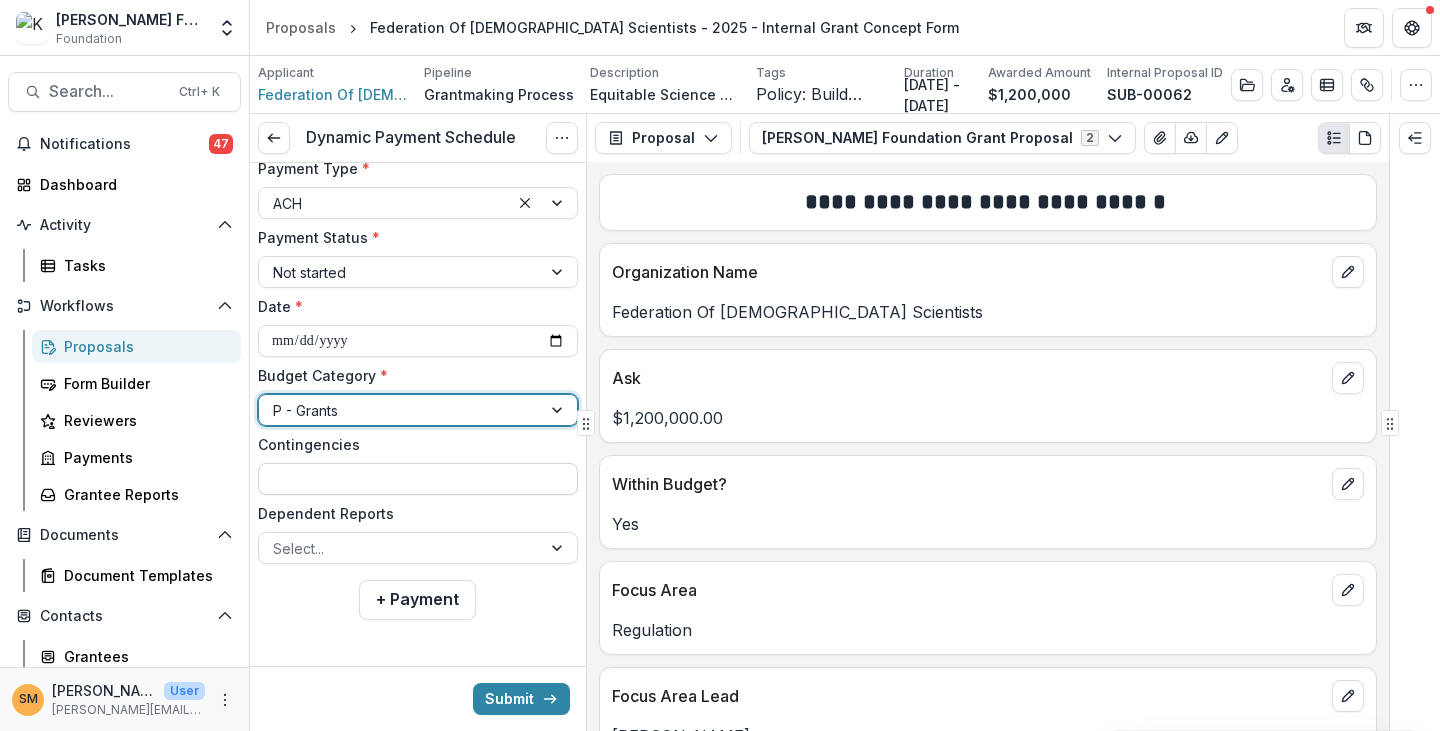 click on "Contingencies" at bounding box center (418, 479) 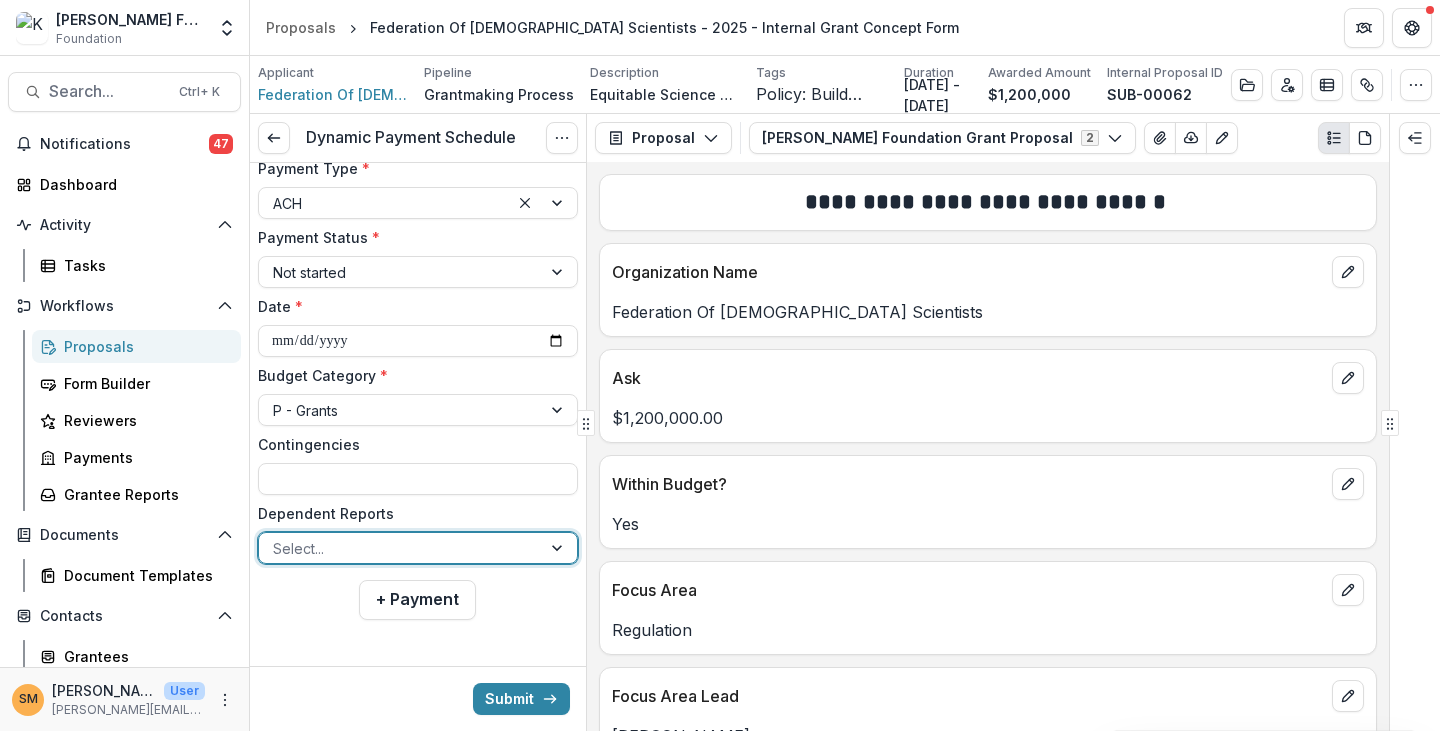 click at bounding box center [400, 548] 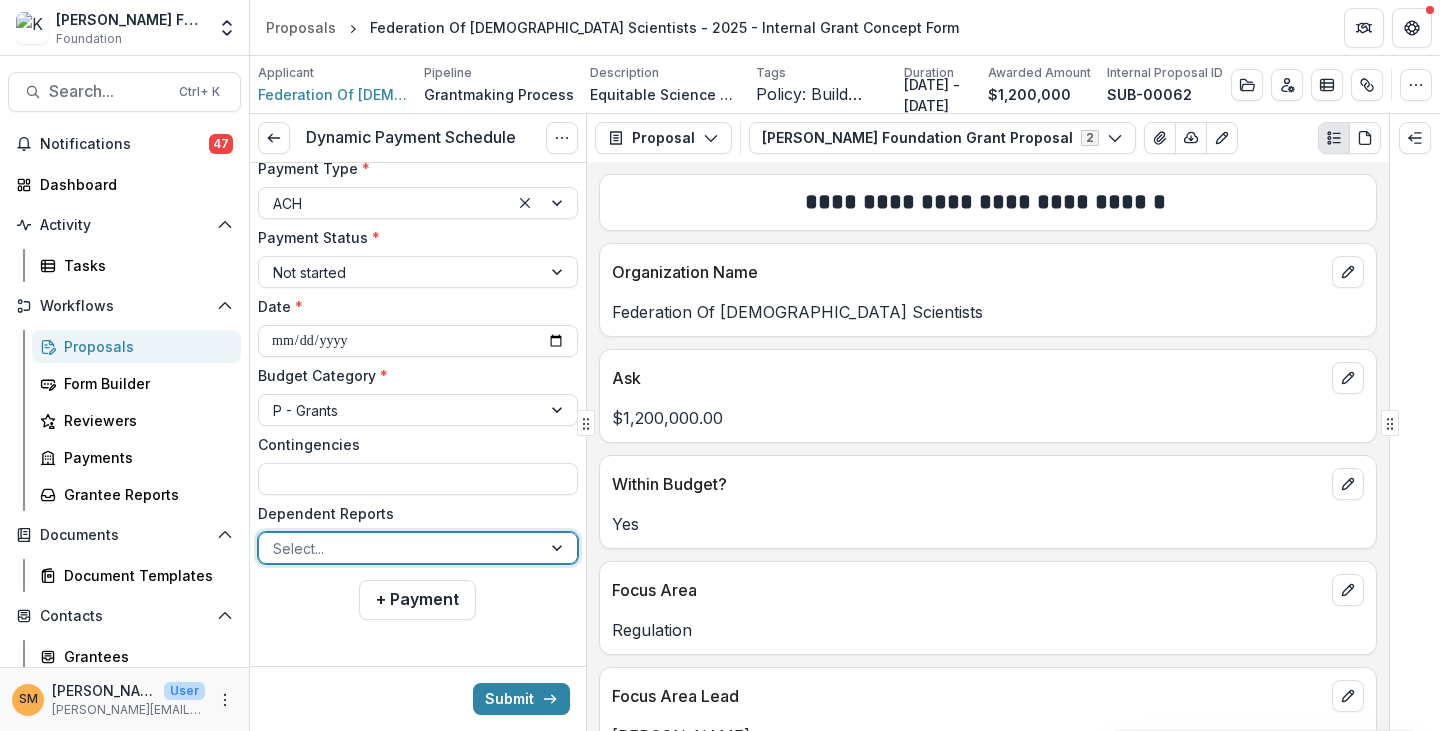 click on "Due Date:  [DATE]" at bounding box center [720, 783] 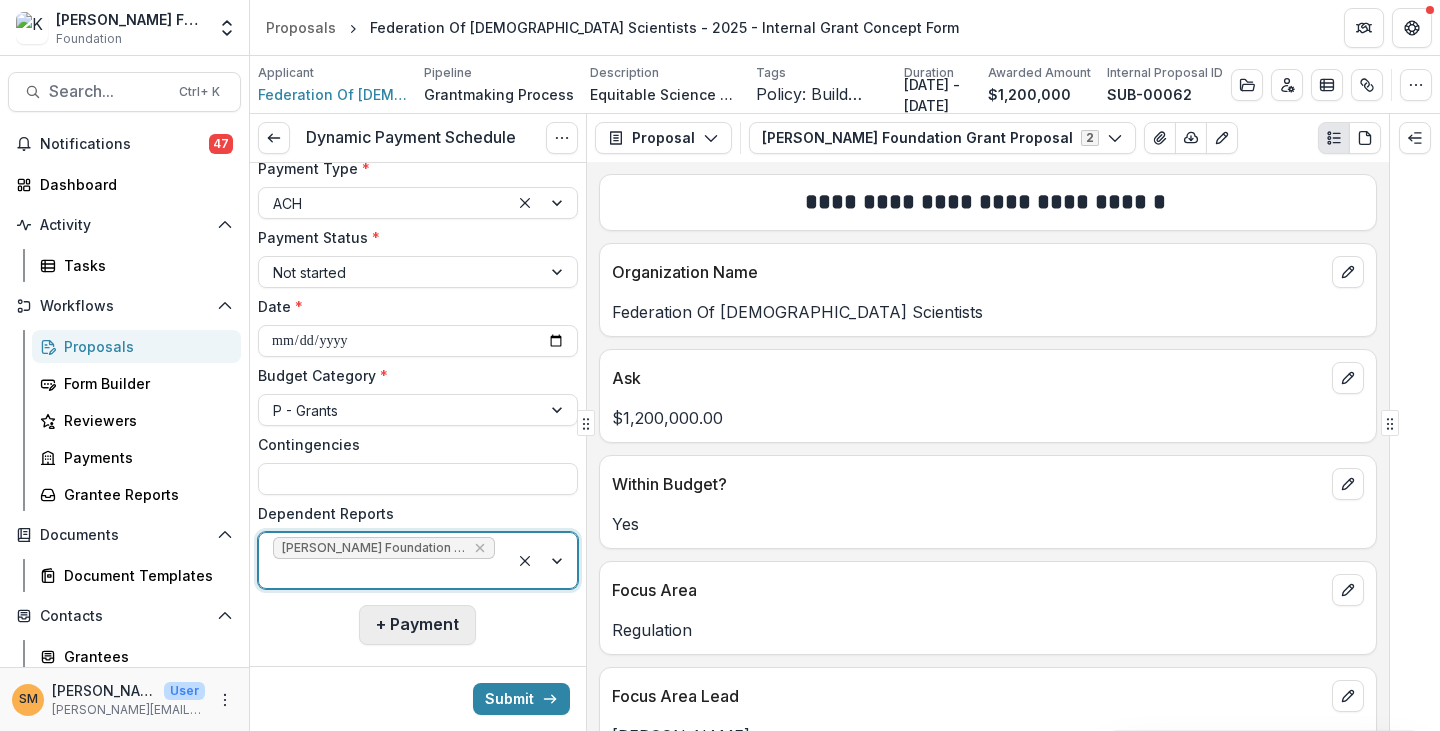 click on "+ Payment" at bounding box center (417, 625) 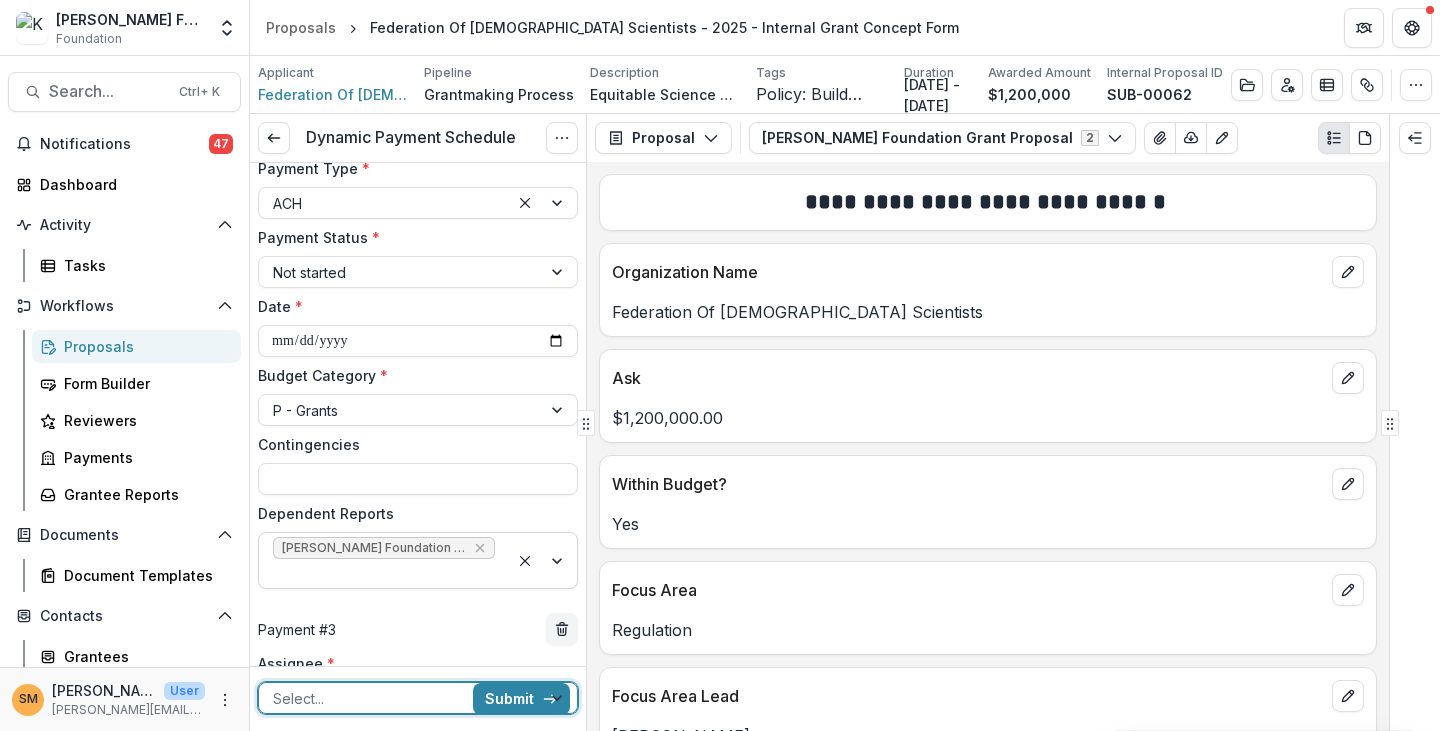scroll, scrollTop: 1153, scrollLeft: 0, axis: vertical 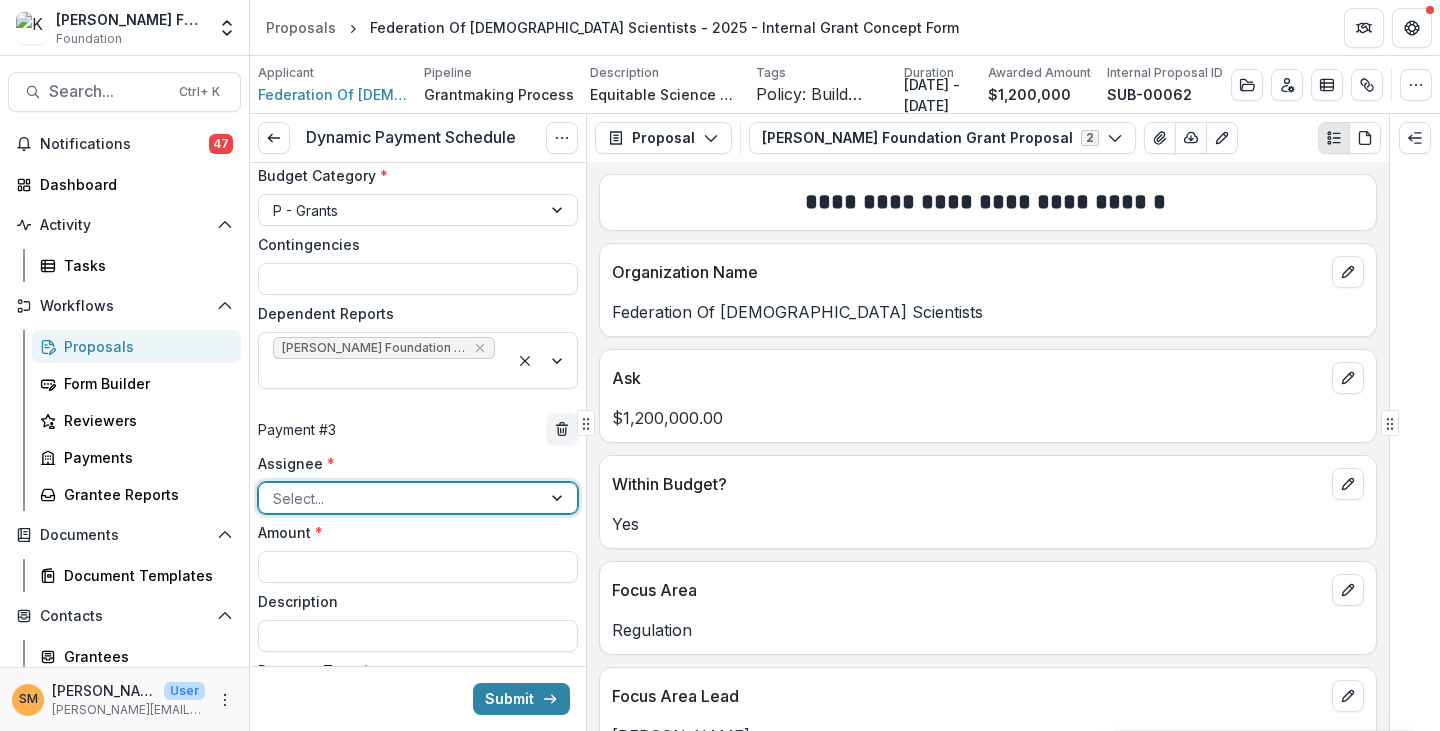 click at bounding box center (400, 498) 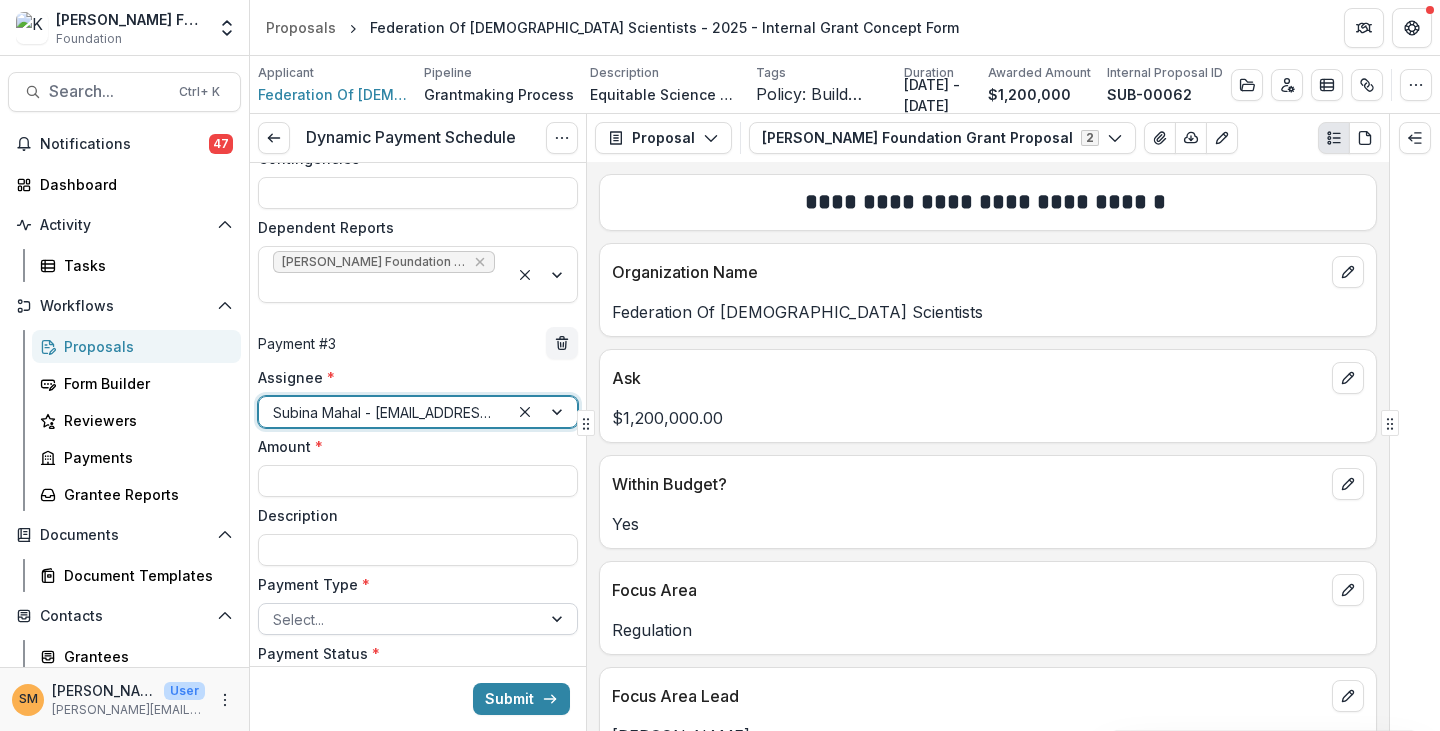 scroll, scrollTop: 1353, scrollLeft: 0, axis: vertical 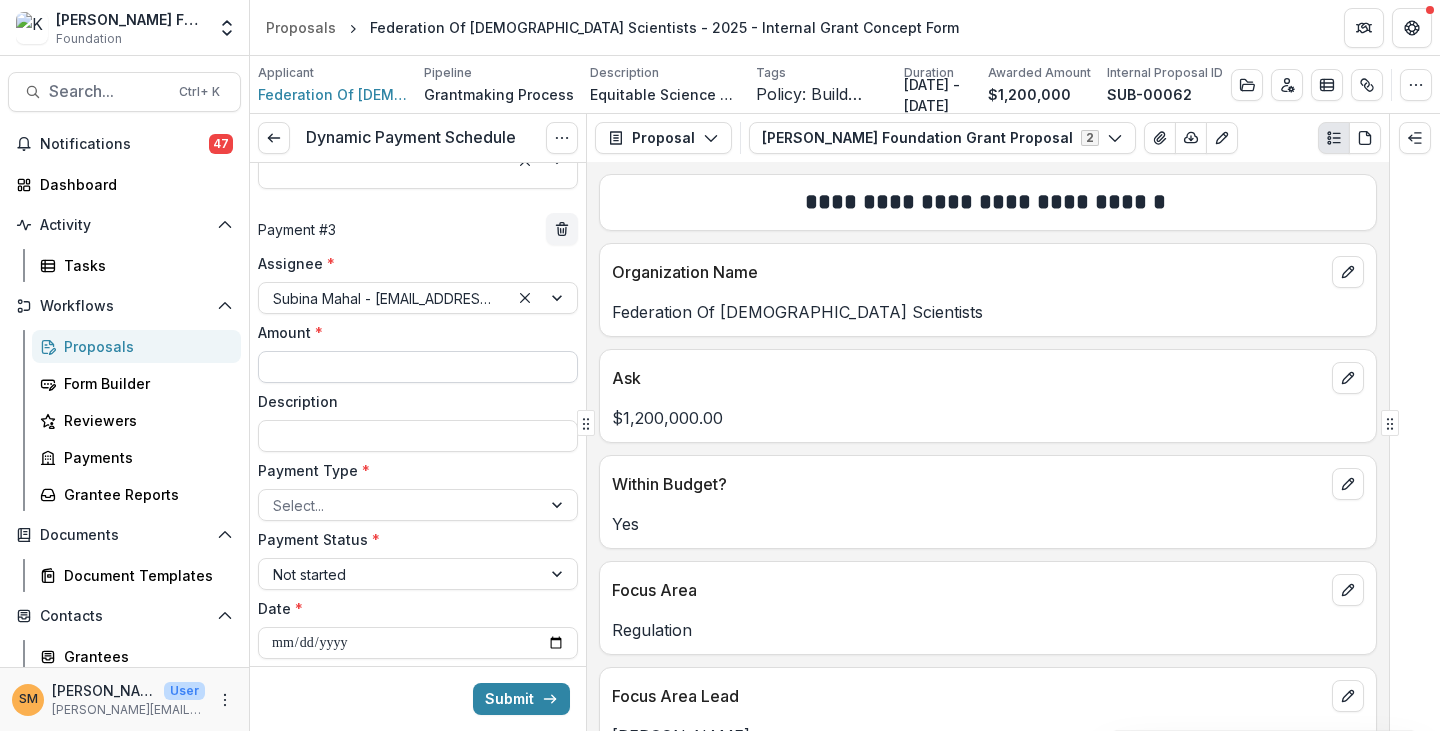 click on "Amount *" at bounding box center [418, 367] 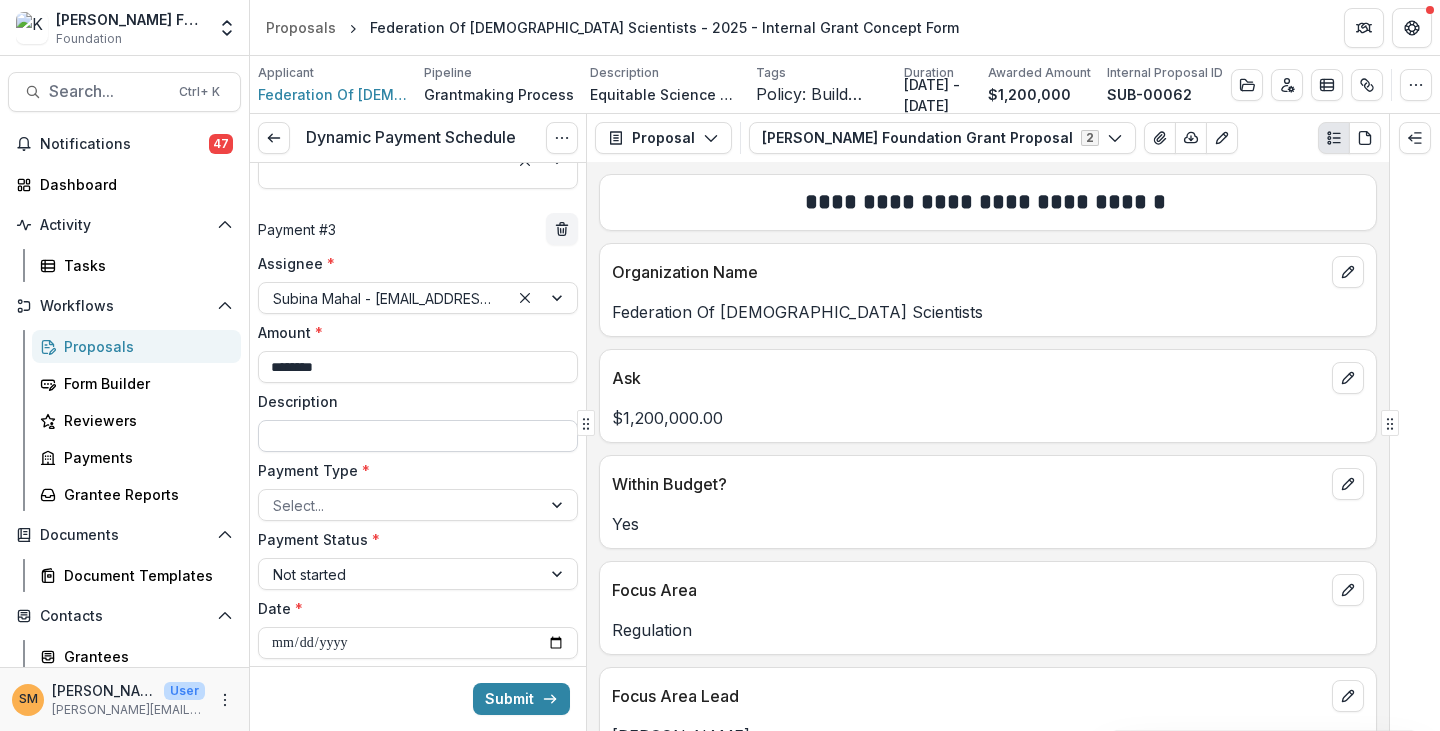 type on "********" 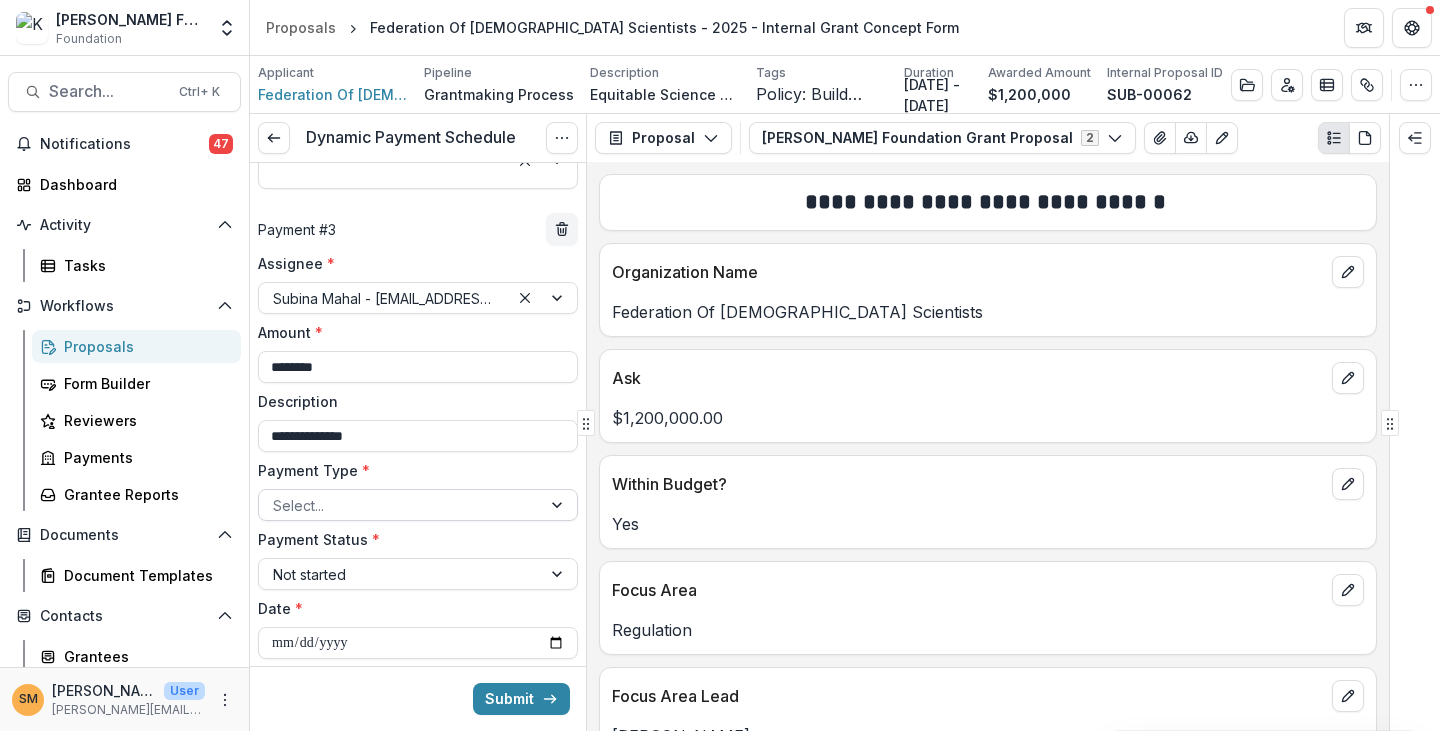type on "**********" 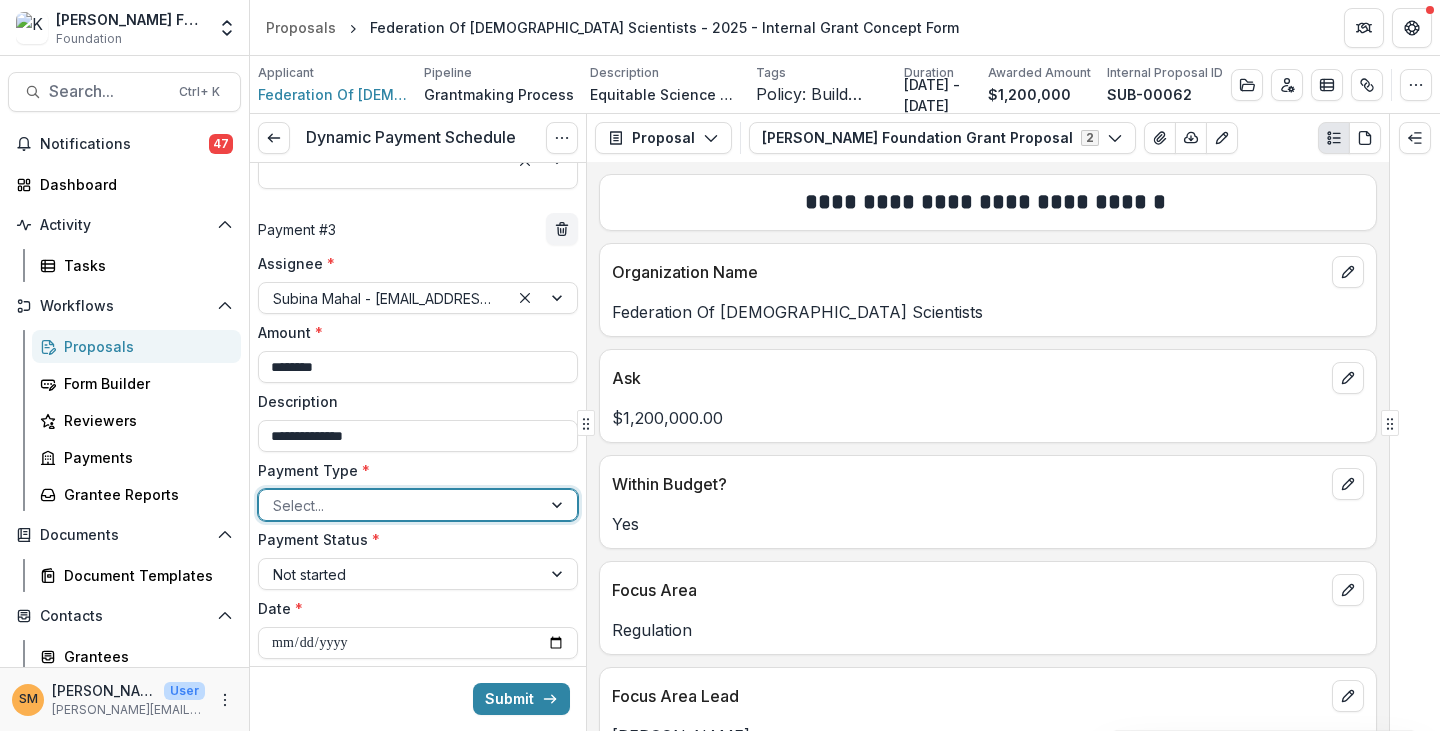 click on "ACH" at bounding box center (720, 759) 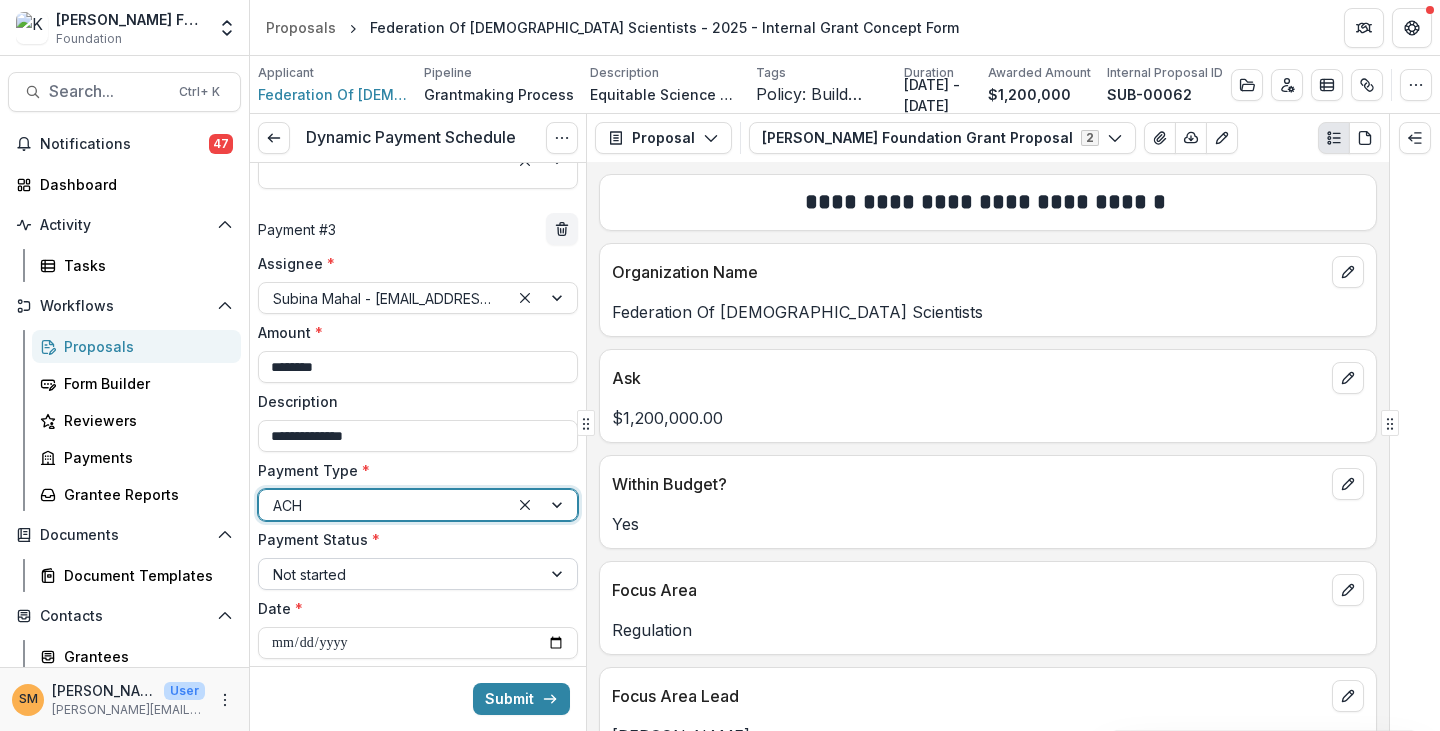 click at bounding box center (400, 574) 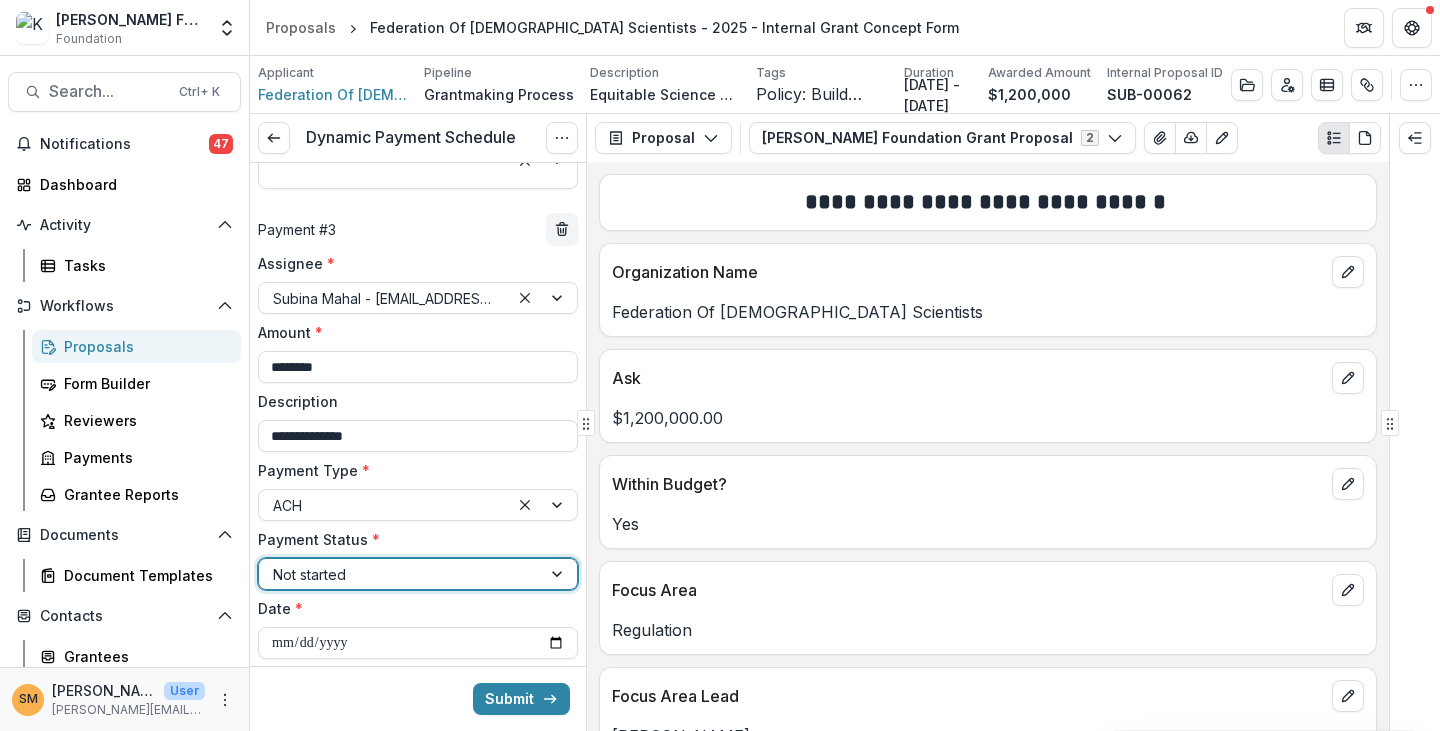 click at bounding box center (400, 574) 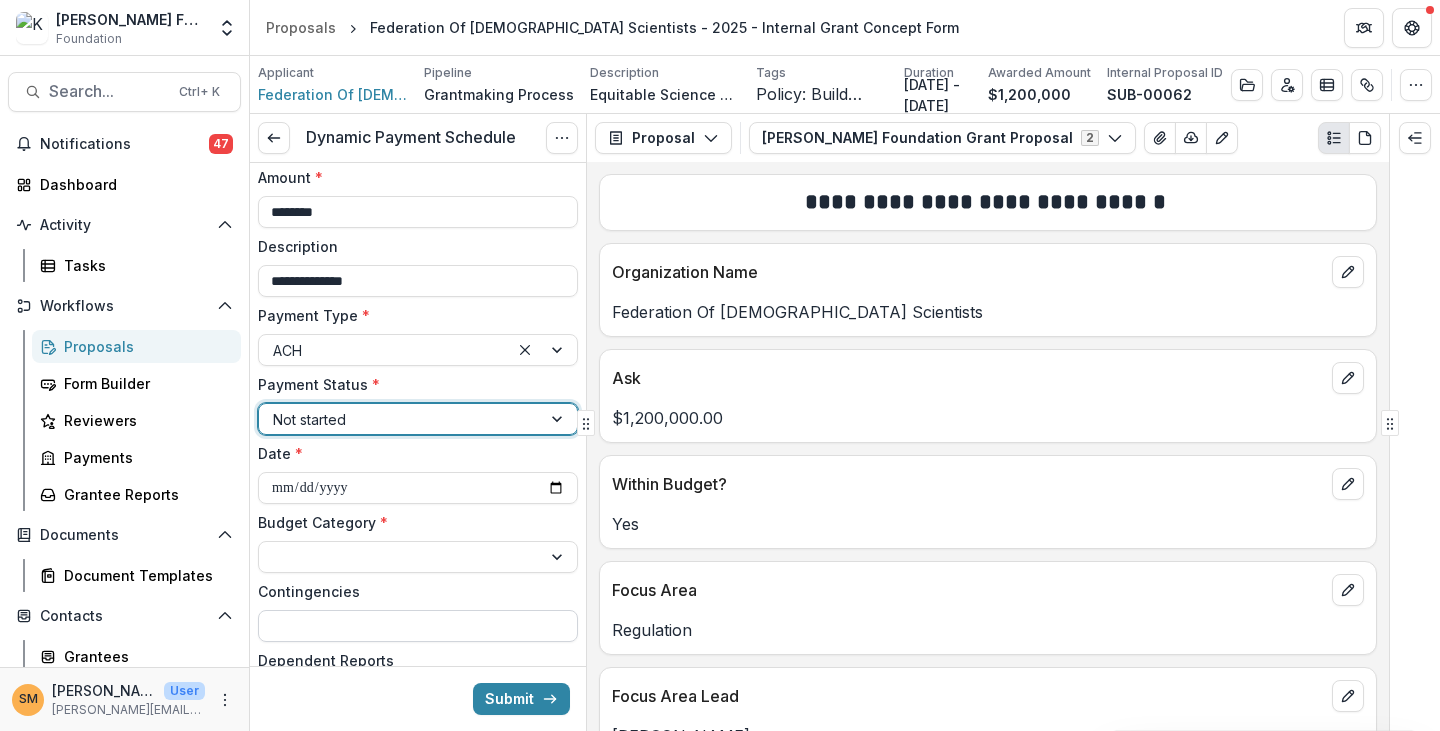 scroll, scrollTop: 1553, scrollLeft: 0, axis: vertical 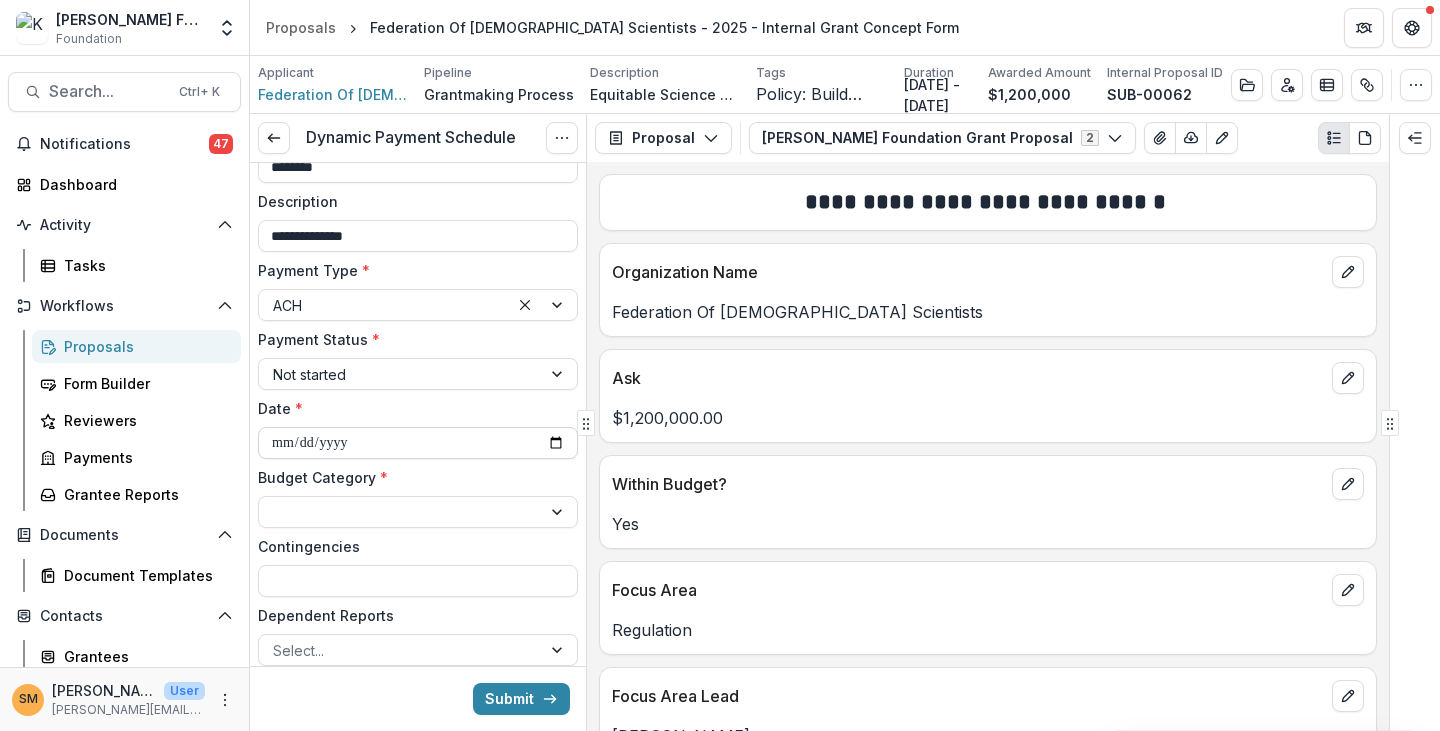 click on "**********" at bounding box center (418, 443) 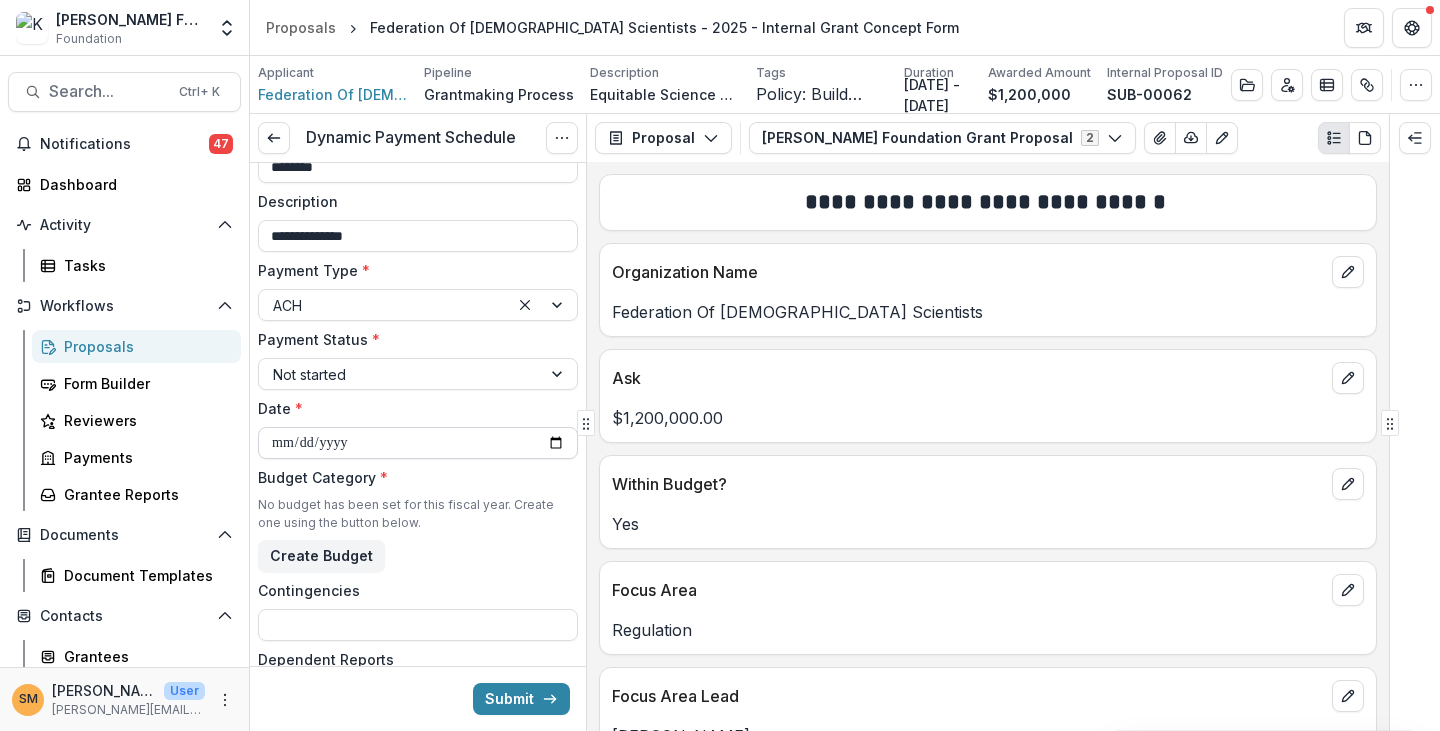 type on "**********" 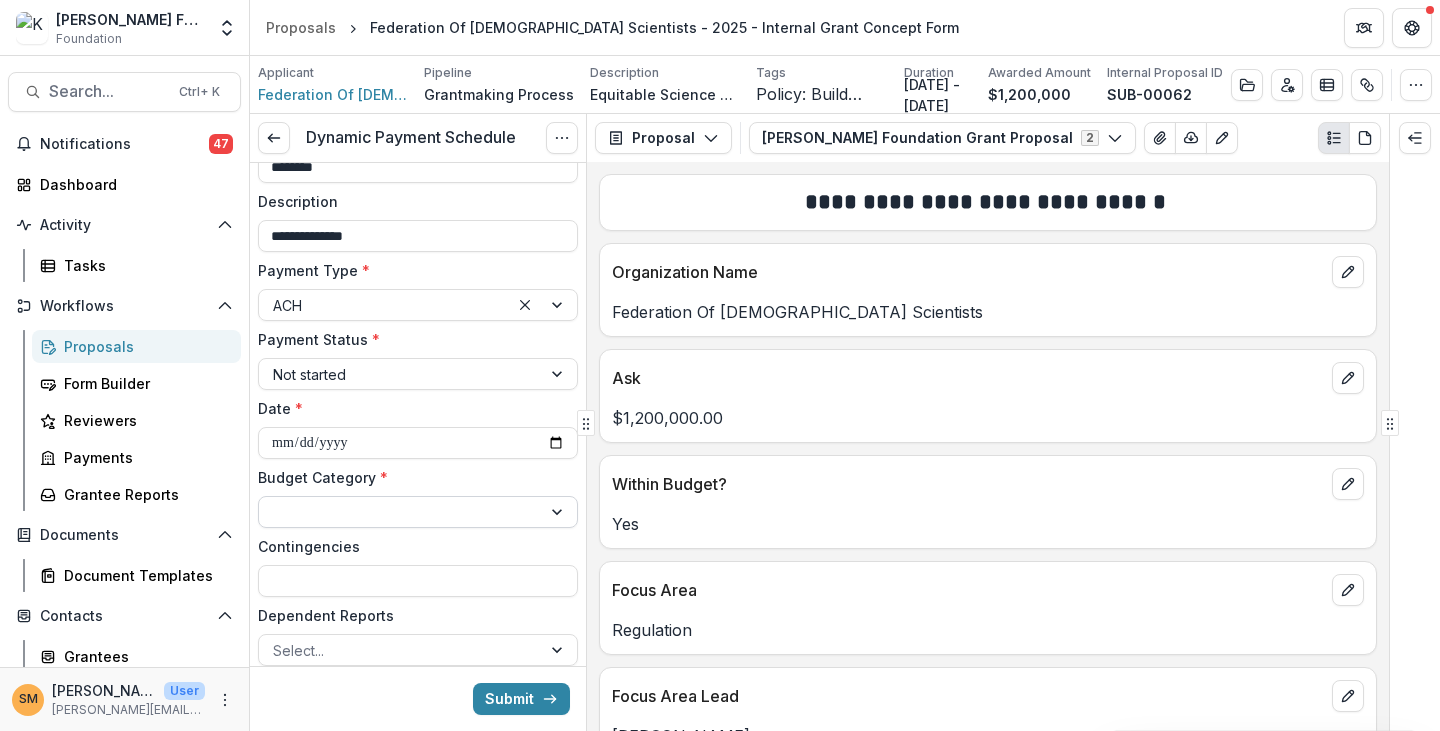 click at bounding box center (400, 512) 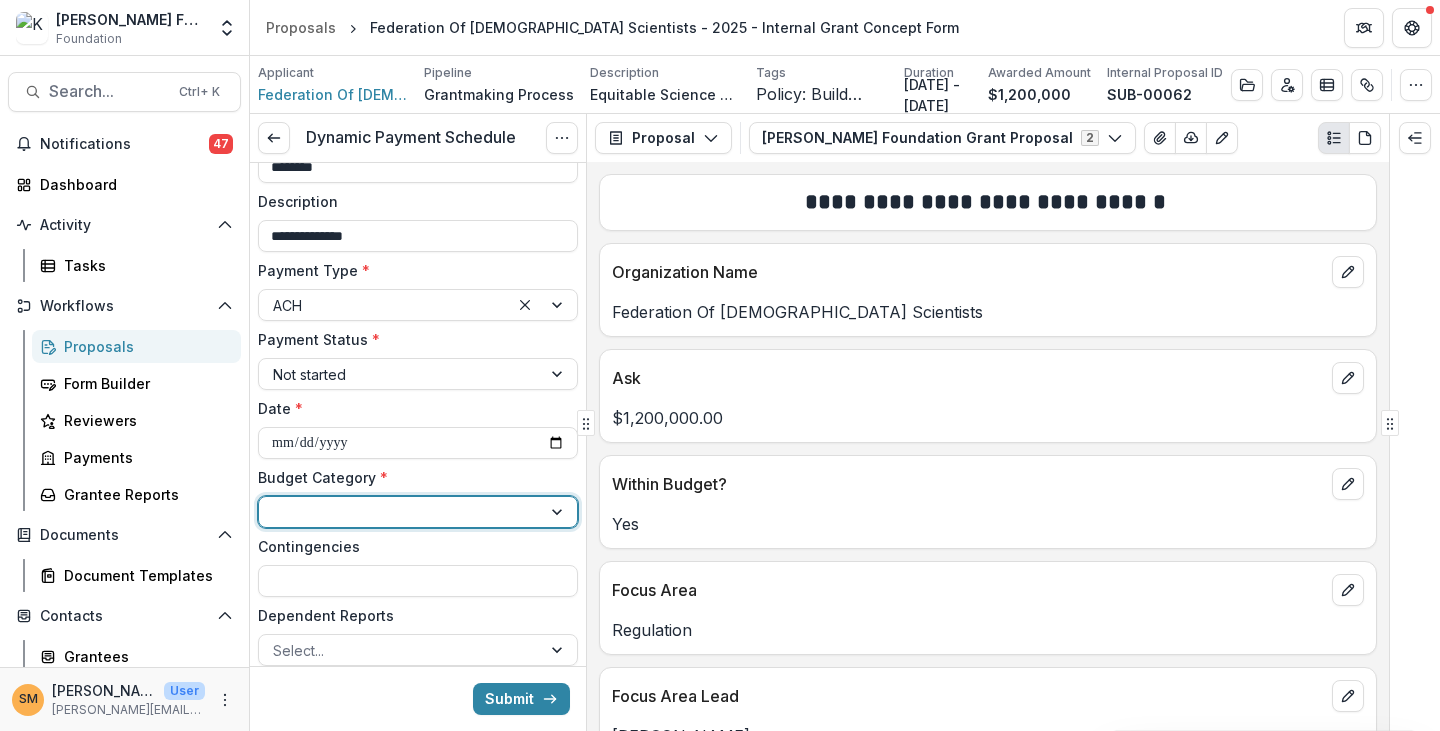 scroll, scrollTop: 300, scrollLeft: 0, axis: vertical 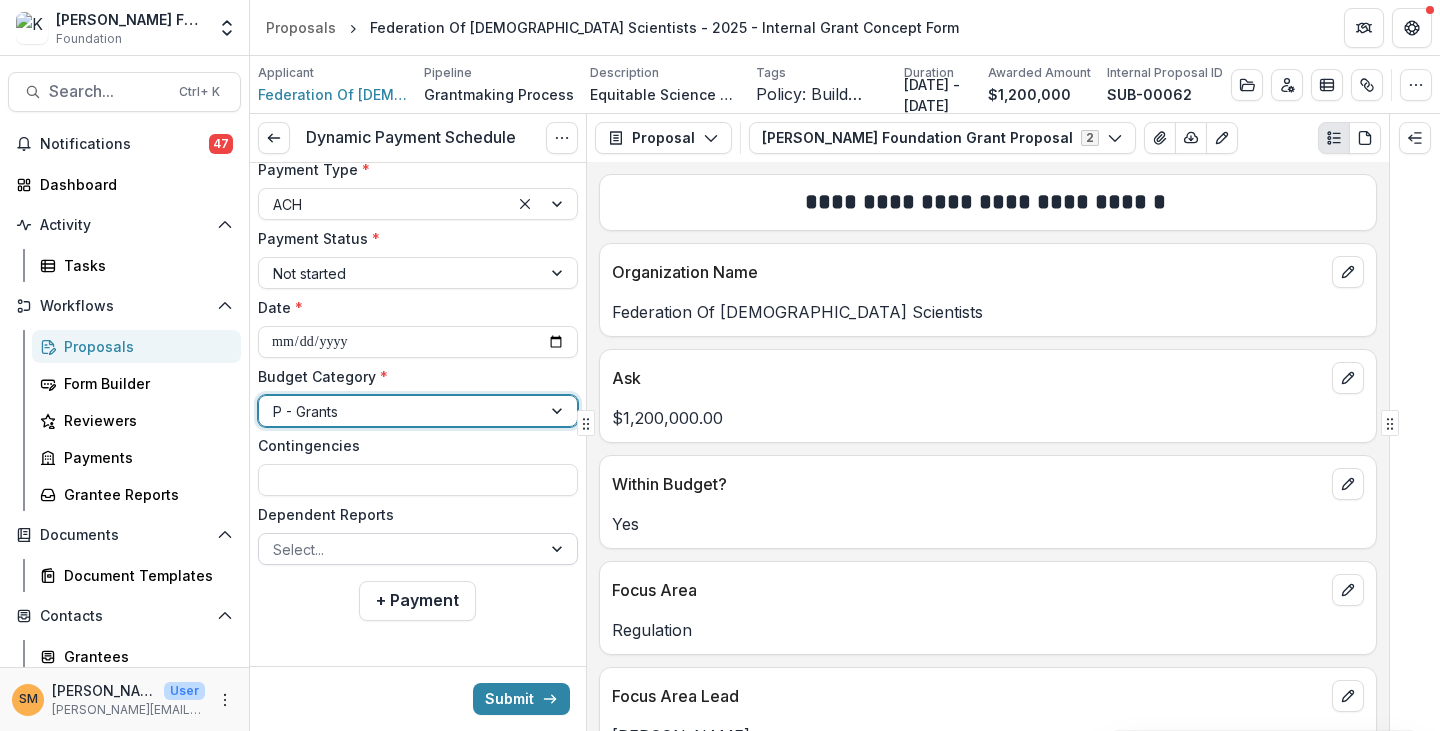 click at bounding box center [400, 549] 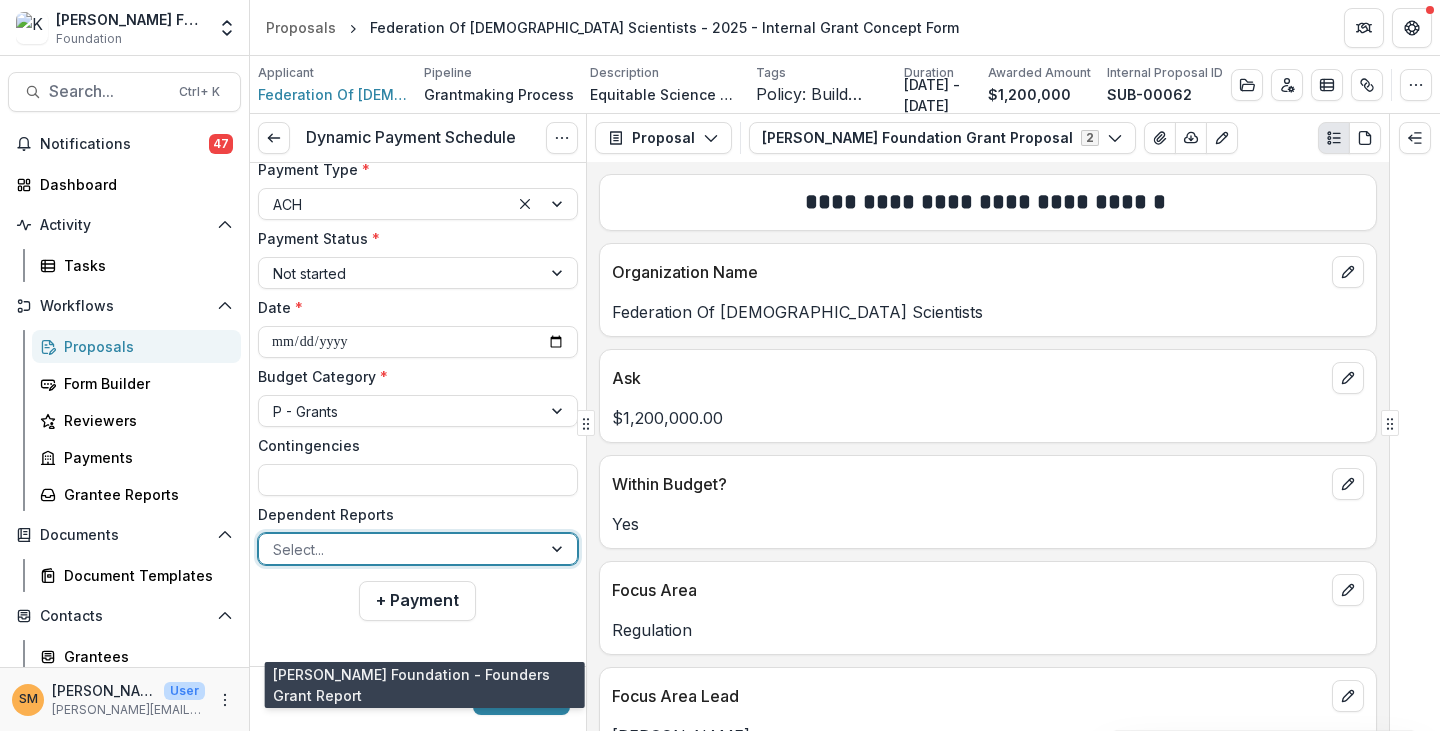 click on "[PERSON_NAME] Foundation - Founders Grant Report" at bounding box center (203, 811) 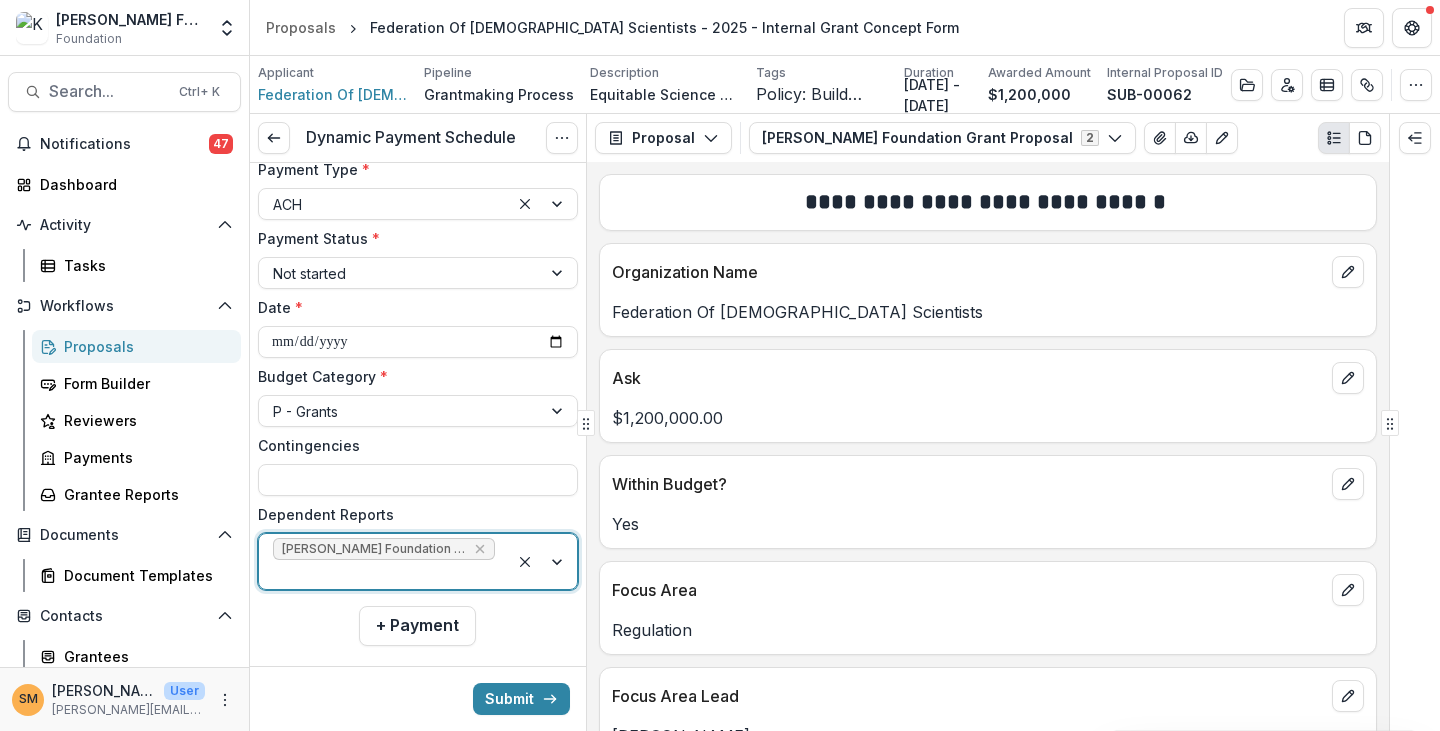 click on "**********" at bounding box center (418, -415) 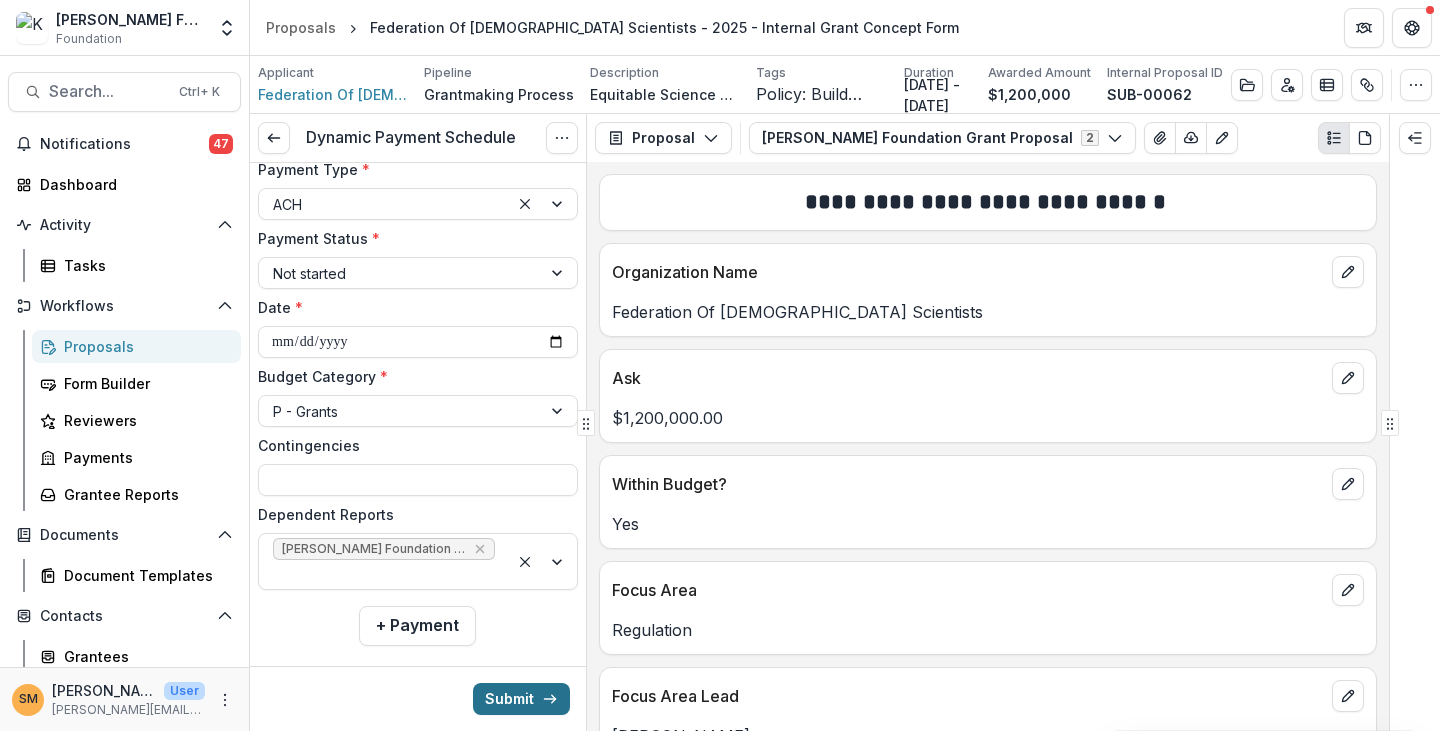 click on "Submit" at bounding box center (521, 699) 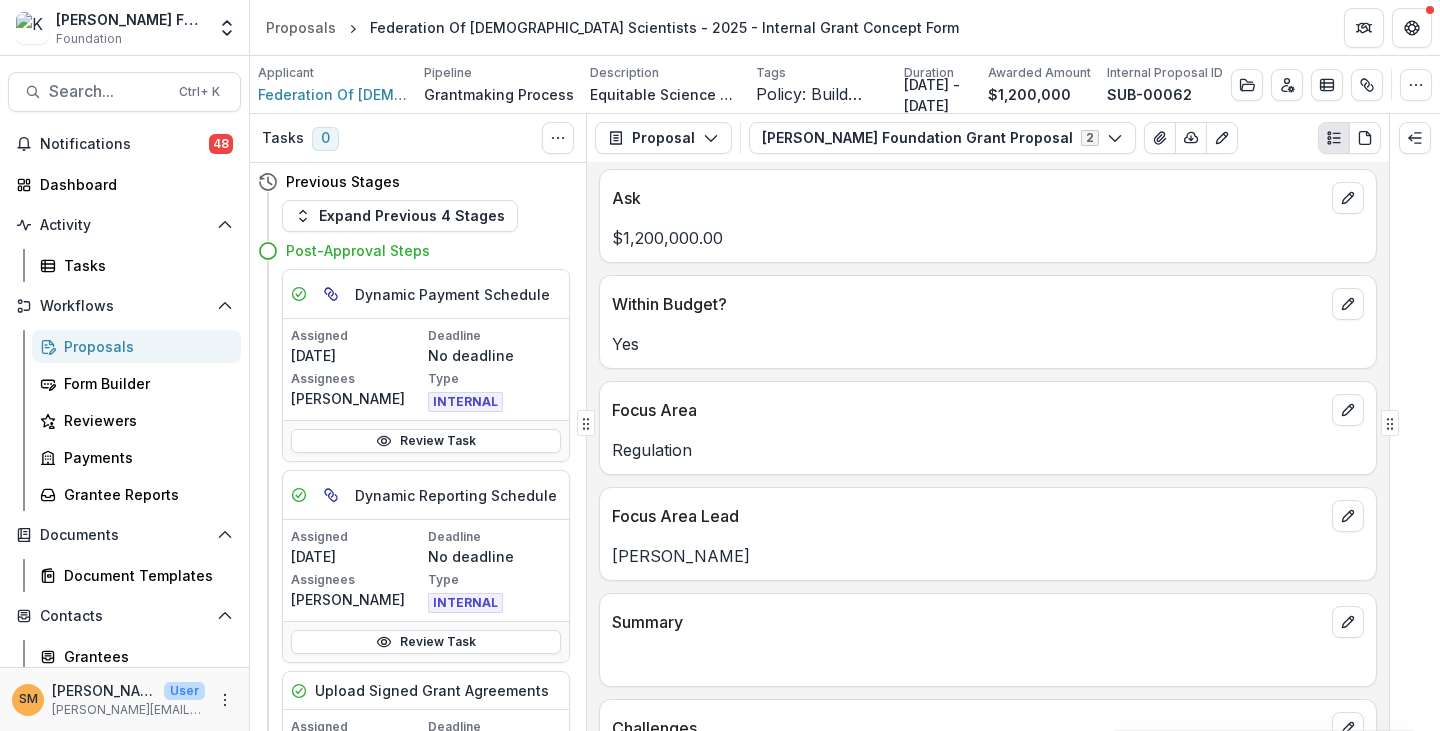 scroll, scrollTop: 300, scrollLeft: 0, axis: vertical 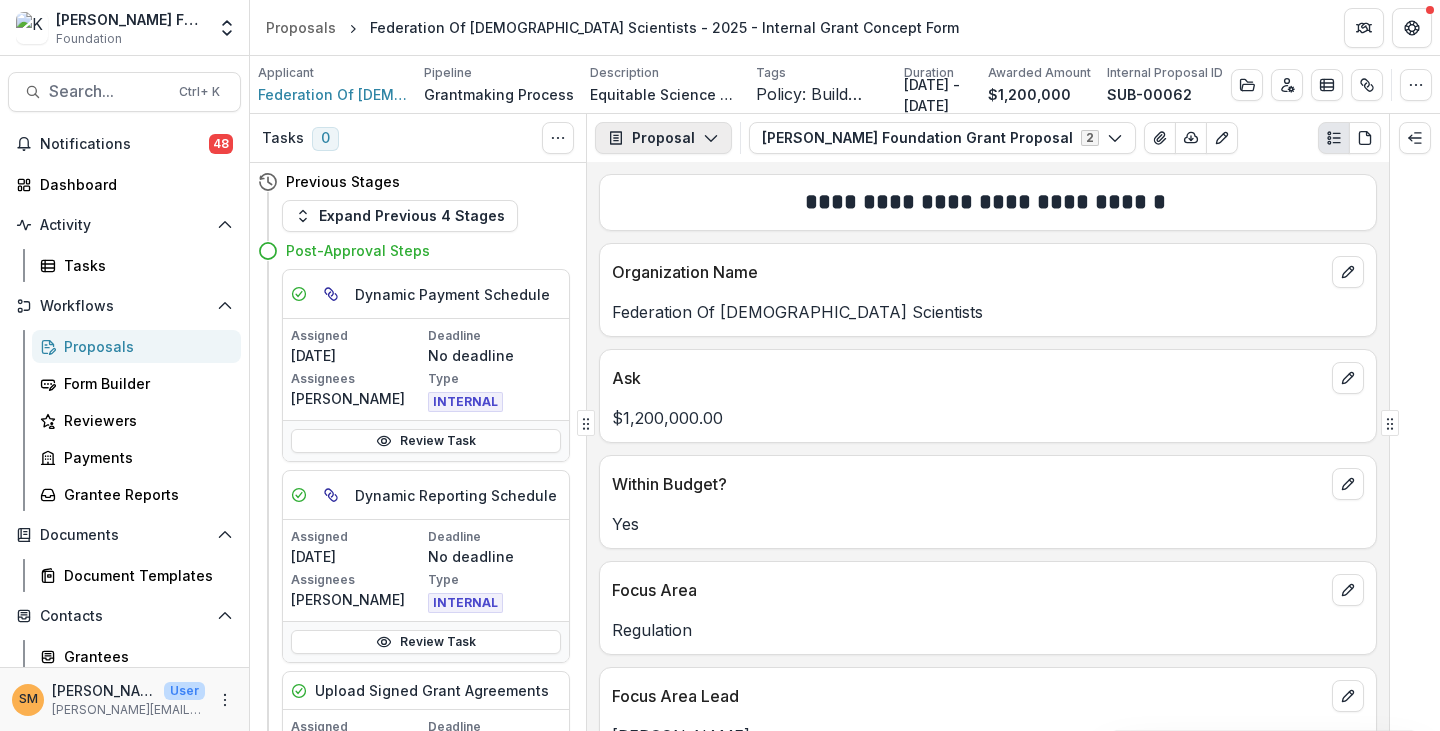 click on "Proposal" at bounding box center (663, 138) 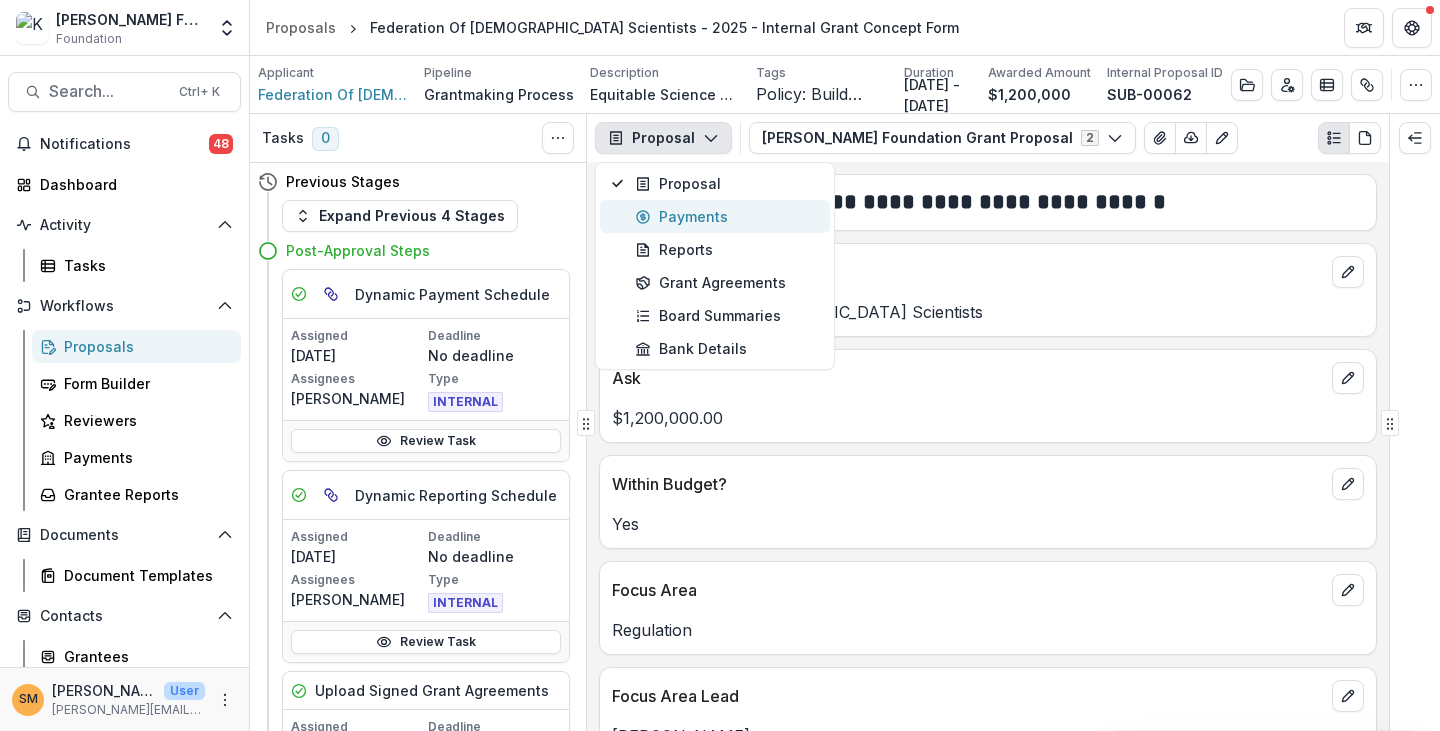 click on "Payments" at bounding box center (726, 216) 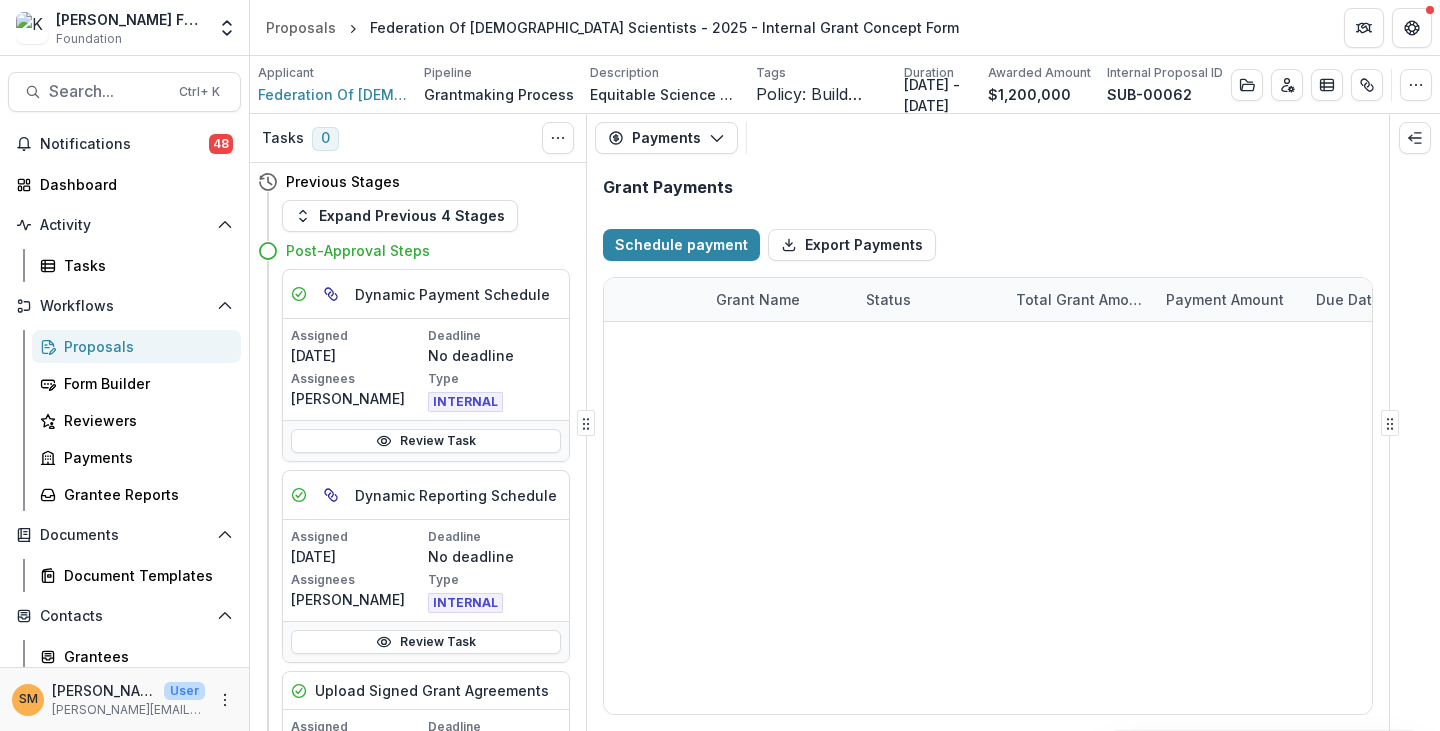 scroll, scrollTop: 0, scrollLeft: 264, axis: horizontal 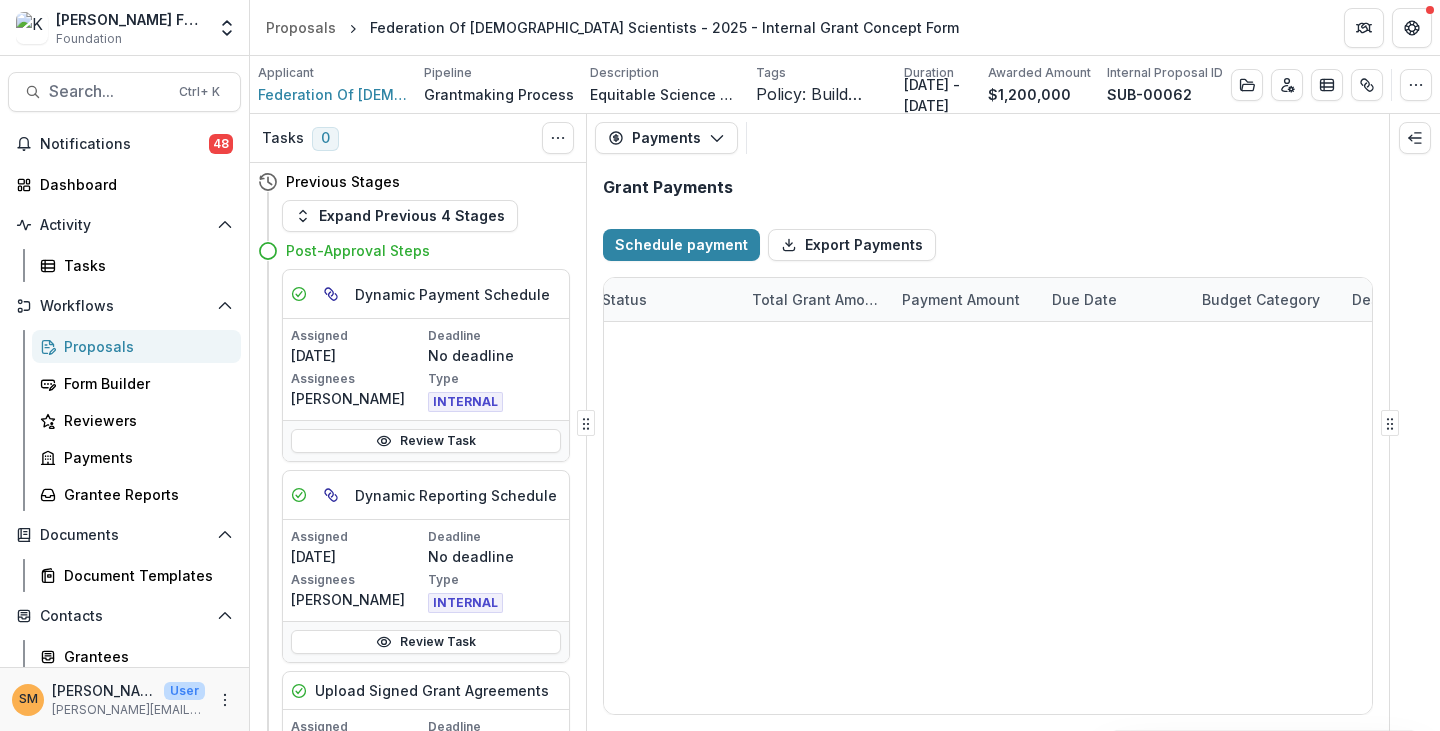 drag, startPoint x: 818, startPoint y: 705, endPoint x: 1010, endPoint y: 697, distance: 192.1666 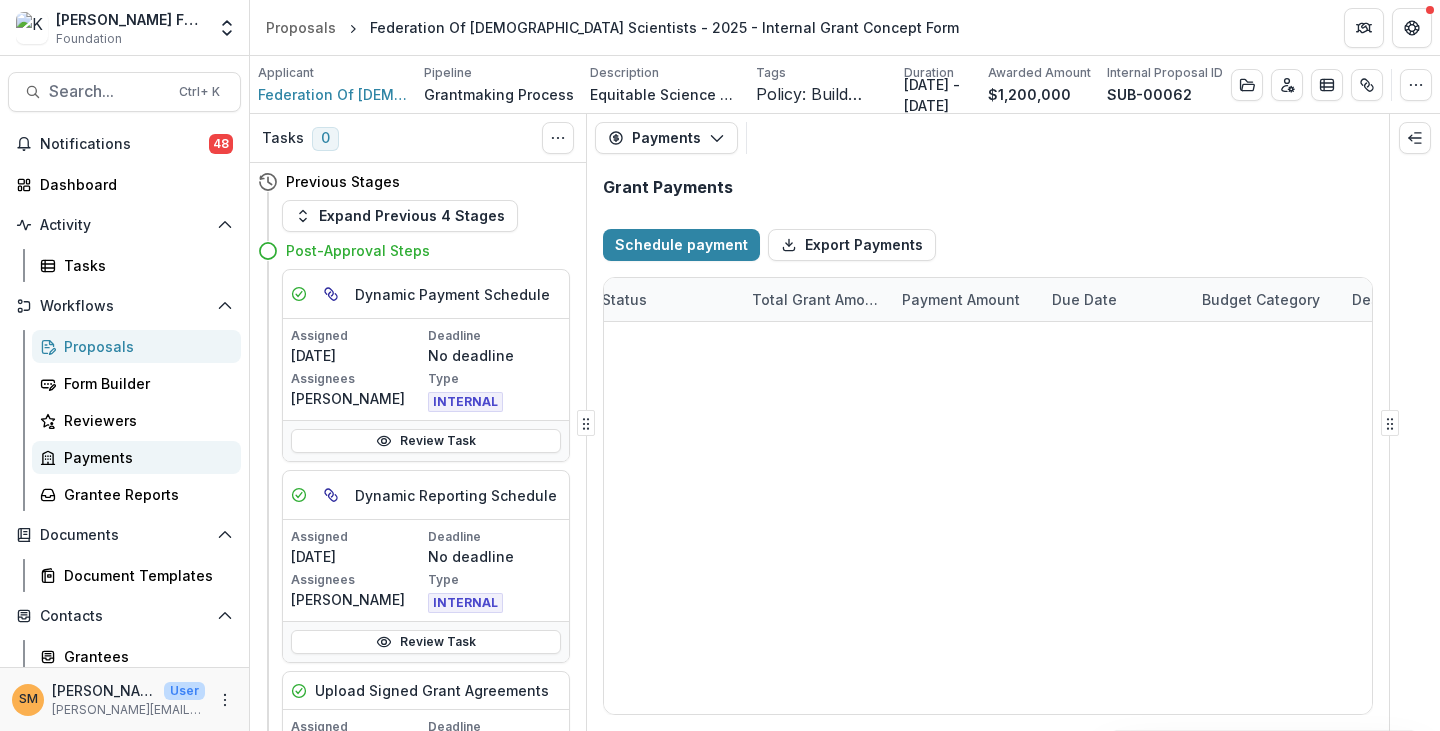 scroll, scrollTop: 160, scrollLeft: 0, axis: vertical 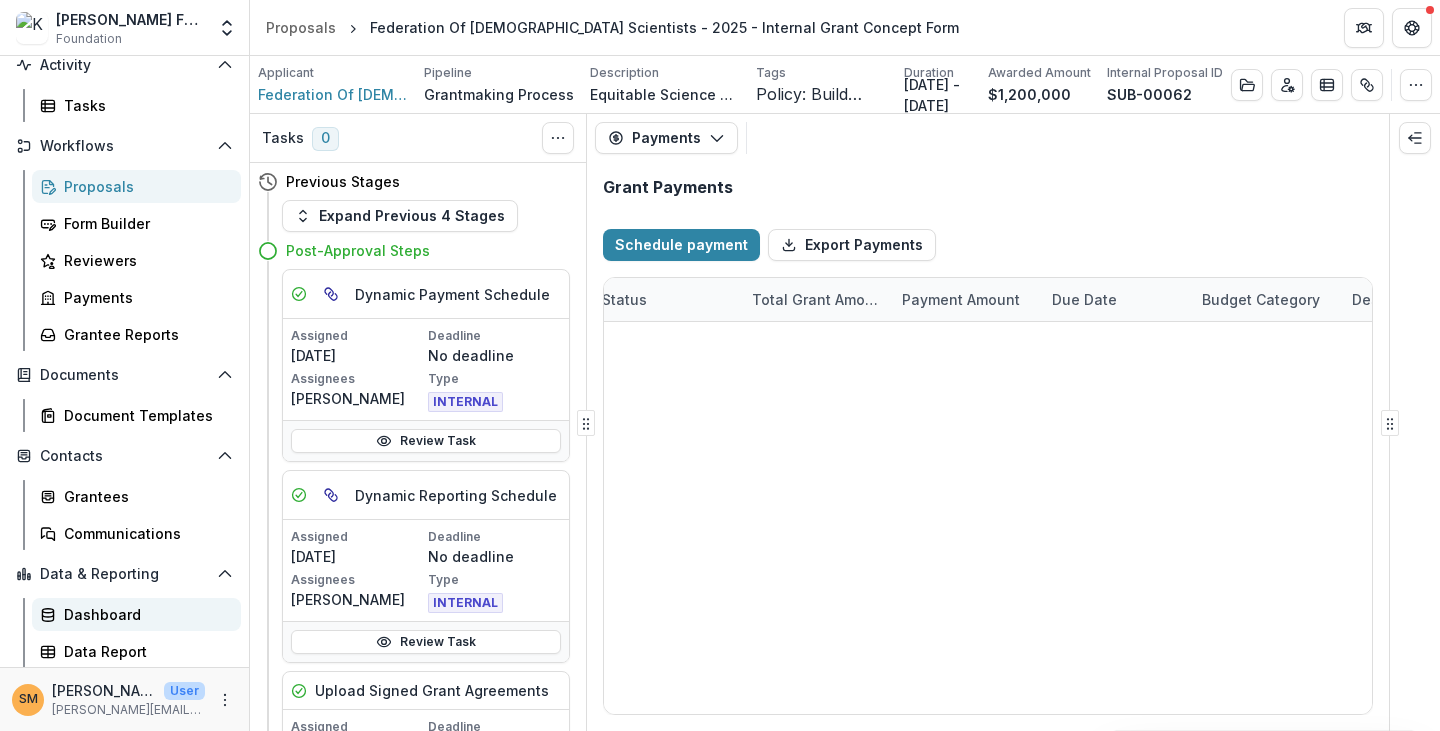 click on "Dashboard" at bounding box center [144, 614] 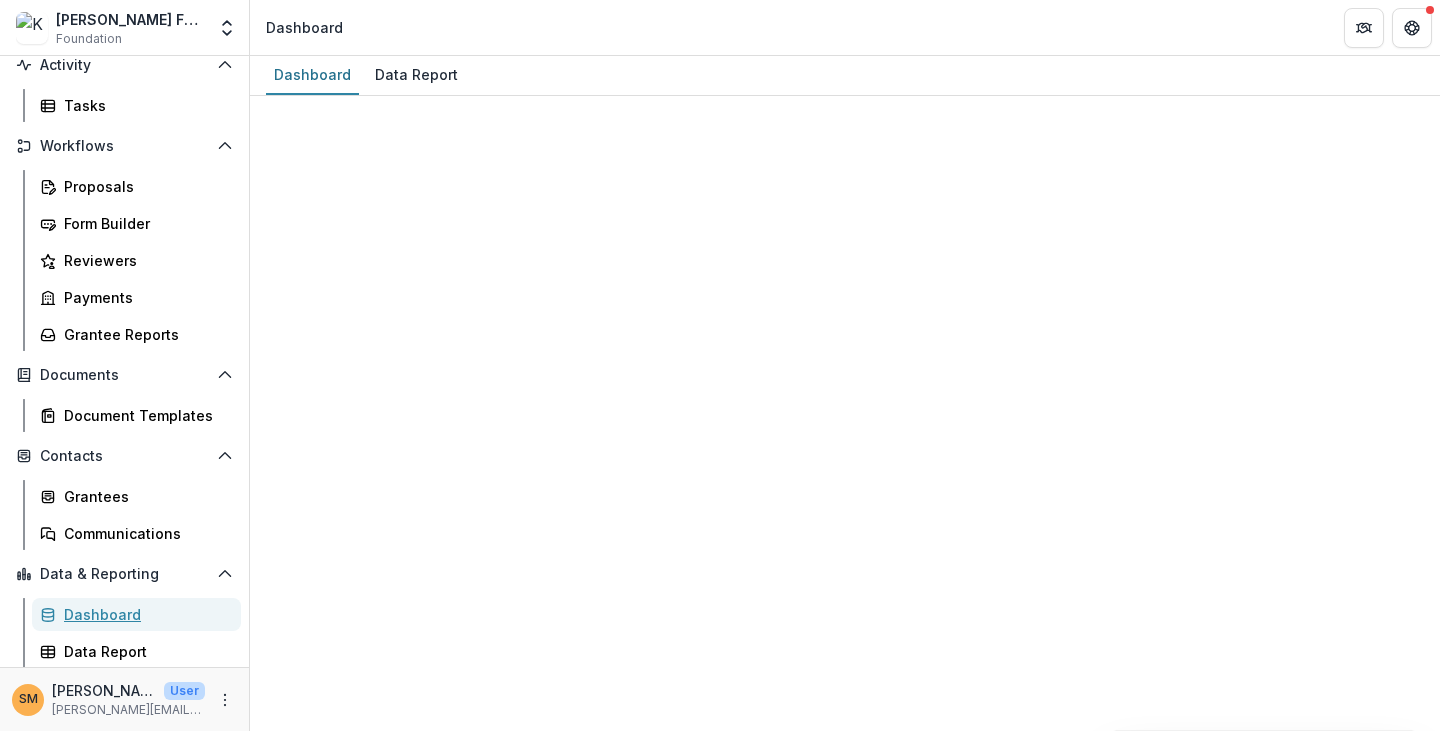select on "**********" 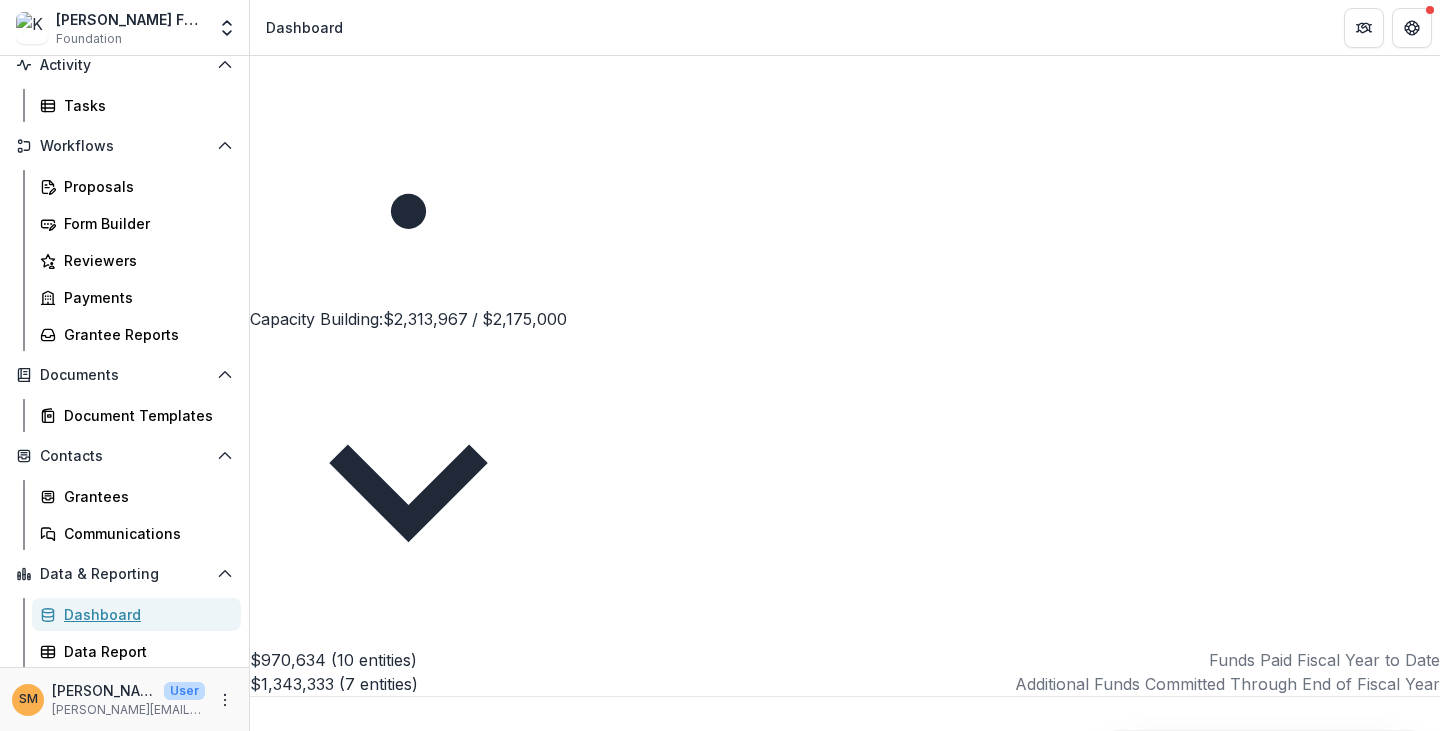 scroll, scrollTop: 1200, scrollLeft: 0, axis: vertical 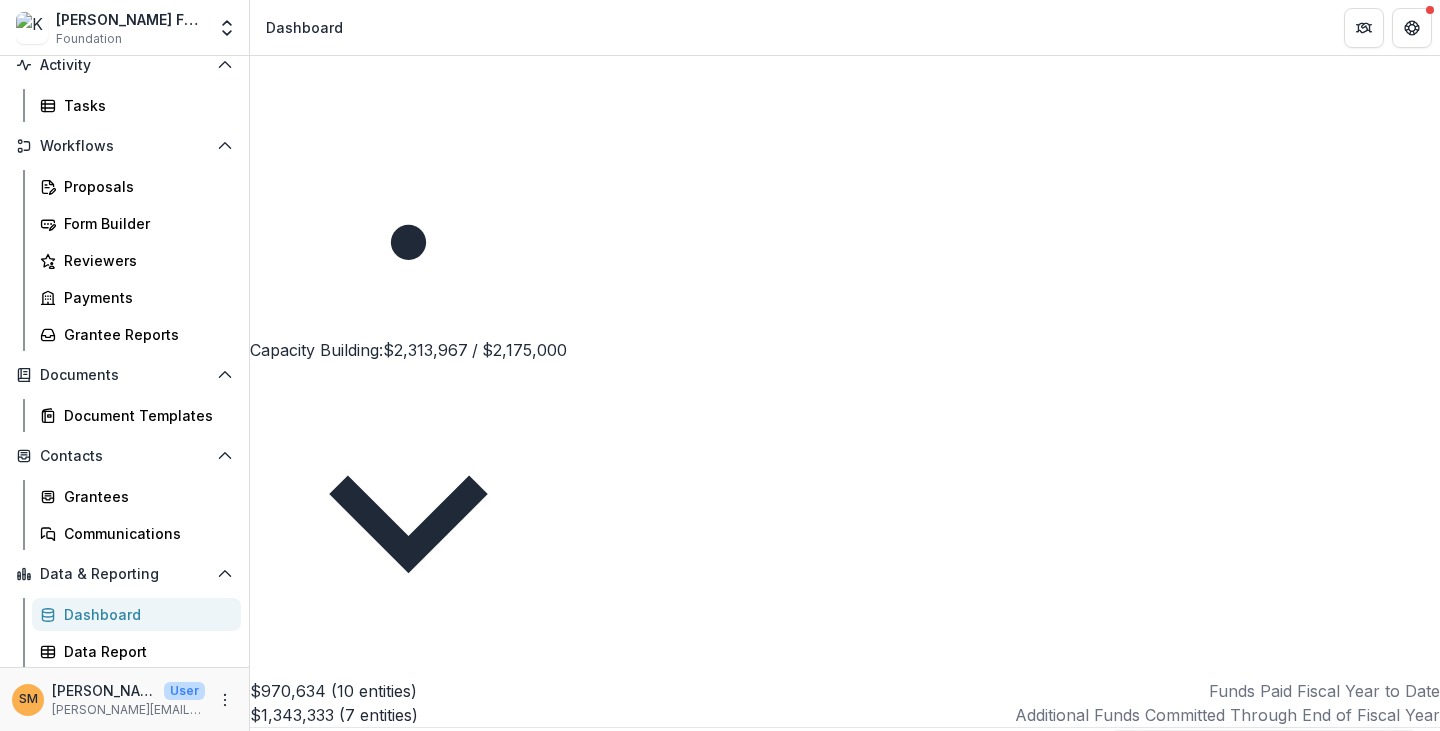 click on "$425,000 (4 entities)" at bounding box center [340, 2387] 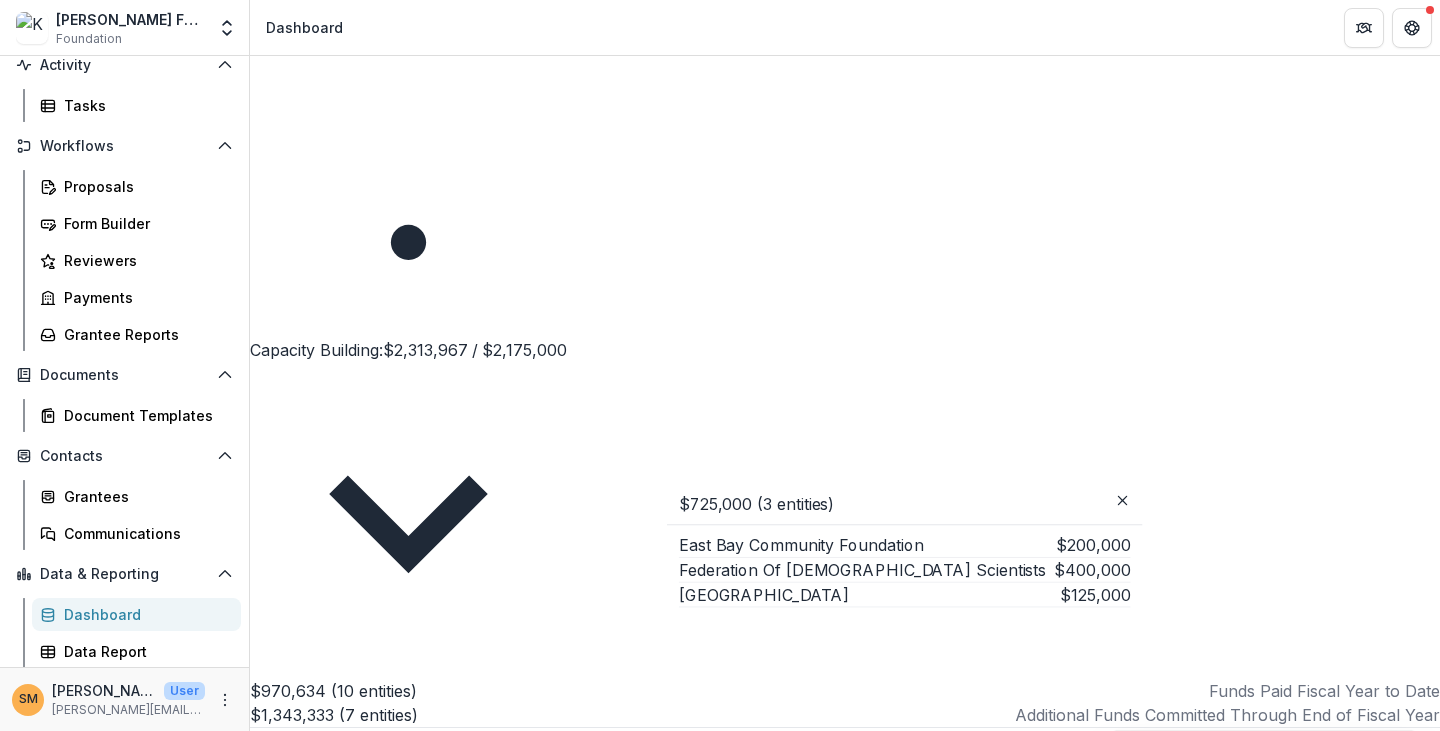 click on "$425,000 (4 entities) Funds Paid Fiscal Year to Date" at bounding box center [850, 2387] 